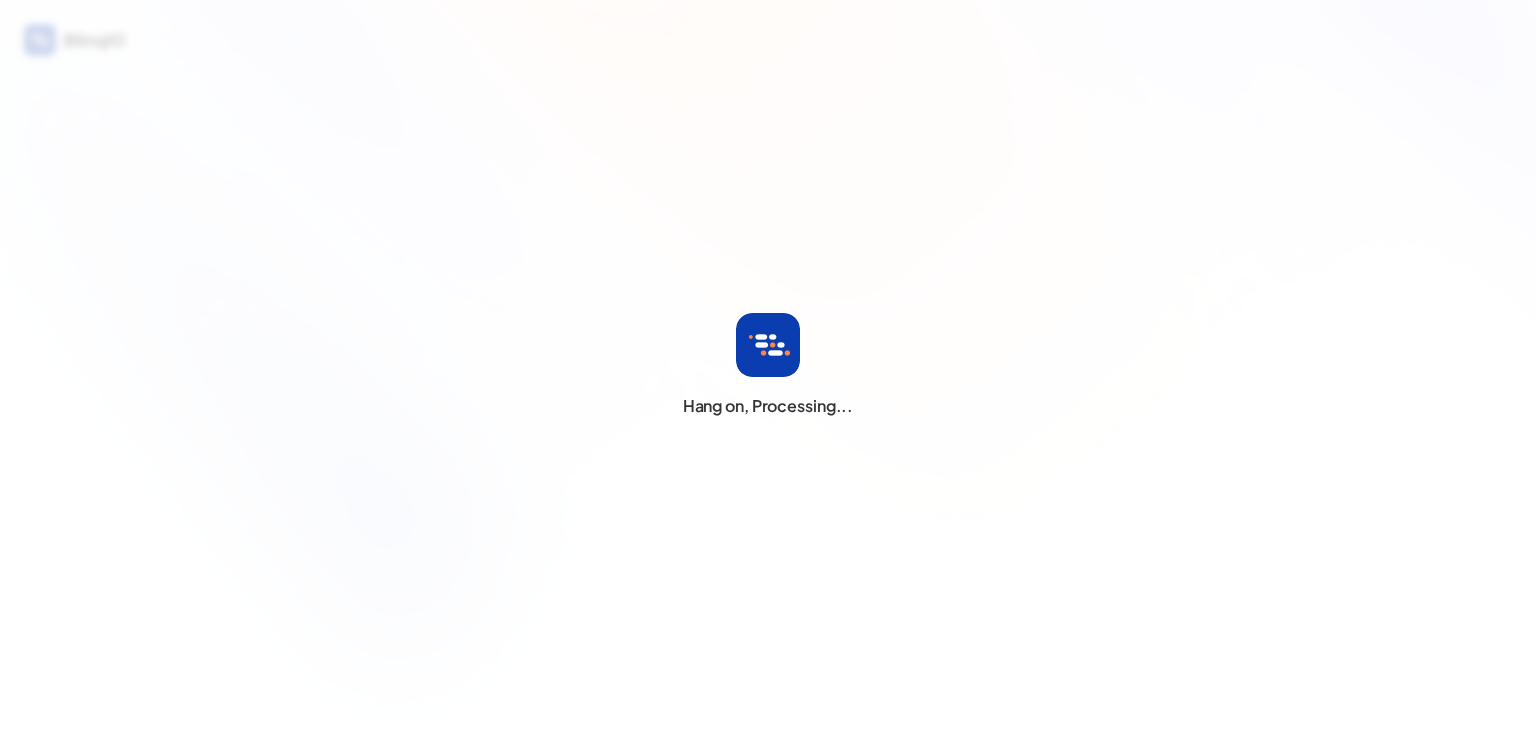 scroll, scrollTop: 0, scrollLeft: 0, axis: both 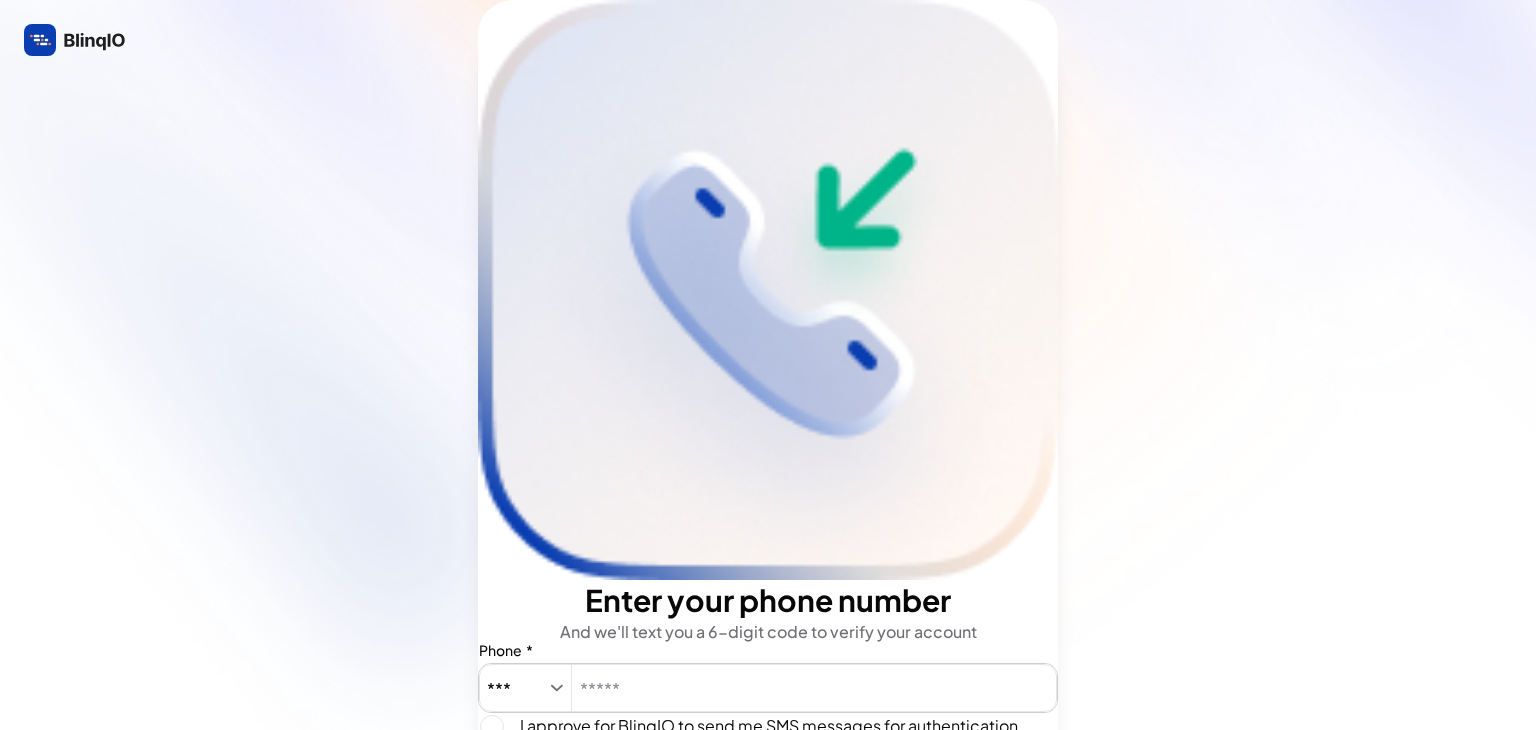 click at bounding box center [814, 688] 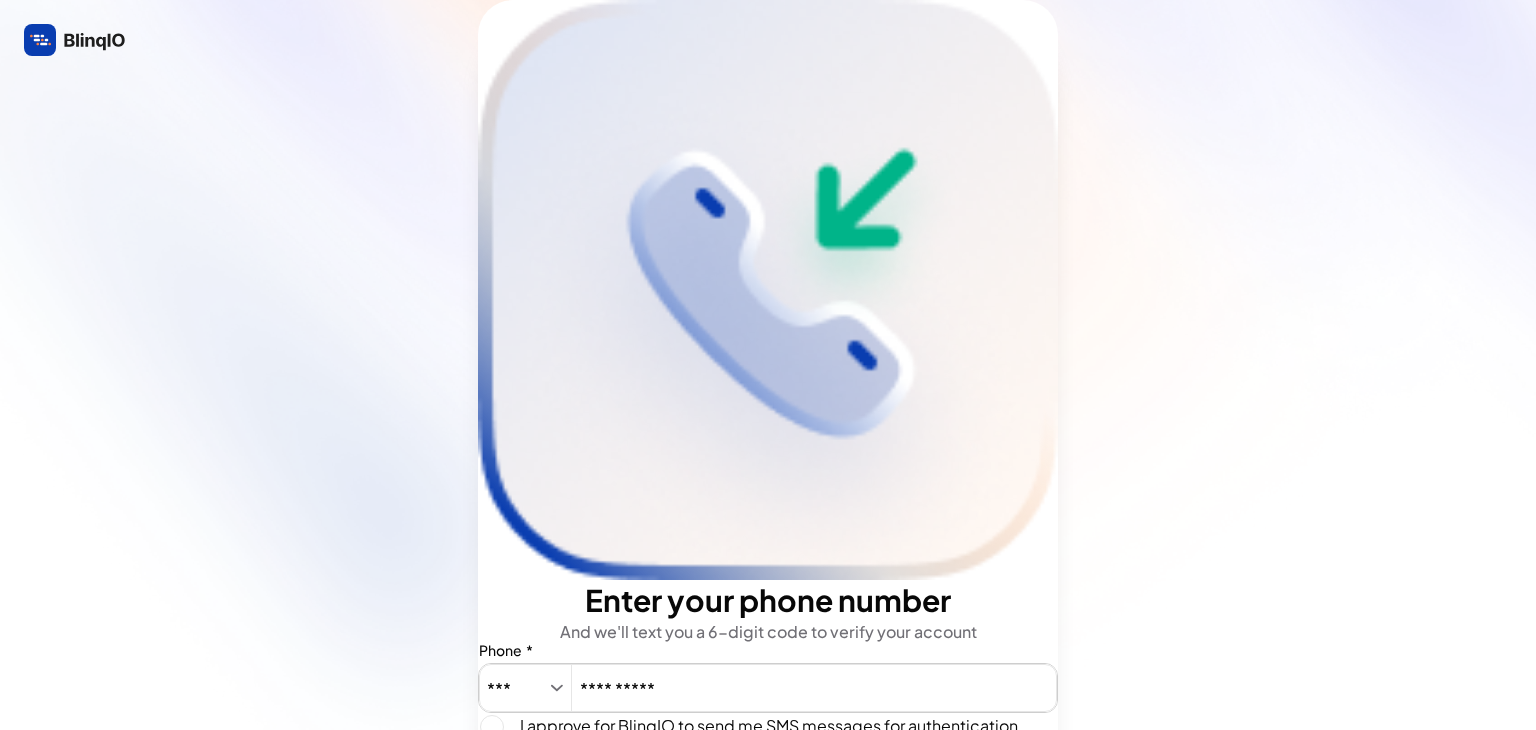 type on "**********" 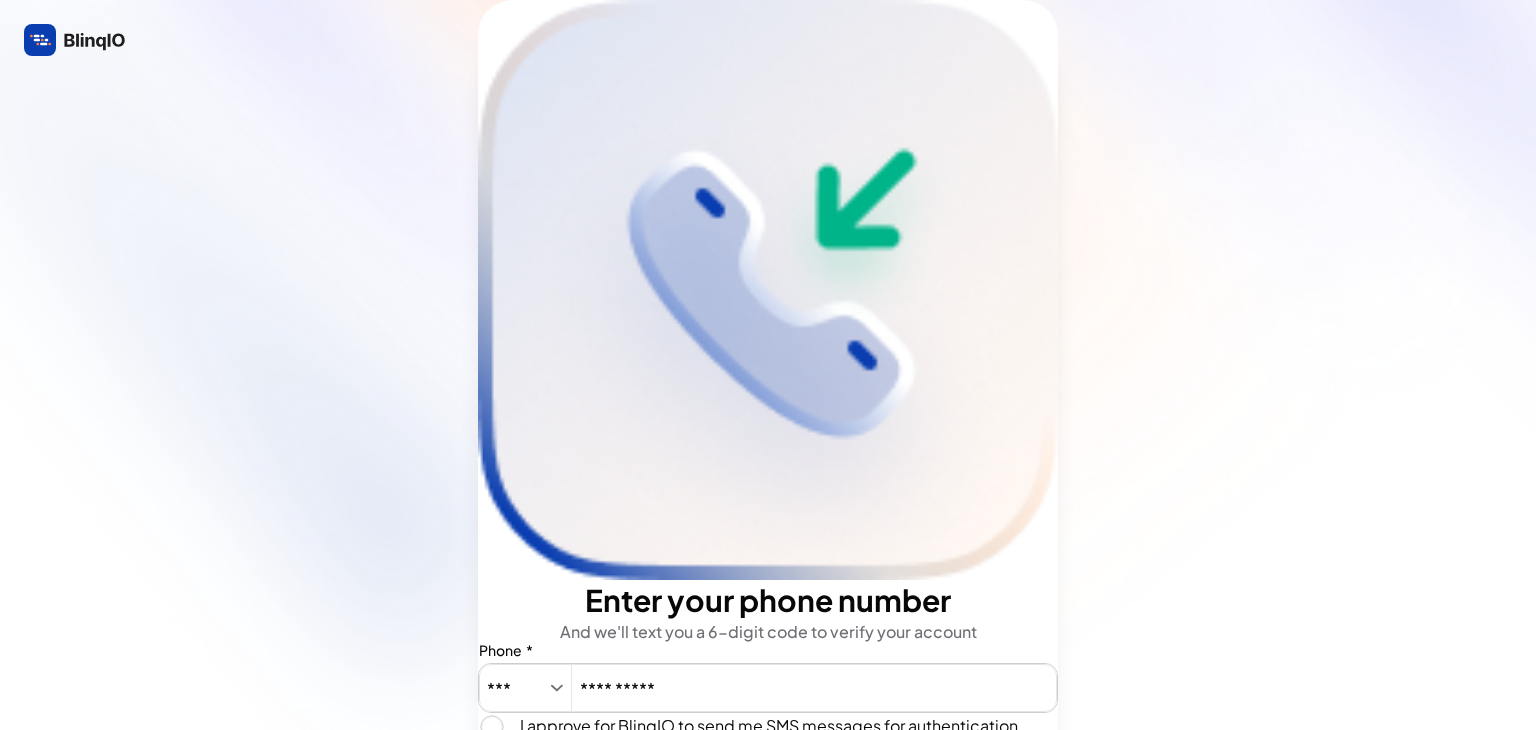 type on "+91-9824366099" 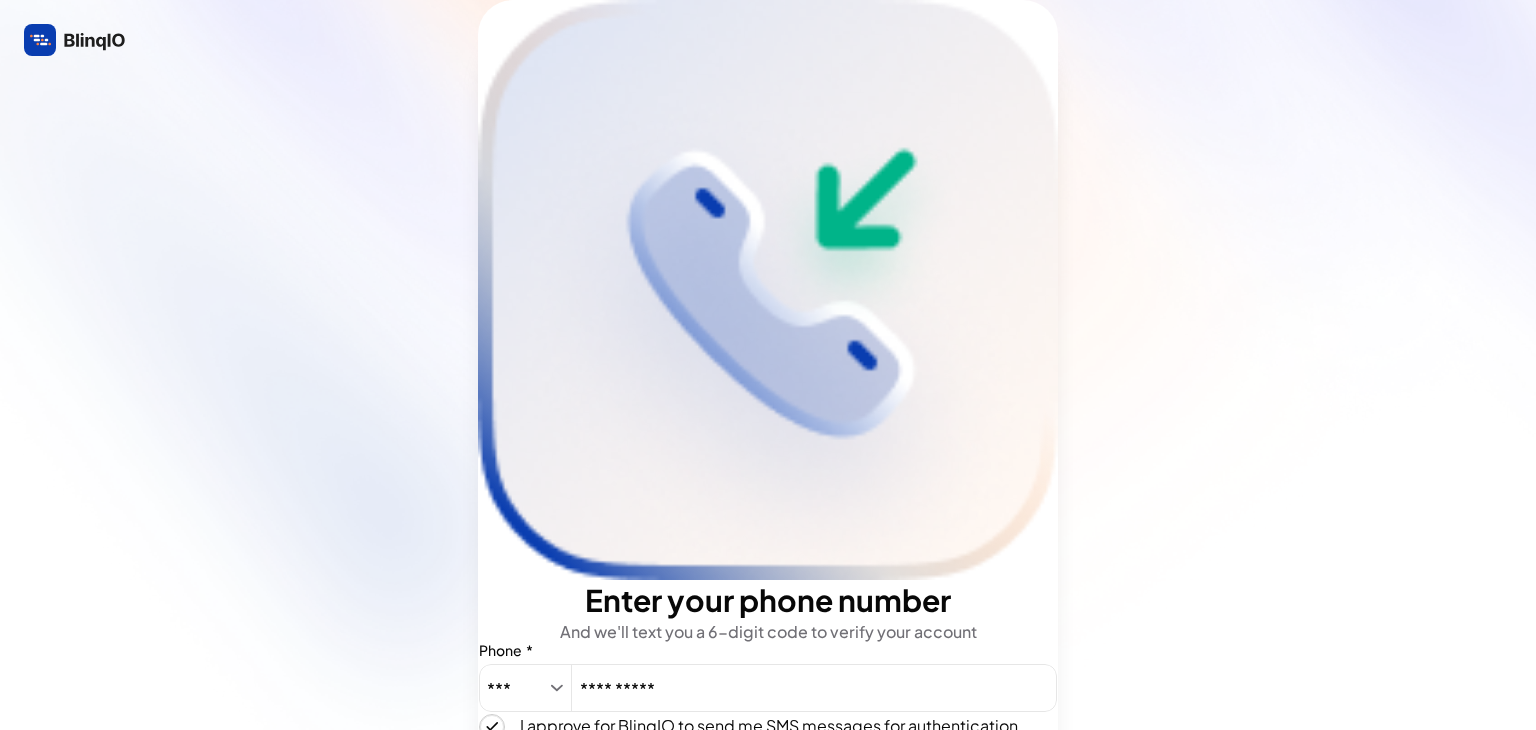 type on "true" 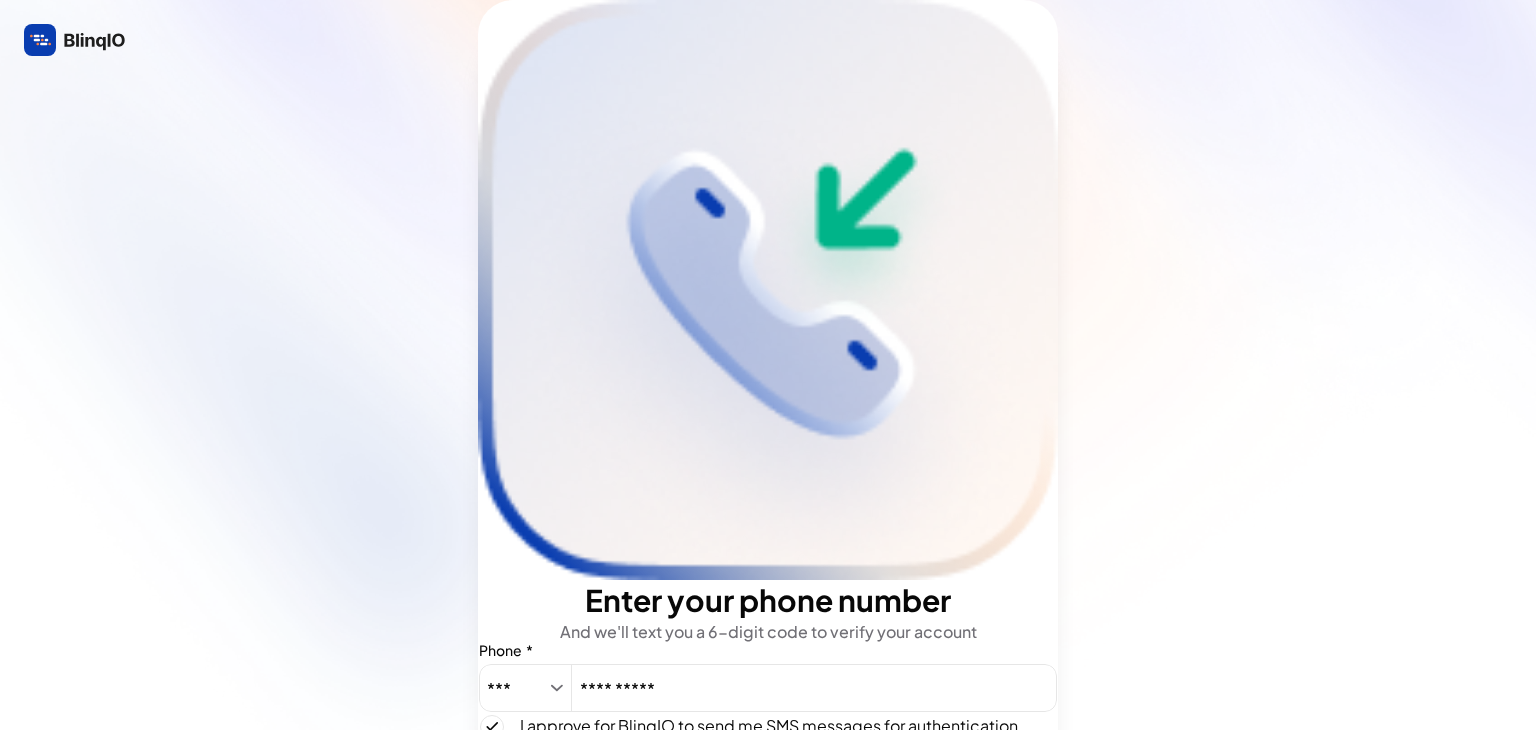 click at bounding box center [565, 802] 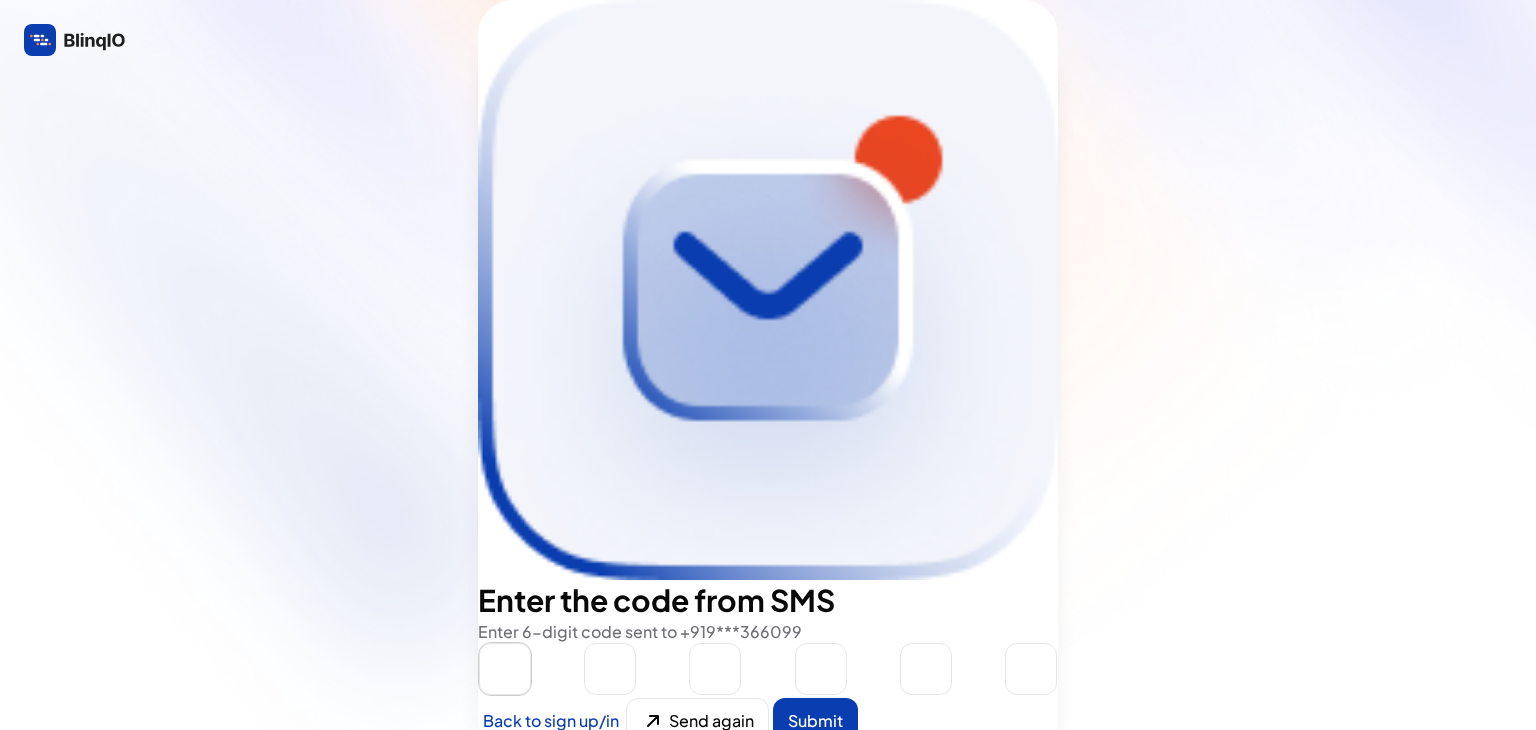 type on "*" 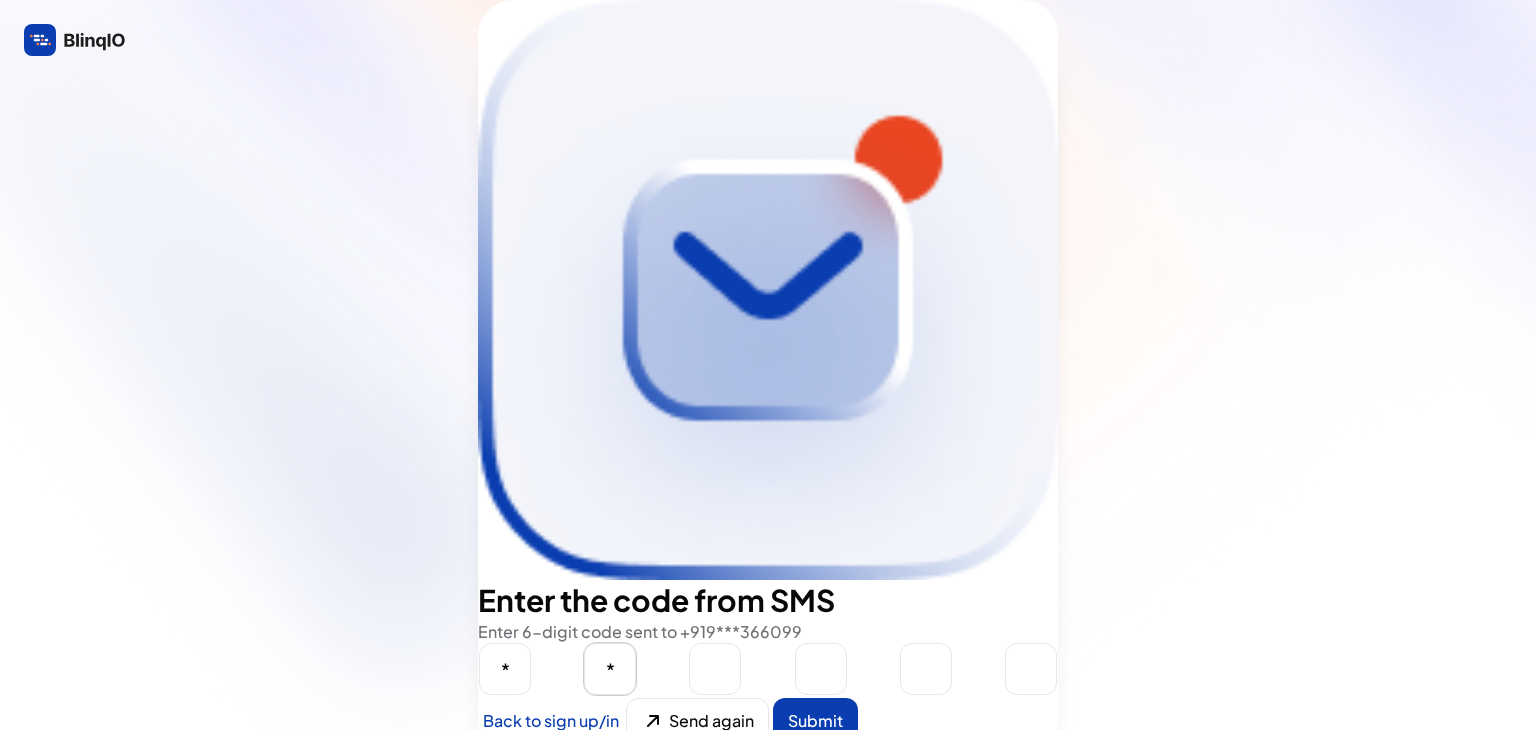 type on "*" 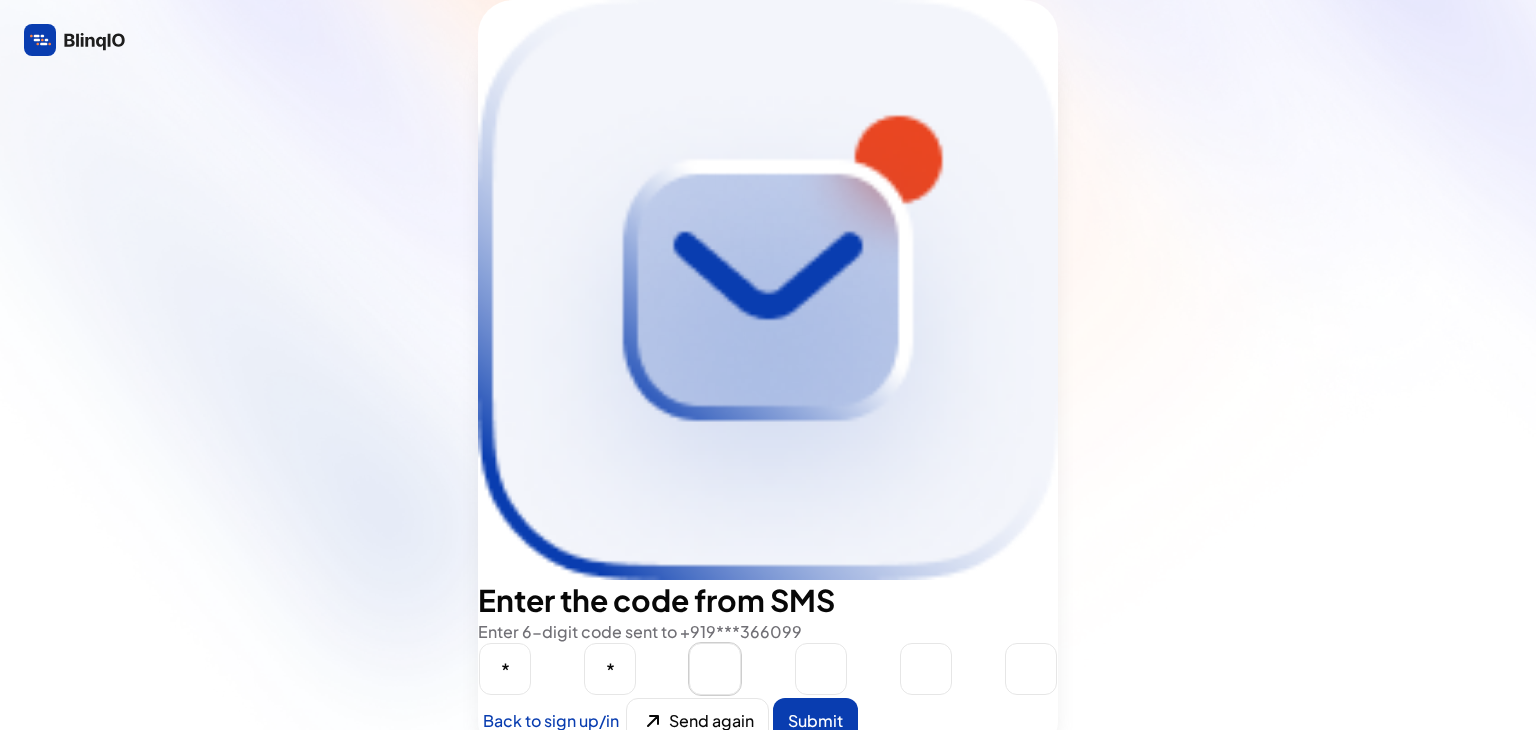 type on "*" 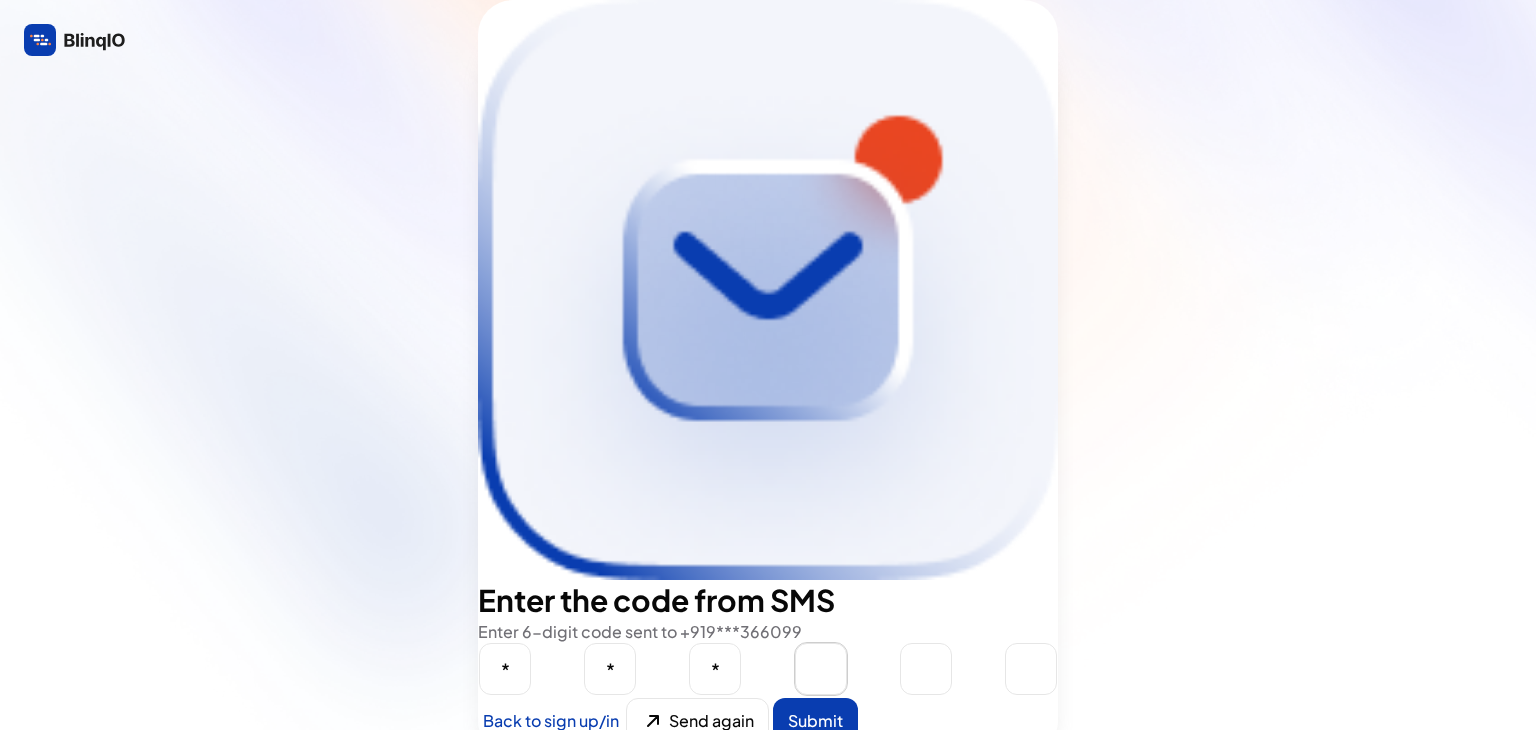 type on "*" 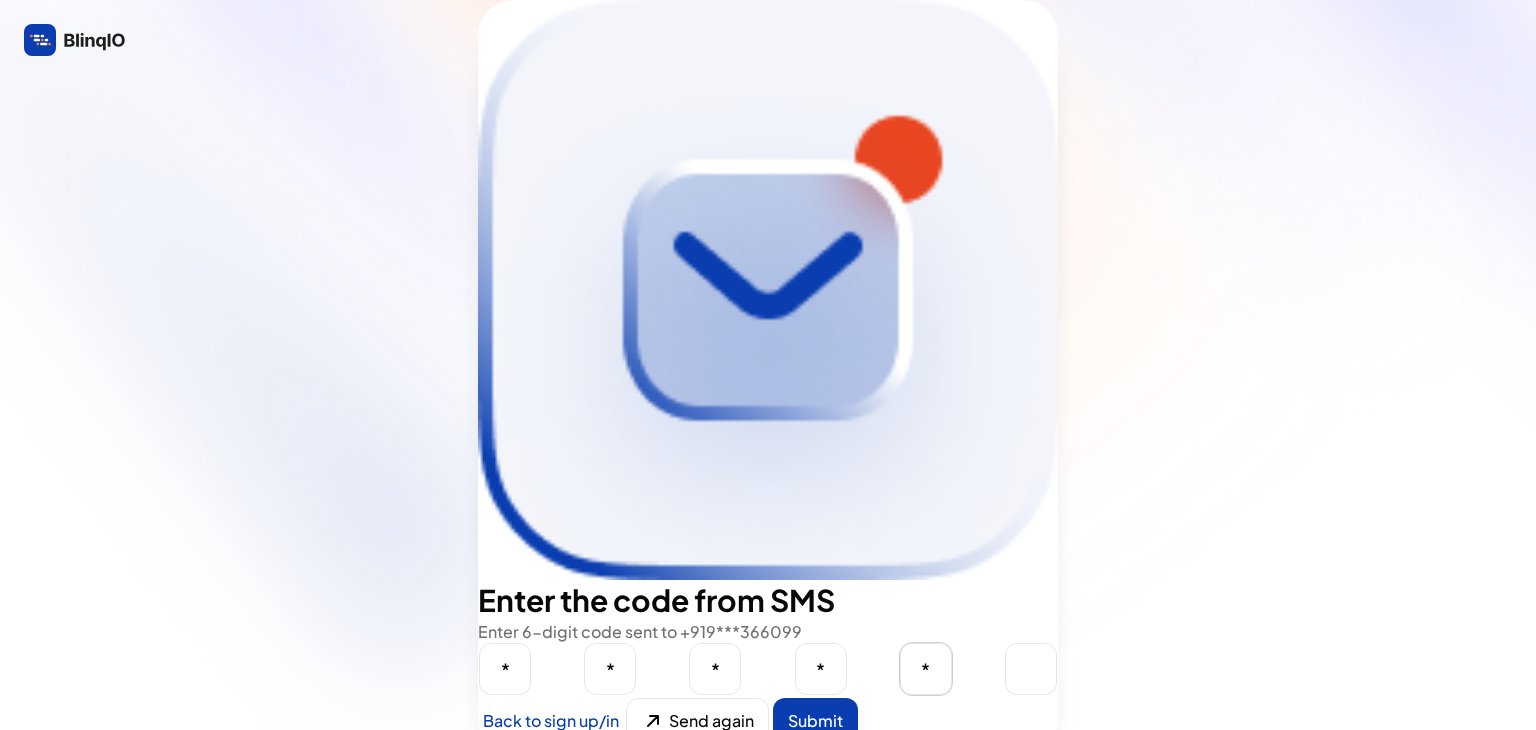 type on "*" 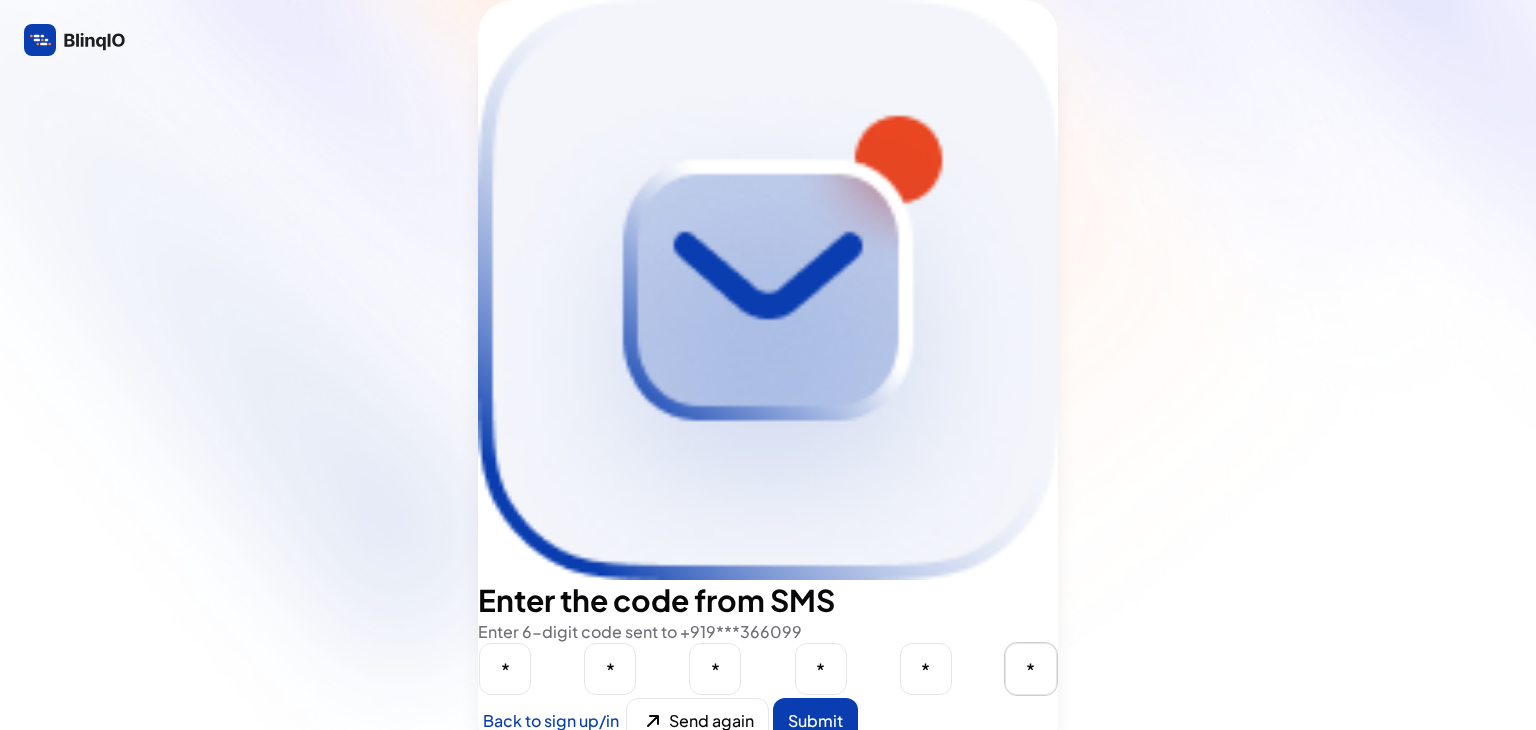 type on "*" 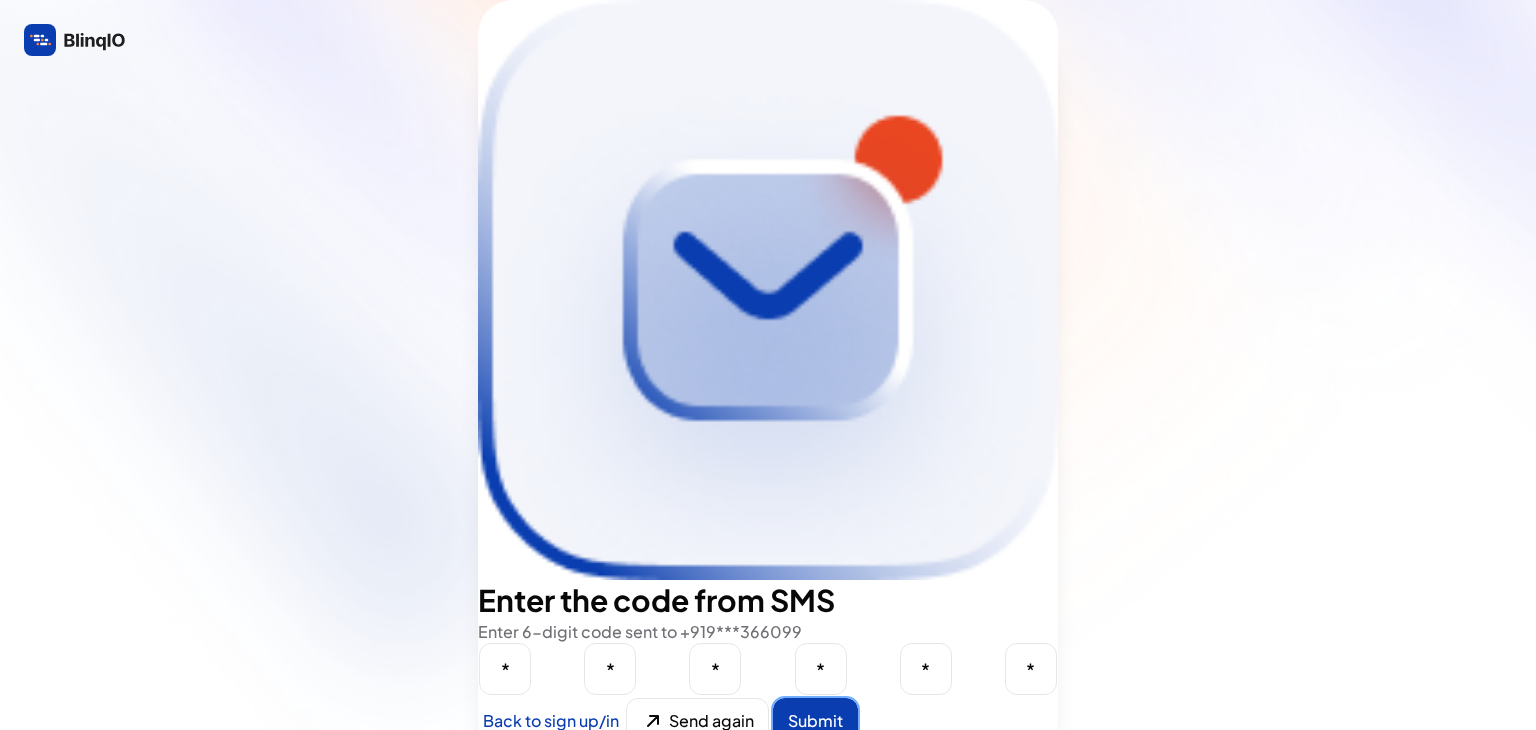 click at bounding box center (815, 721) 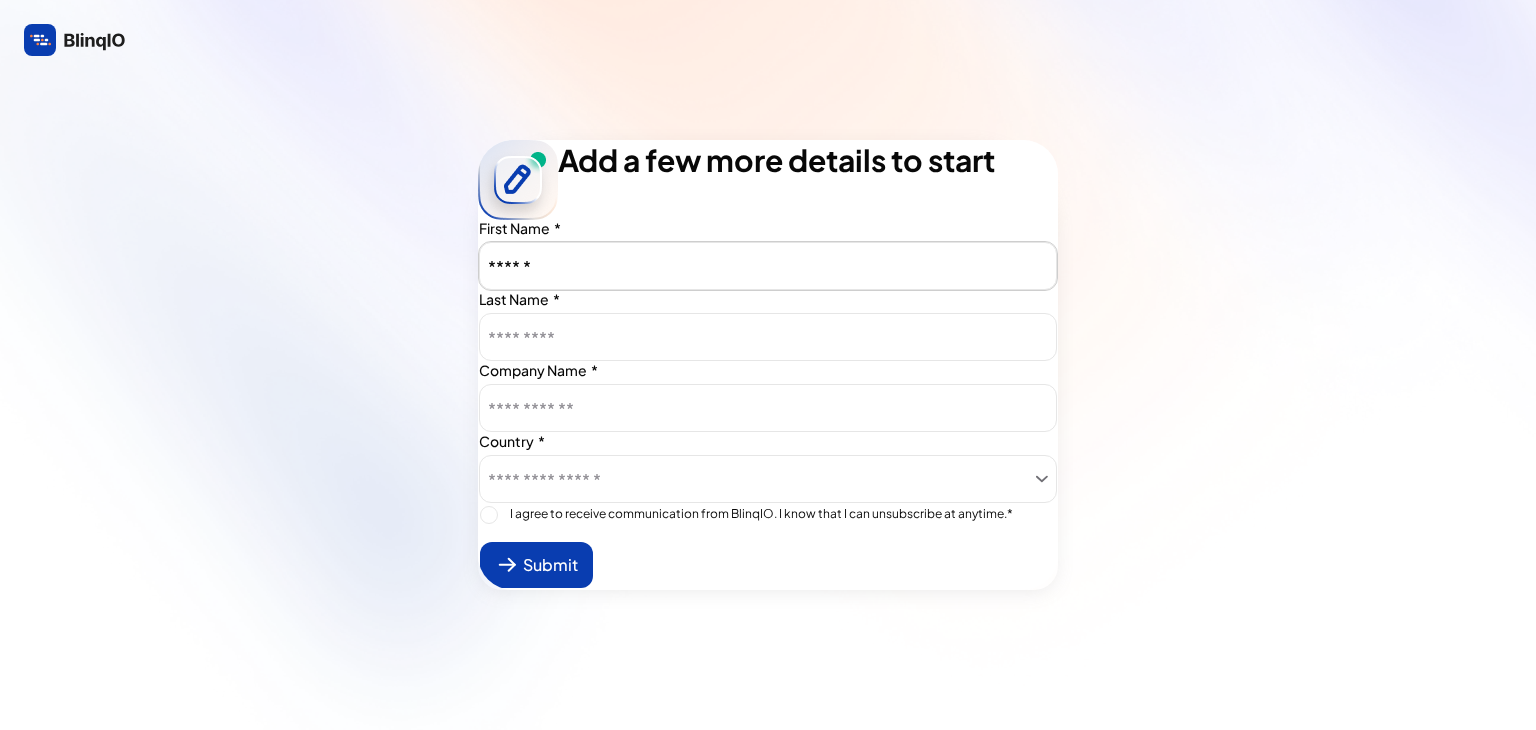 type on "******" 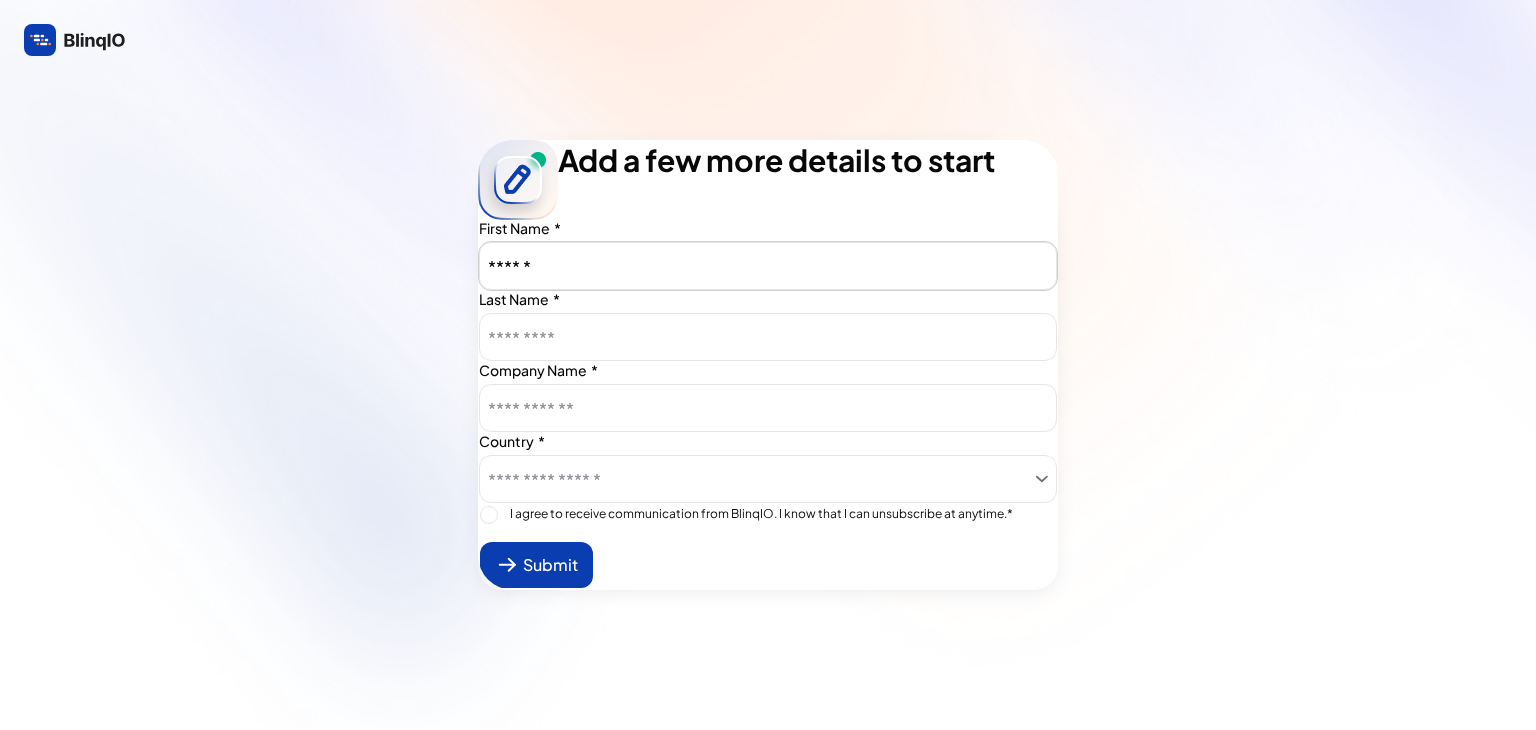type on "[PERSON_NAME]" 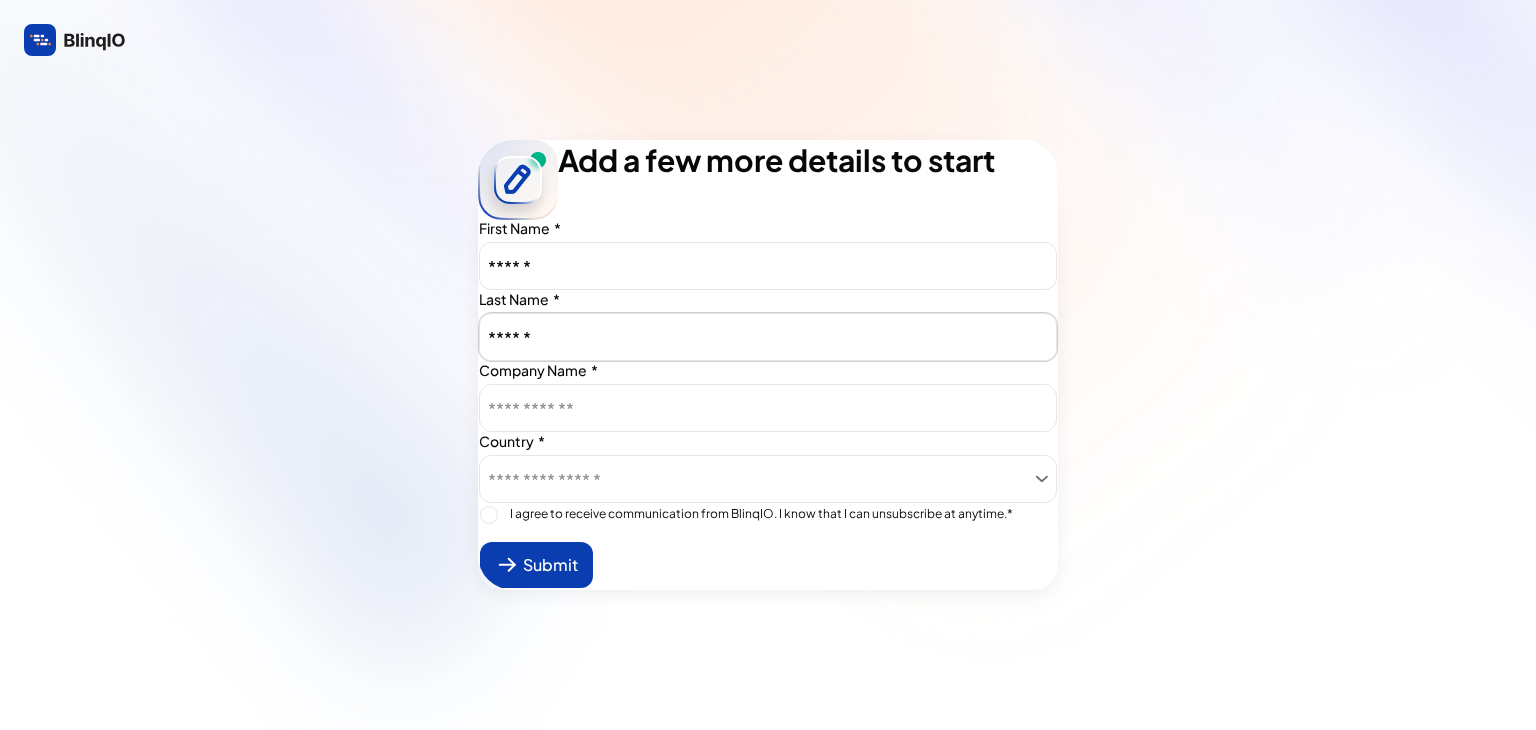 type on "******" 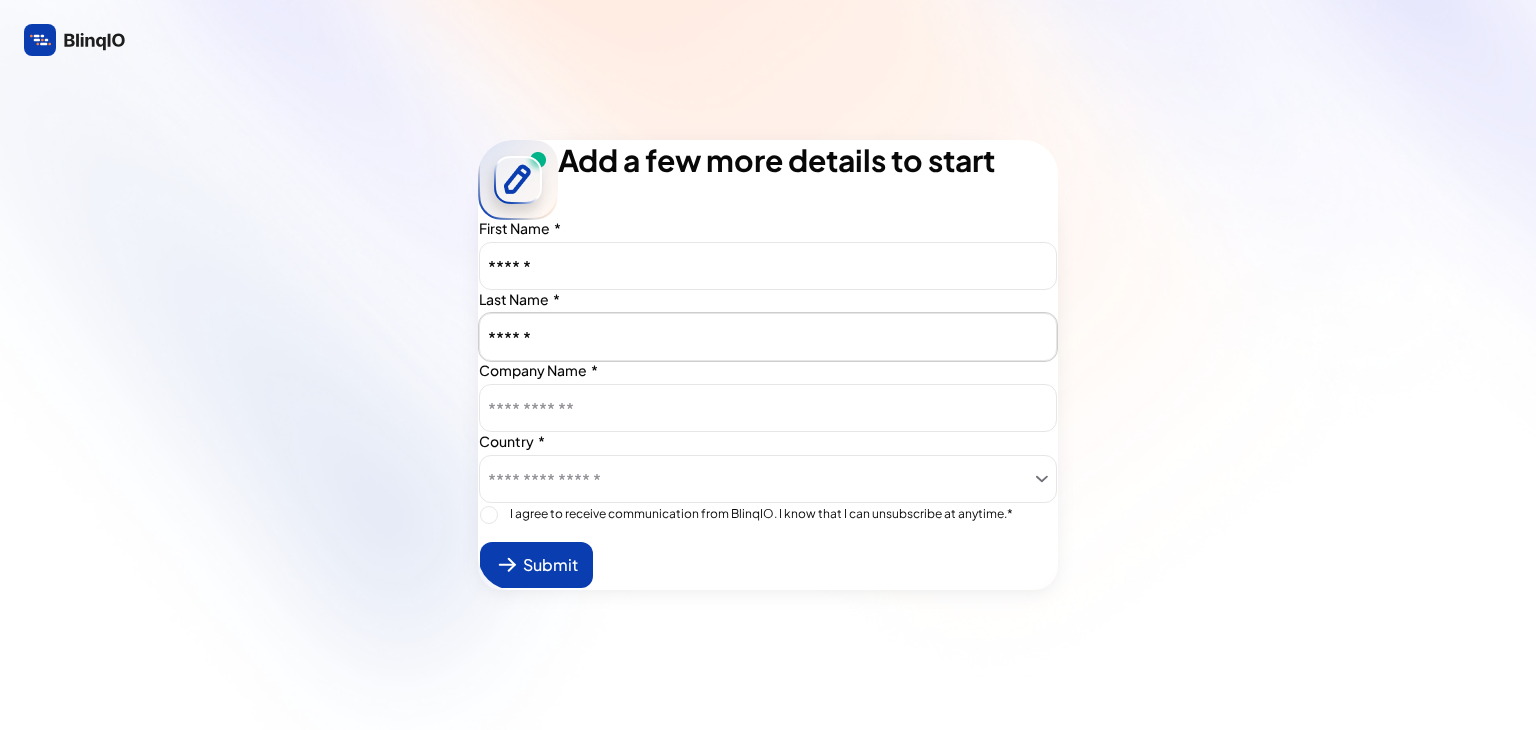 type on "Rathod" 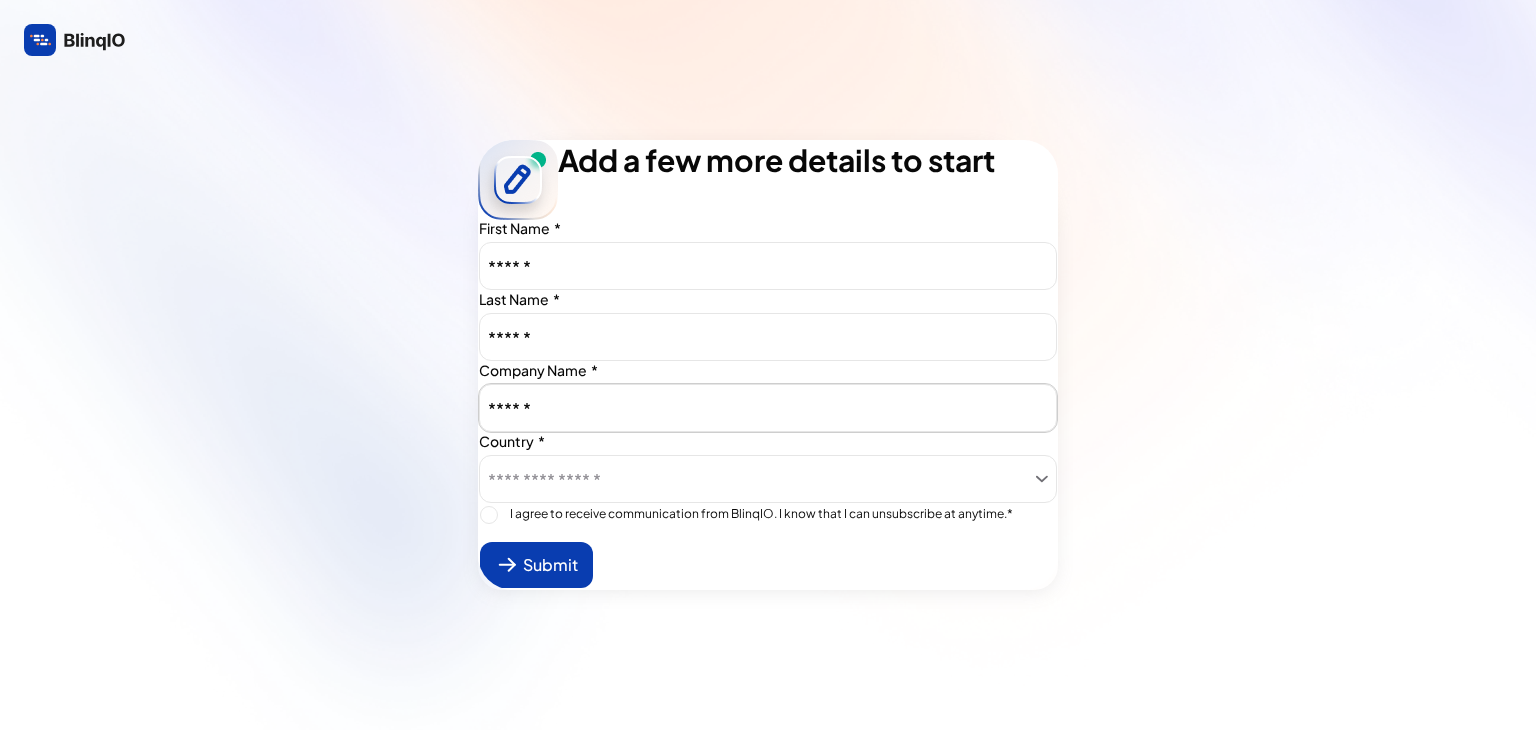 type on "******" 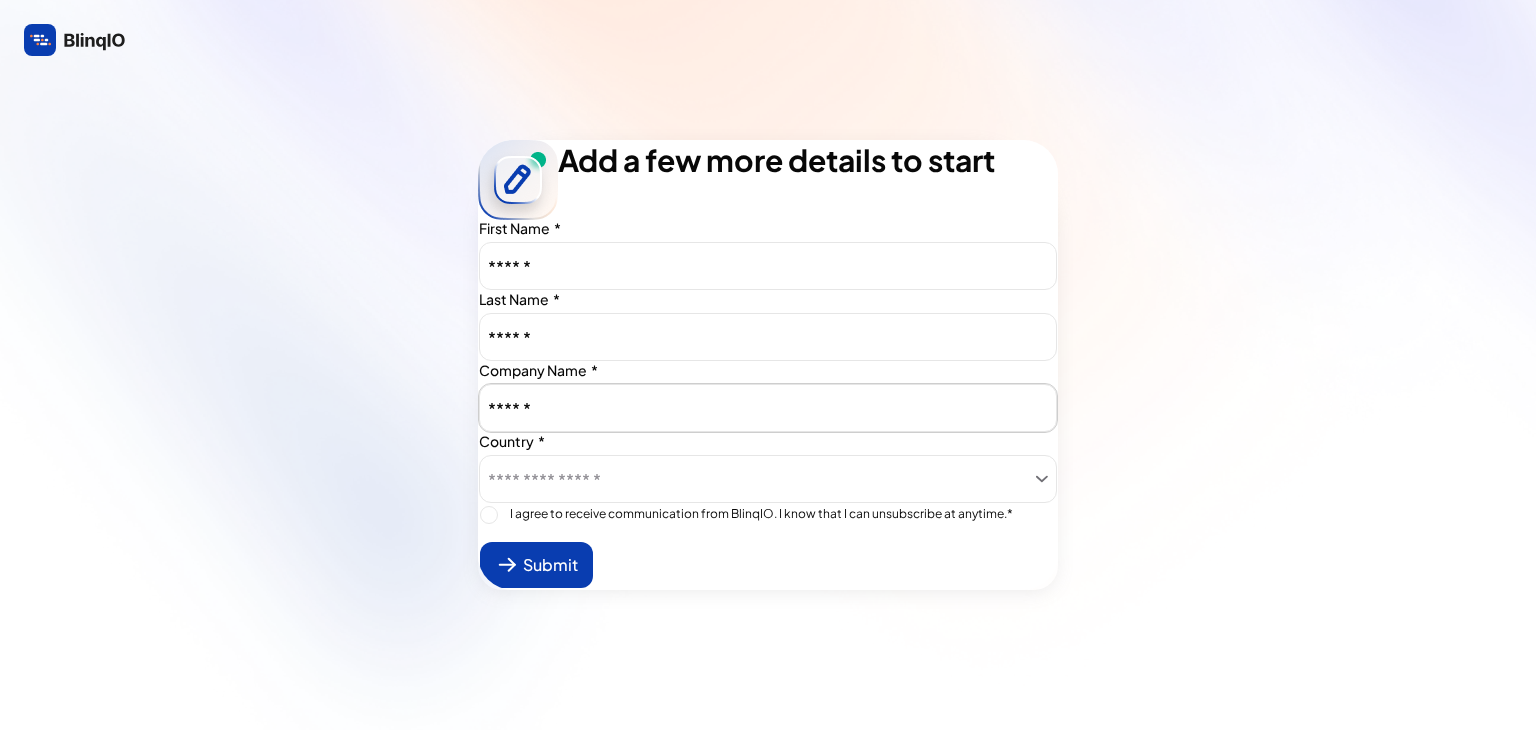 type on "[PERSON_NAME]" 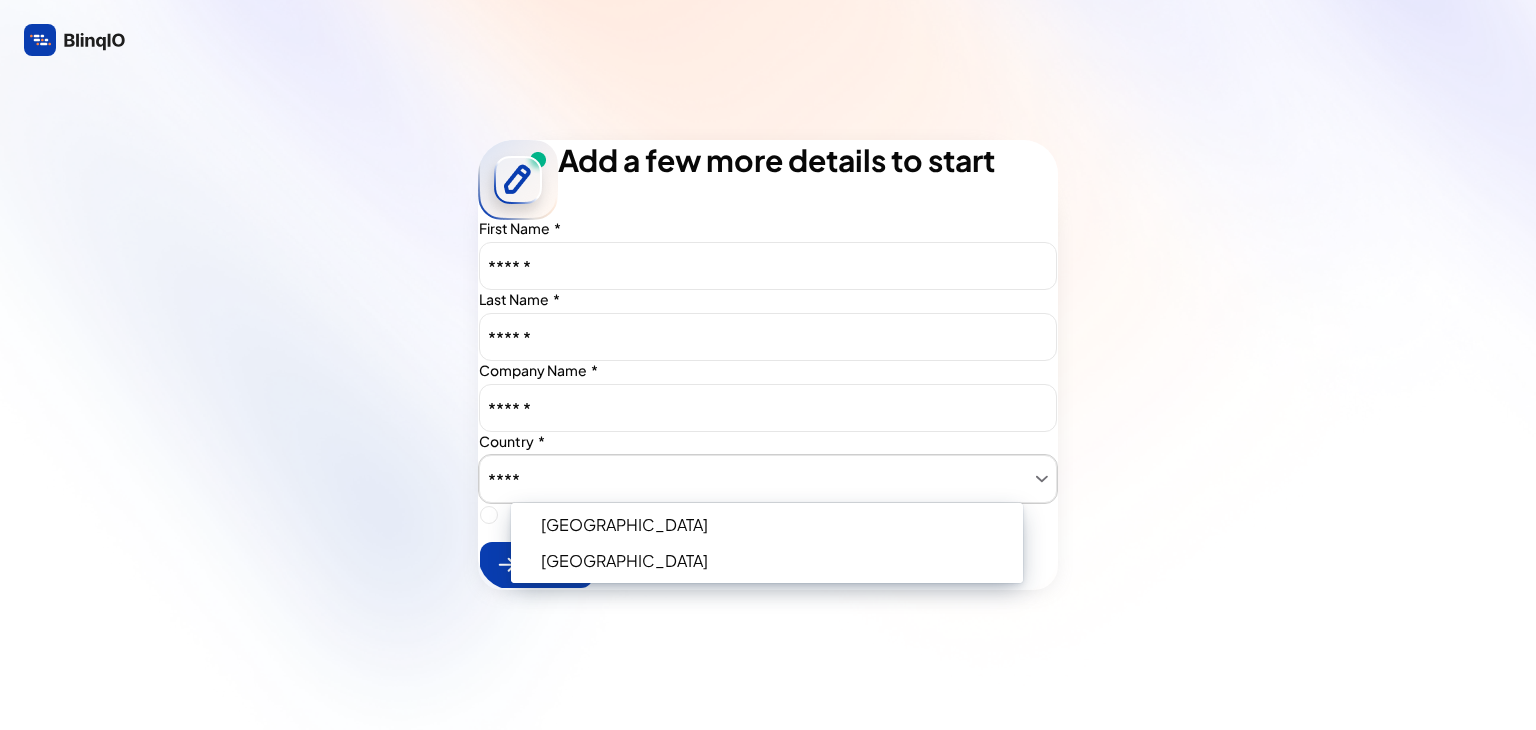 type on "*****" 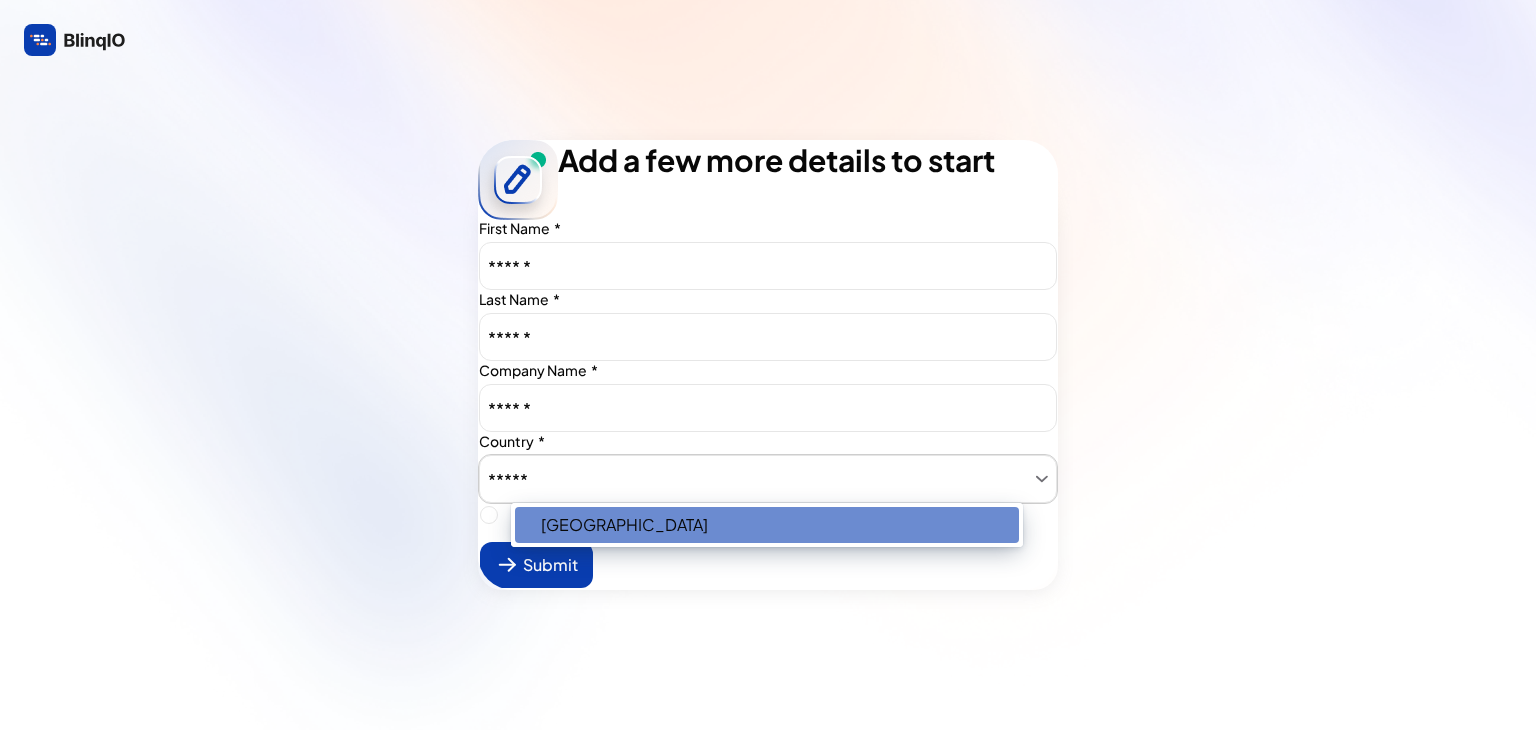 type on "India" 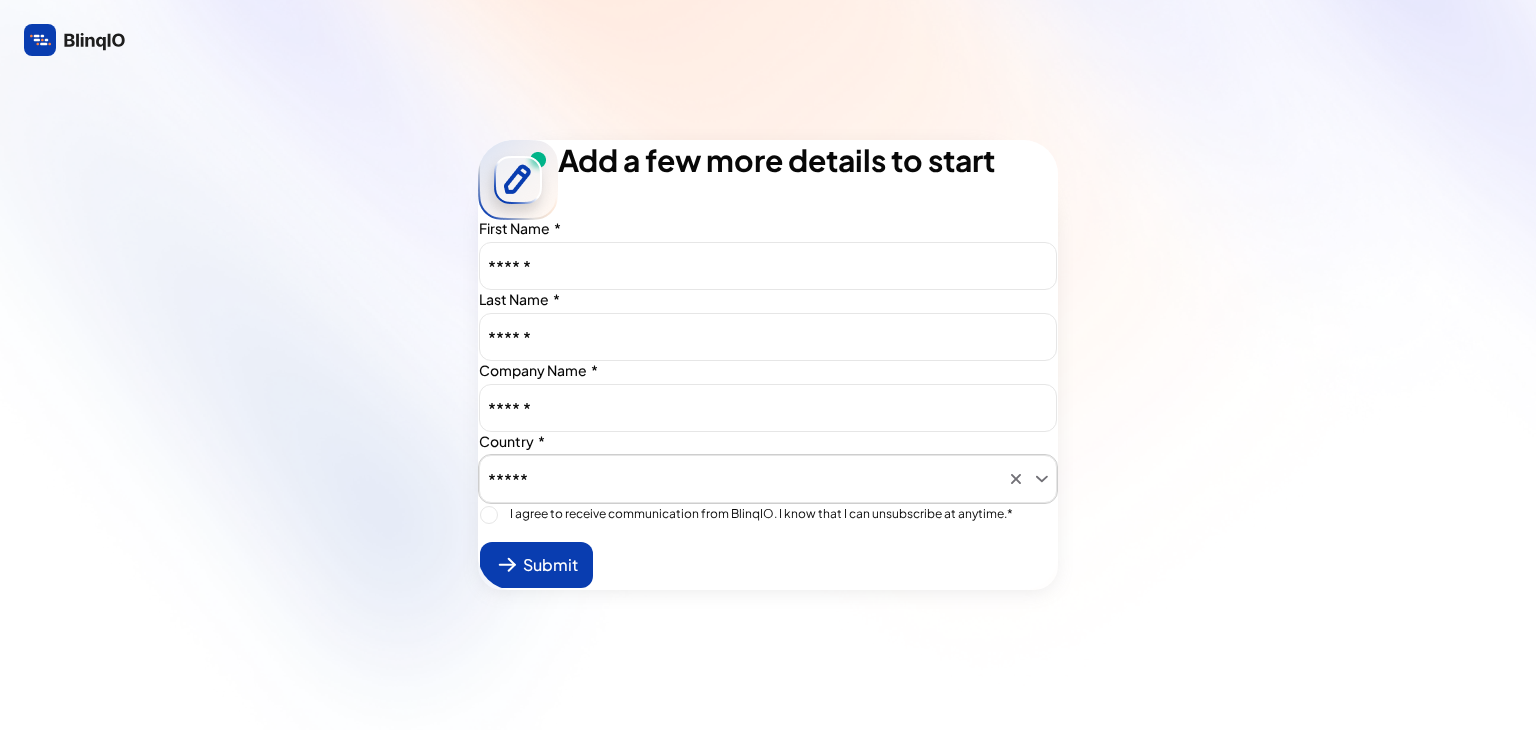 type on "*****" 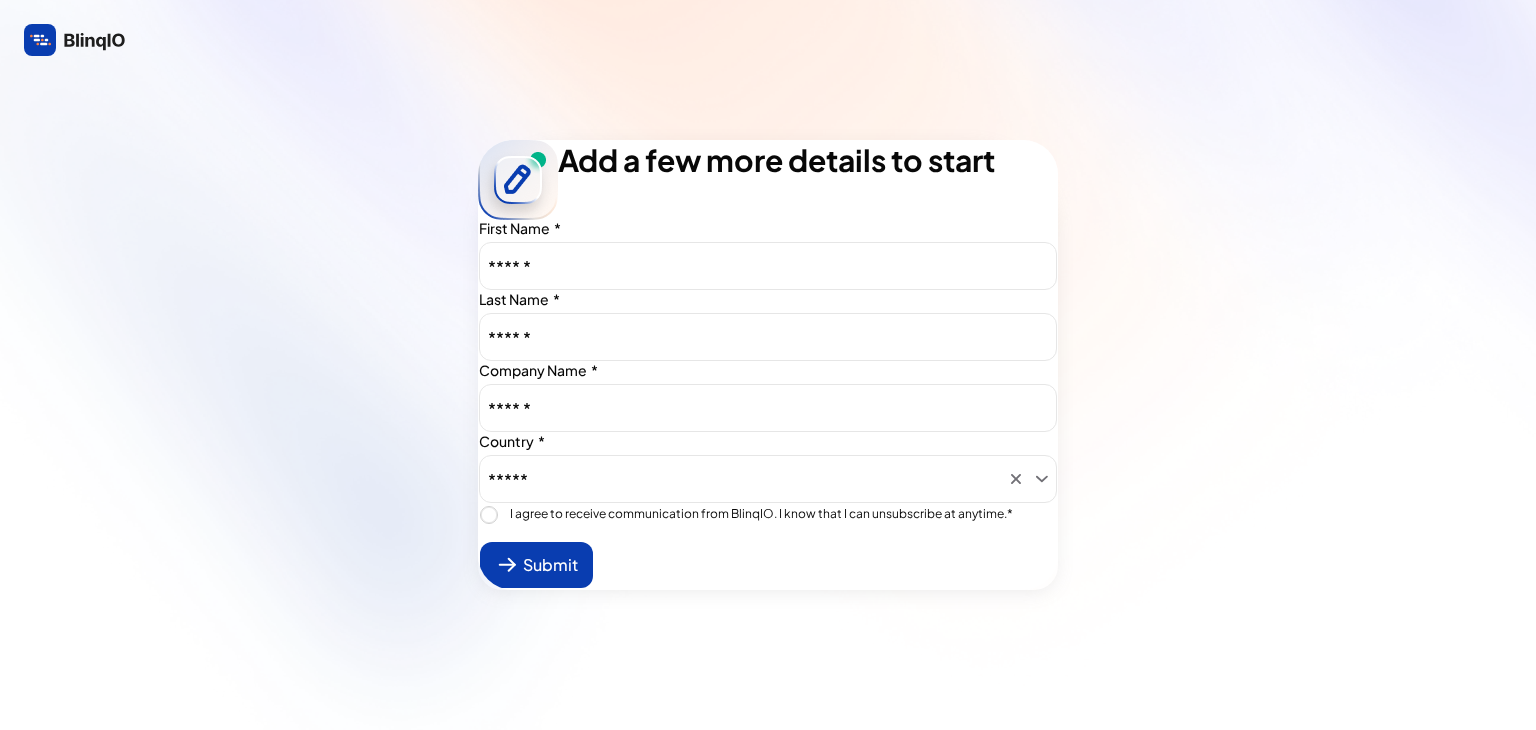 click on "I agree to receive communication from BlinqIO. I know that I can unsubscribe at anytime." at bounding box center [761, 514] 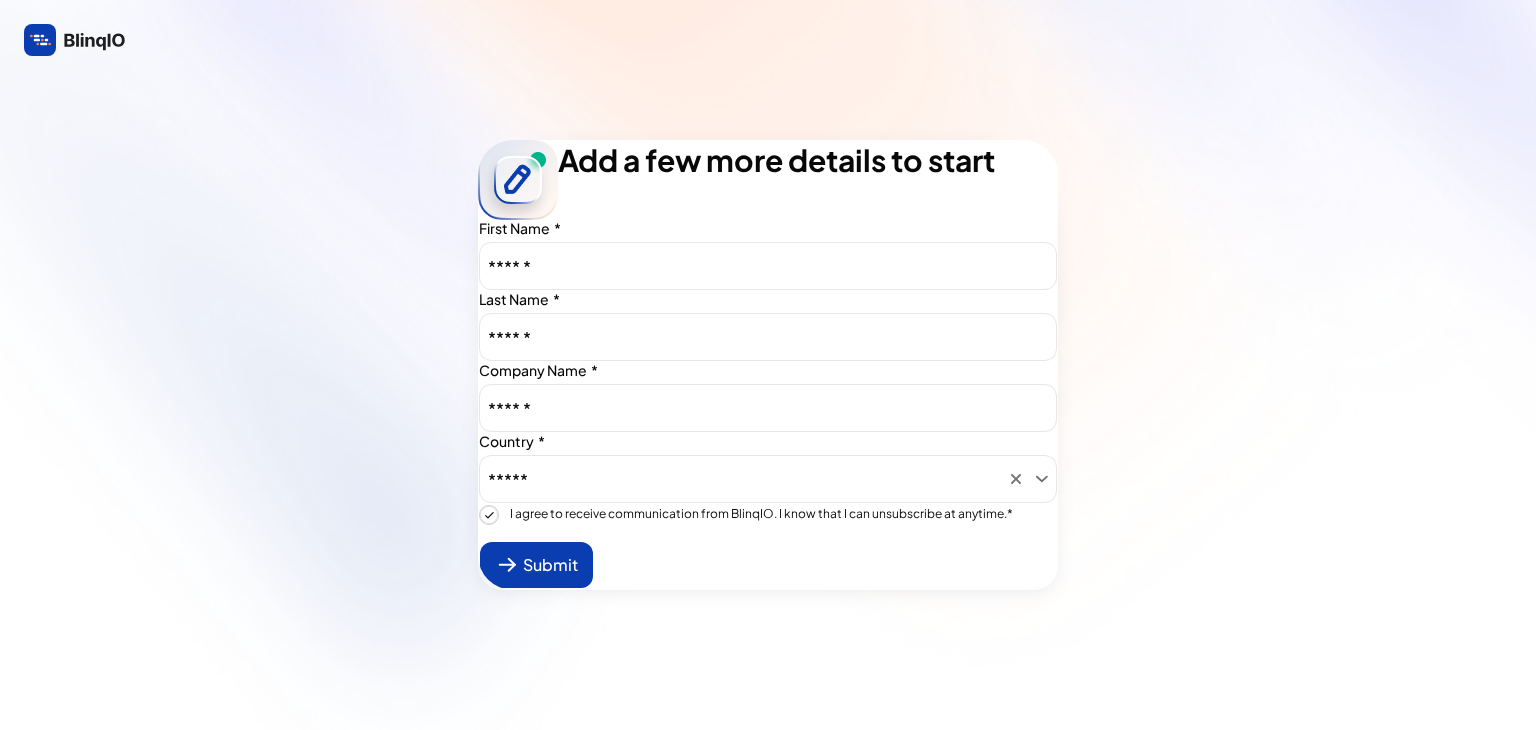 type on "true" 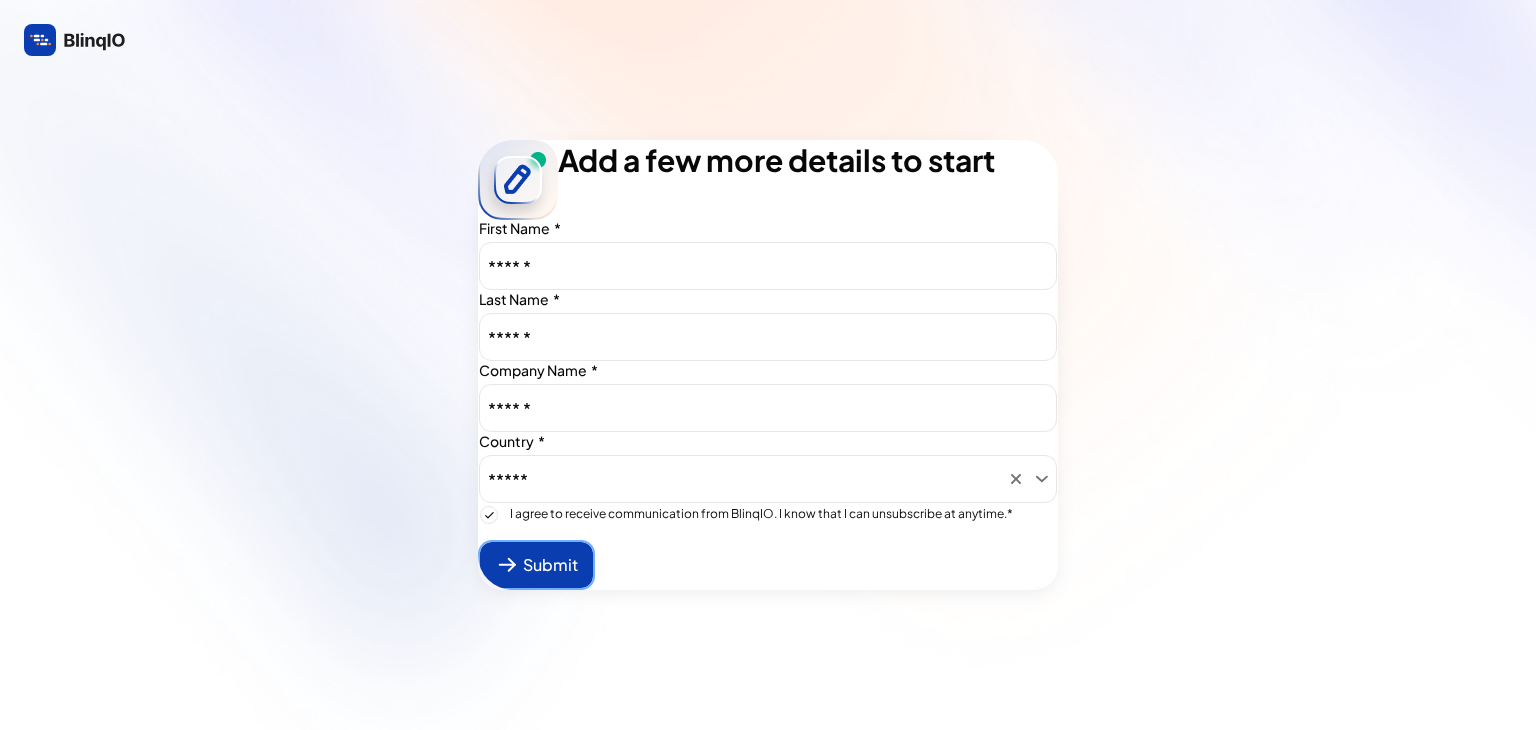 click at bounding box center [536, 565] 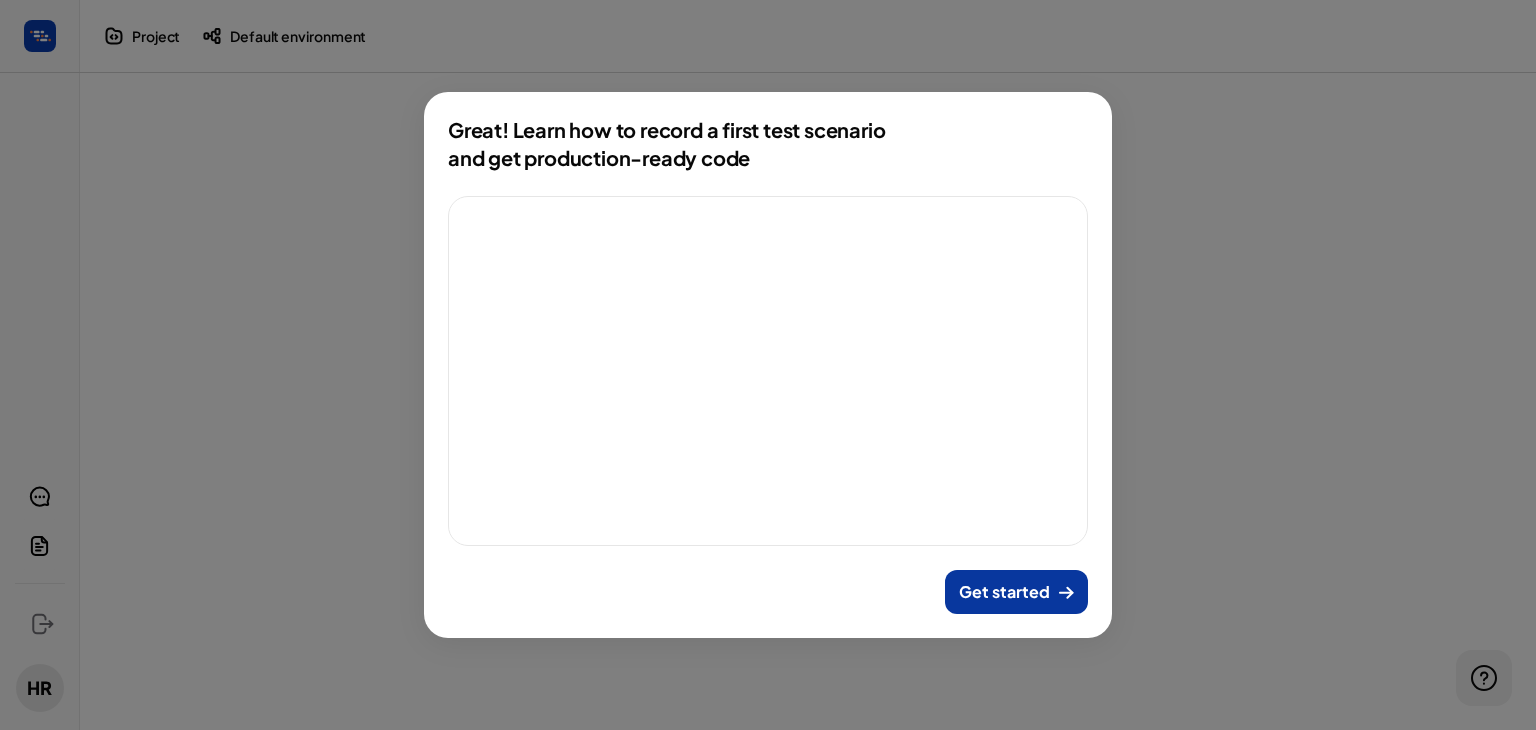 click on "Get started" at bounding box center (1004, 592) 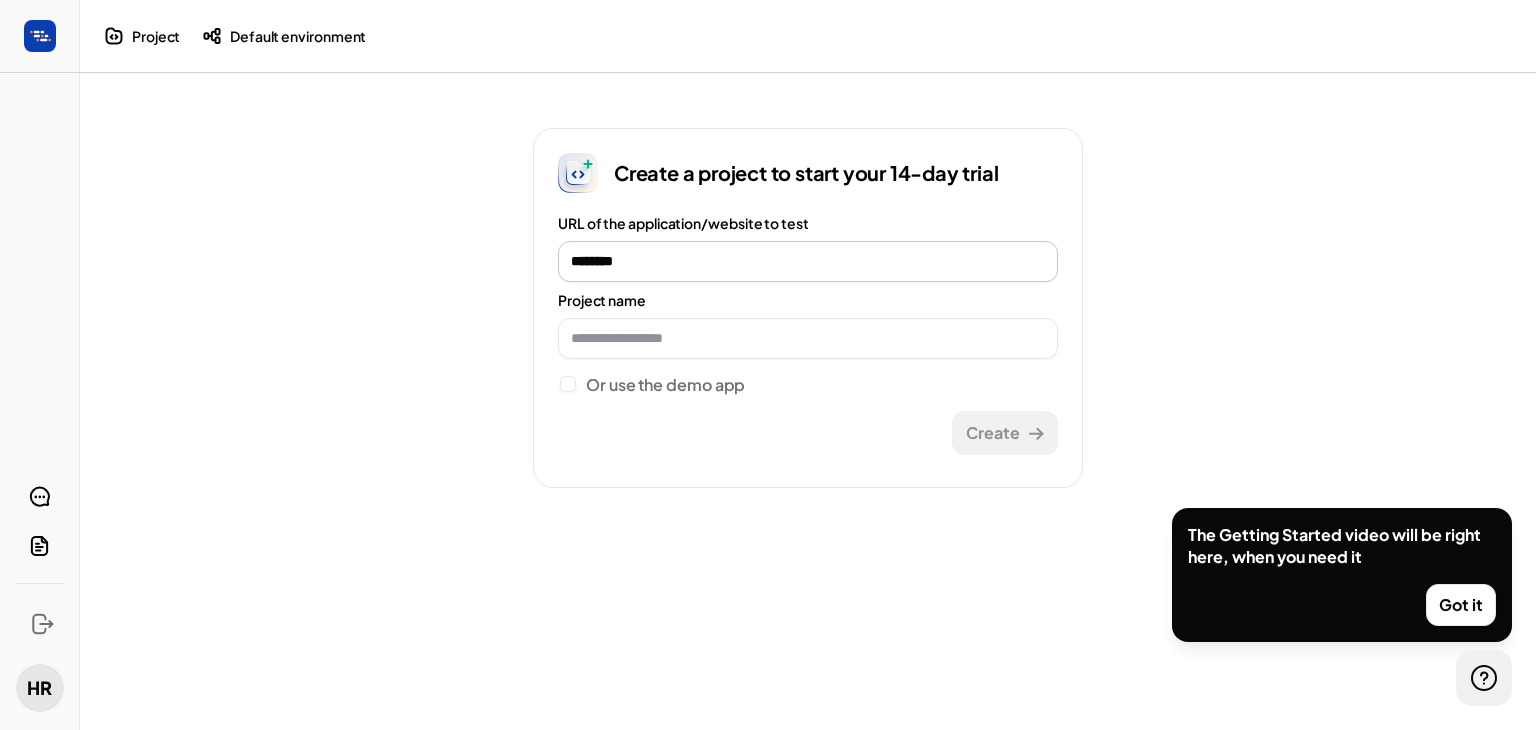 click on "********" at bounding box center [808, 261] 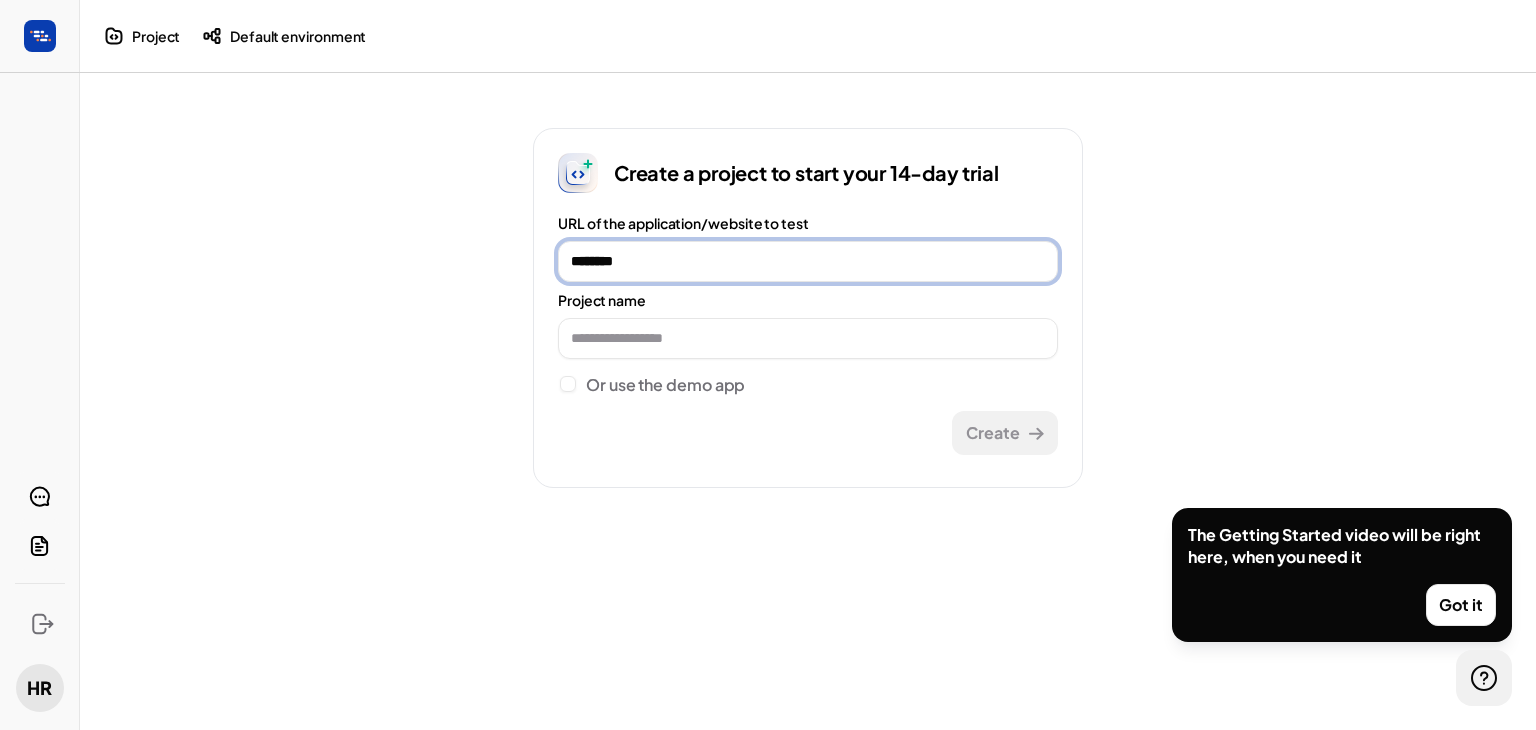 click on "********" at bounding box center (808, 261) 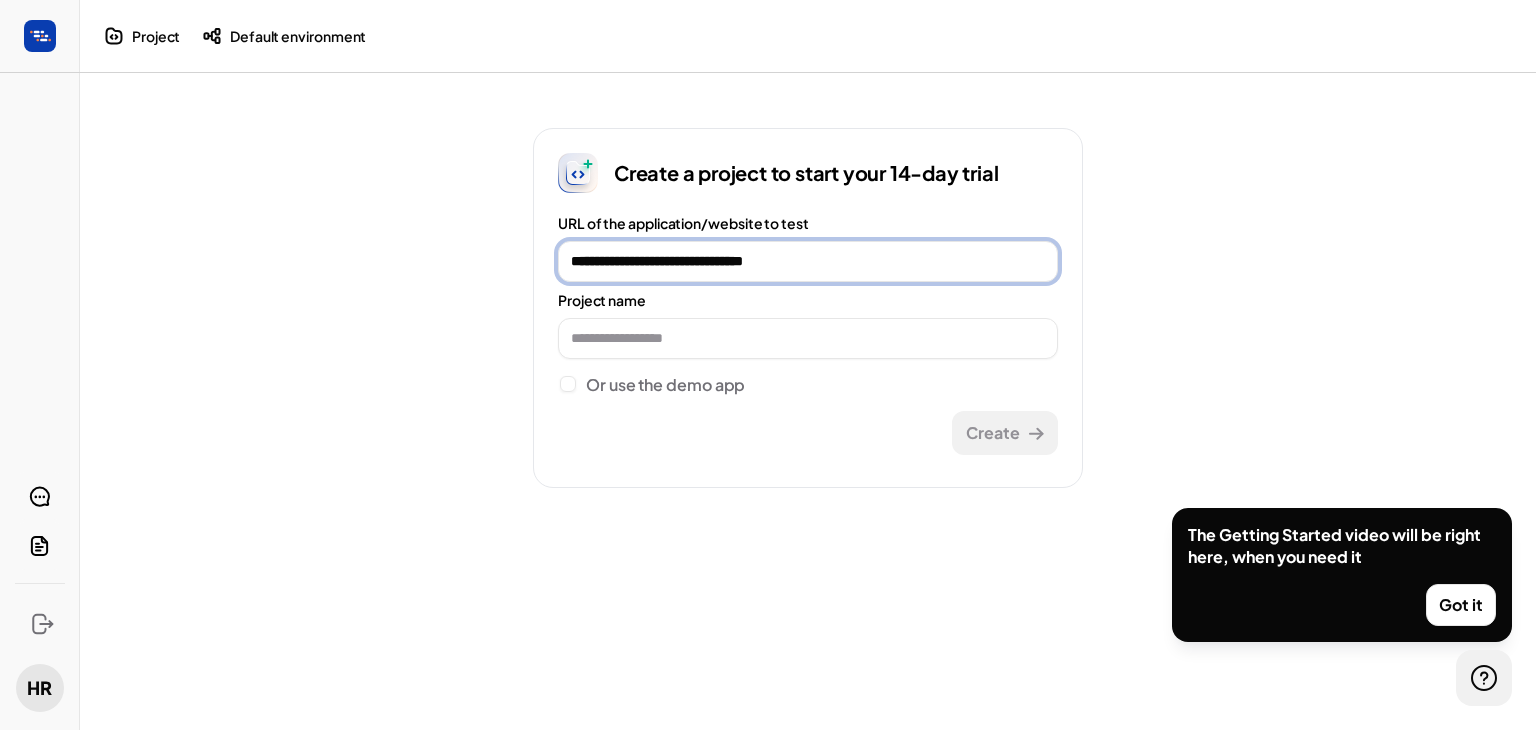 type on "*****" 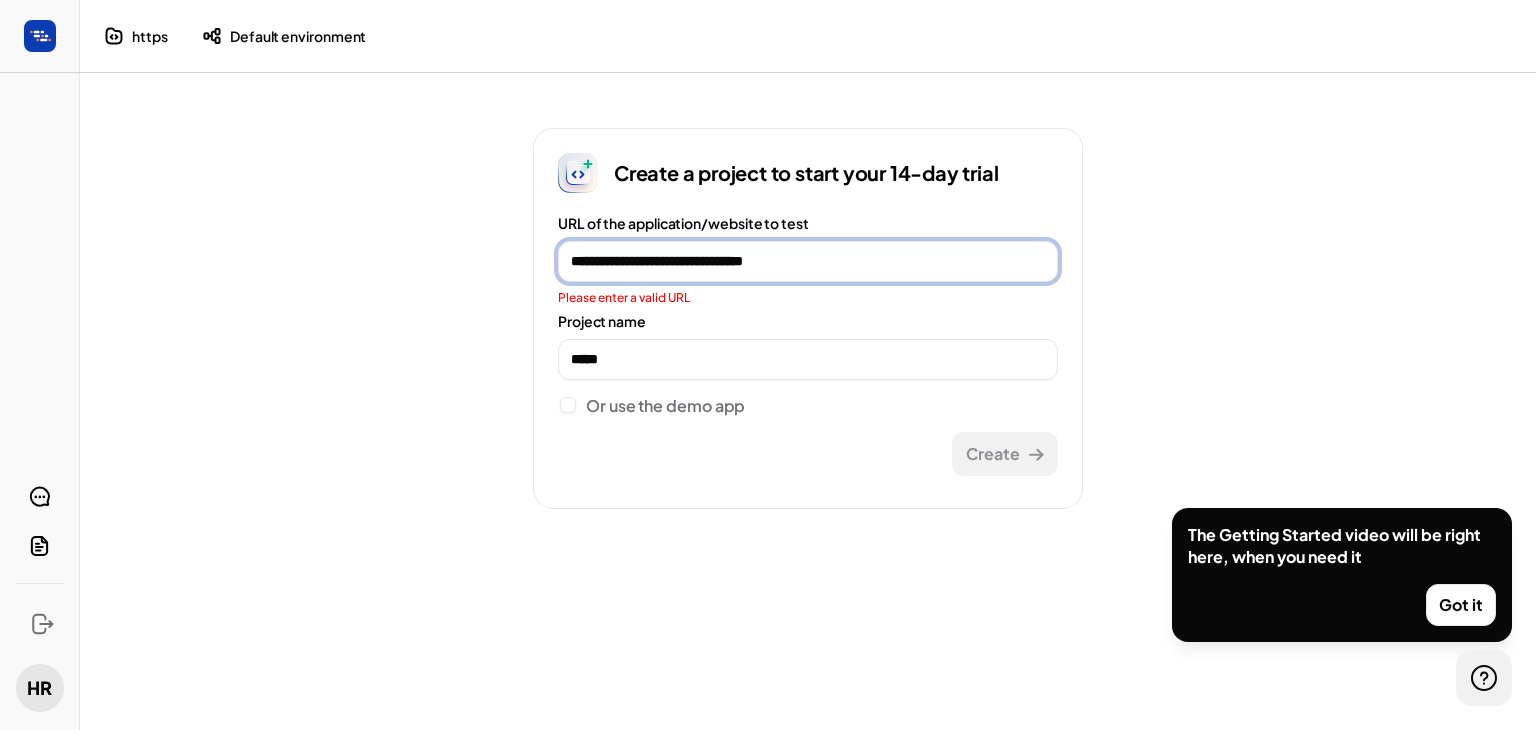 drag, startPoint x: 677, startPoint y: 263, endPoint x: 622, endPoint y: 261, distance: 55.03635 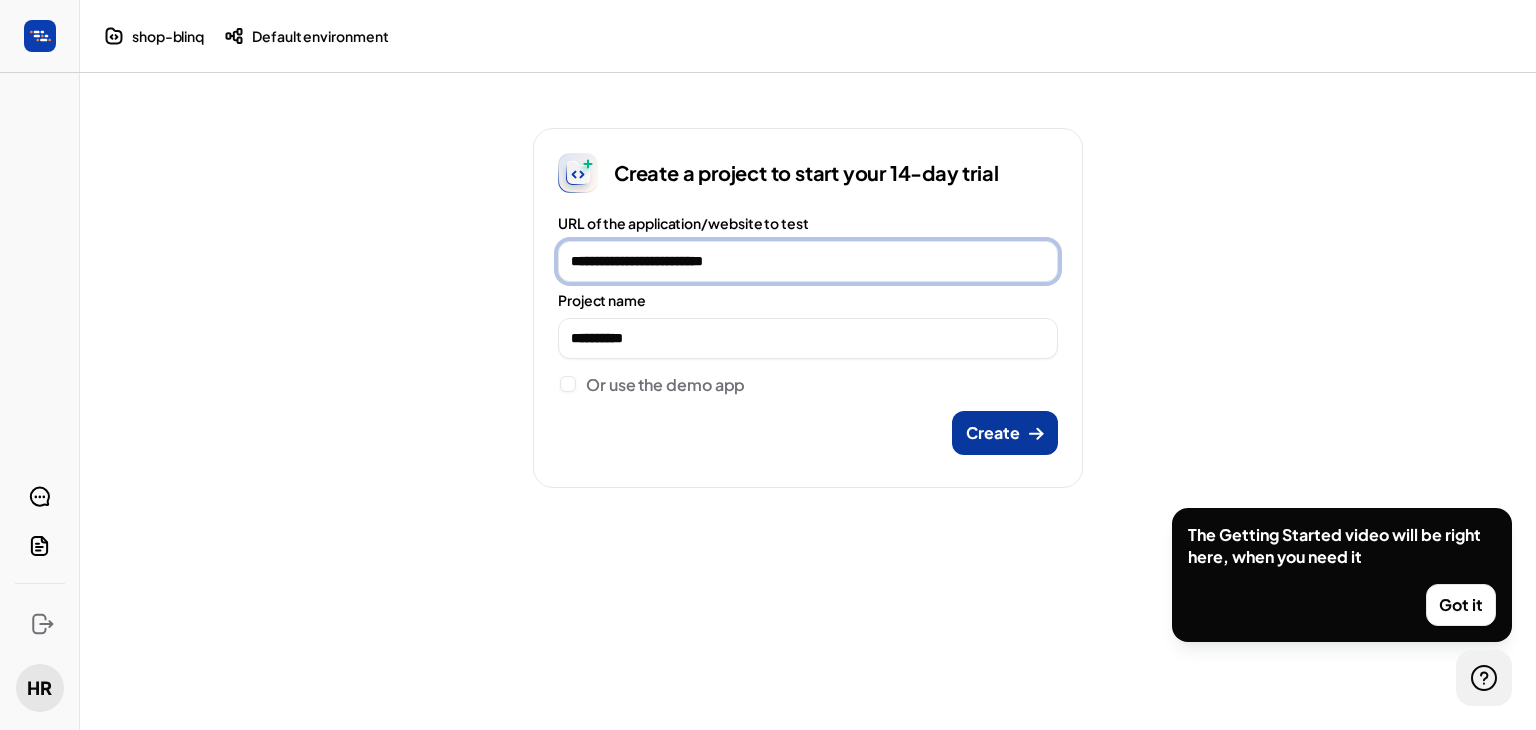 type on "**********" 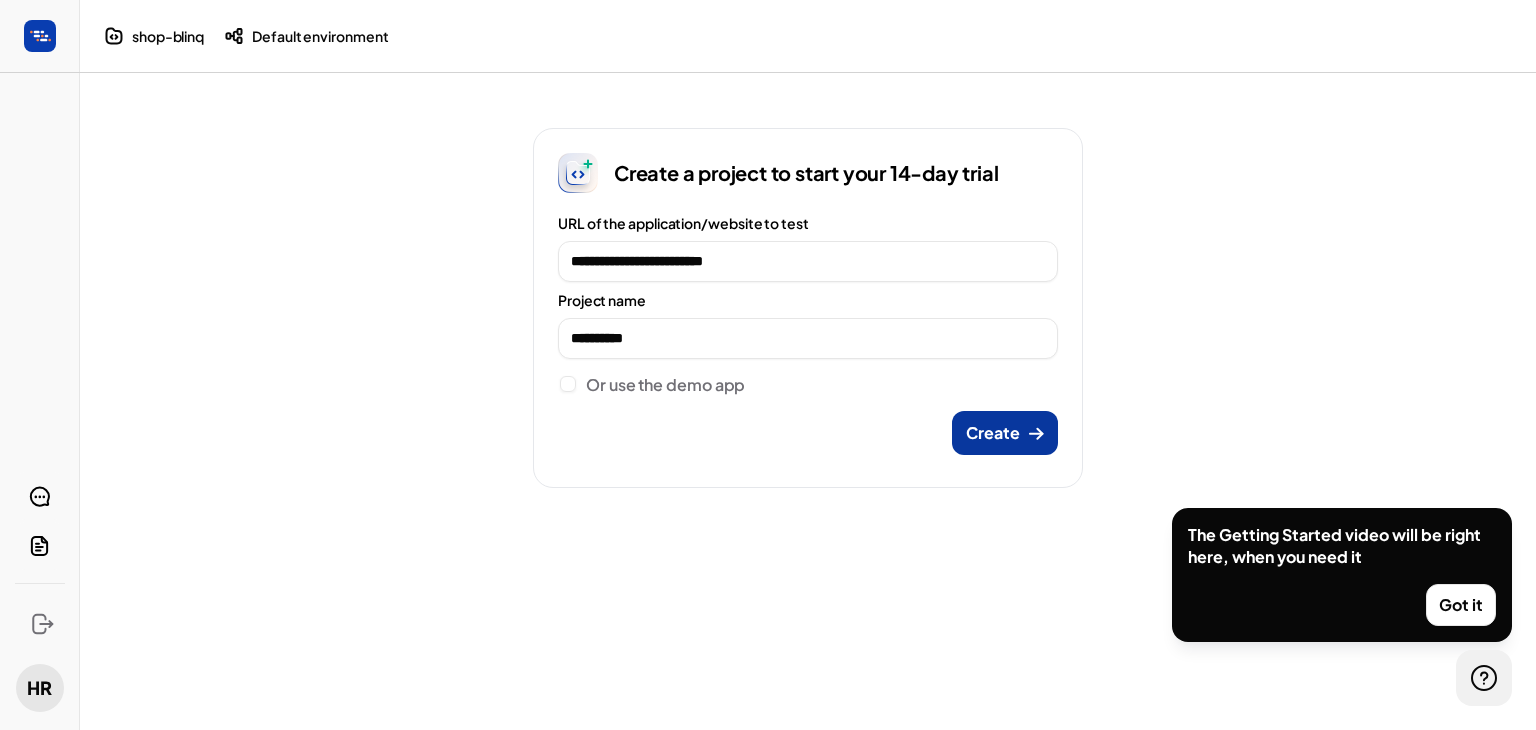 click on "Create" at bounding box center (993, 433) 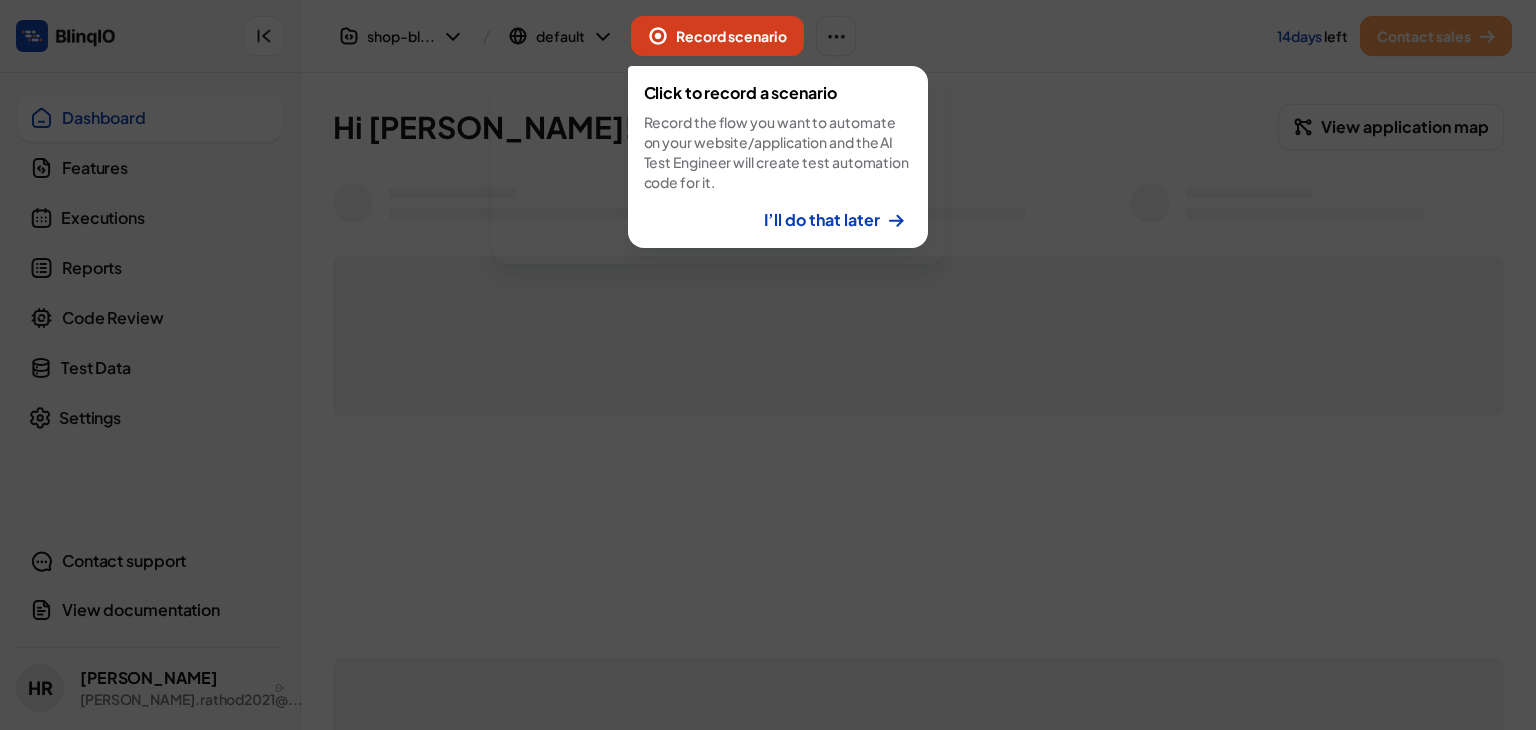 click on "Record scenario" at bounding box center (717, 36) 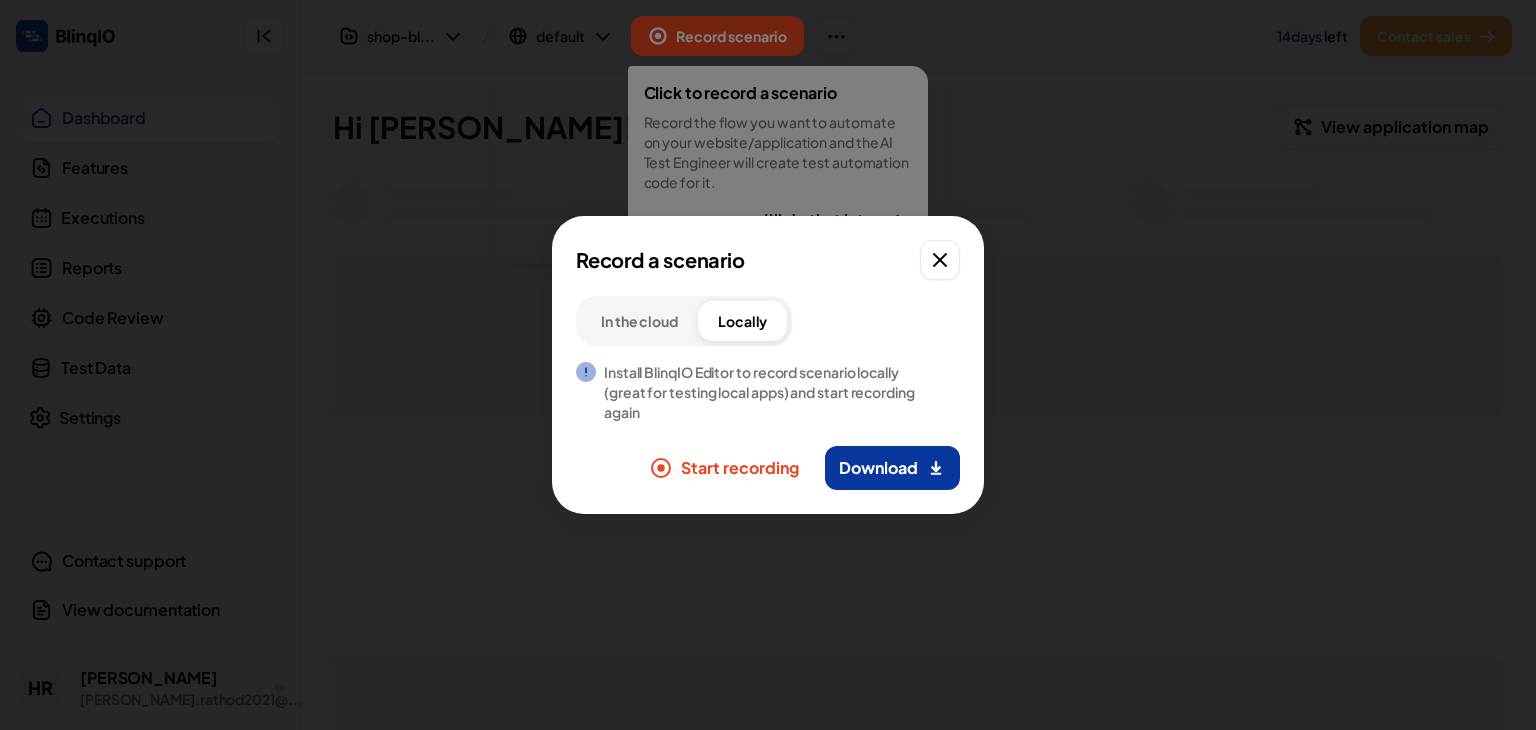 click on "Download" at bounding box center (878, 468) 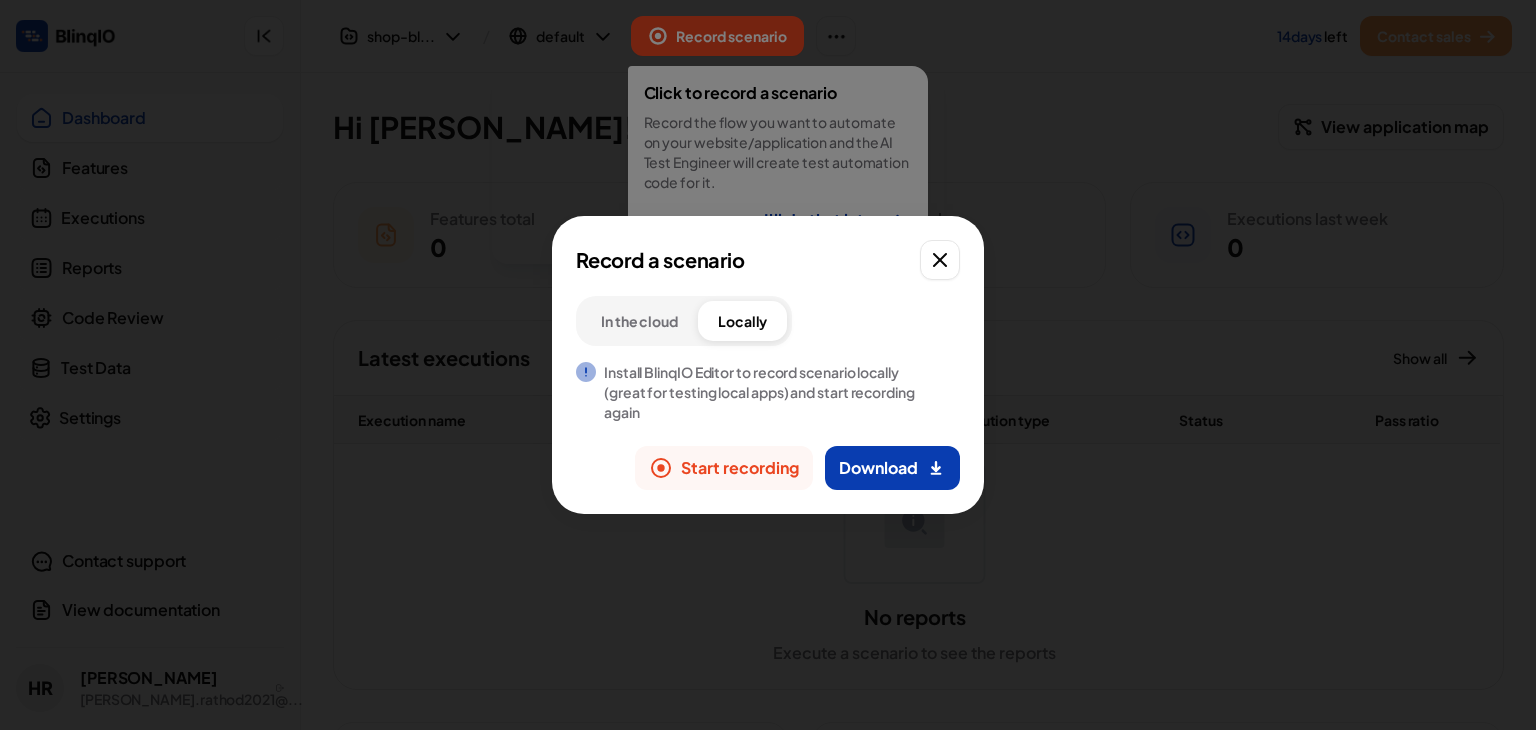 click on "Start recording" at bounding box center [724, 468] 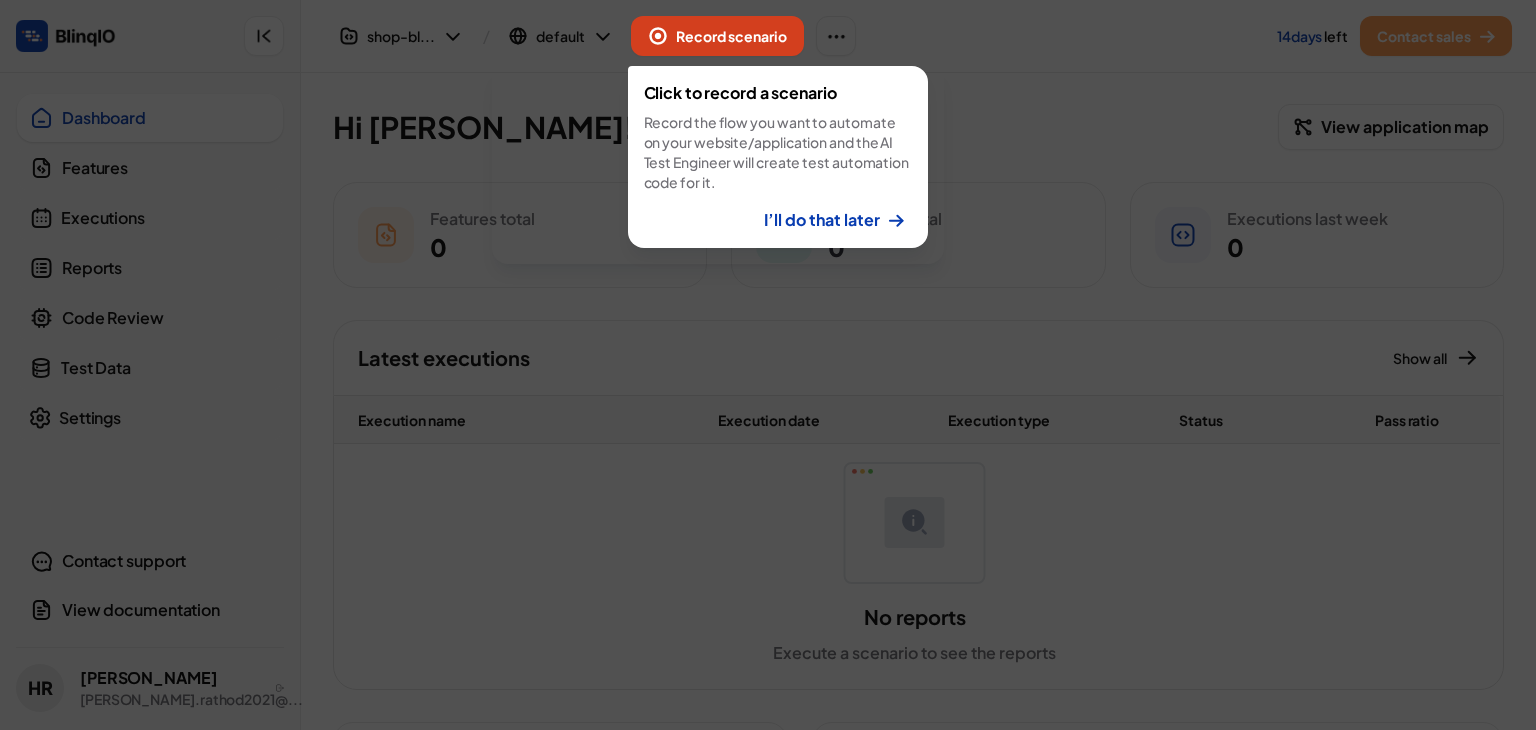 click on "Record scenario" at bounding box center (731, 36) 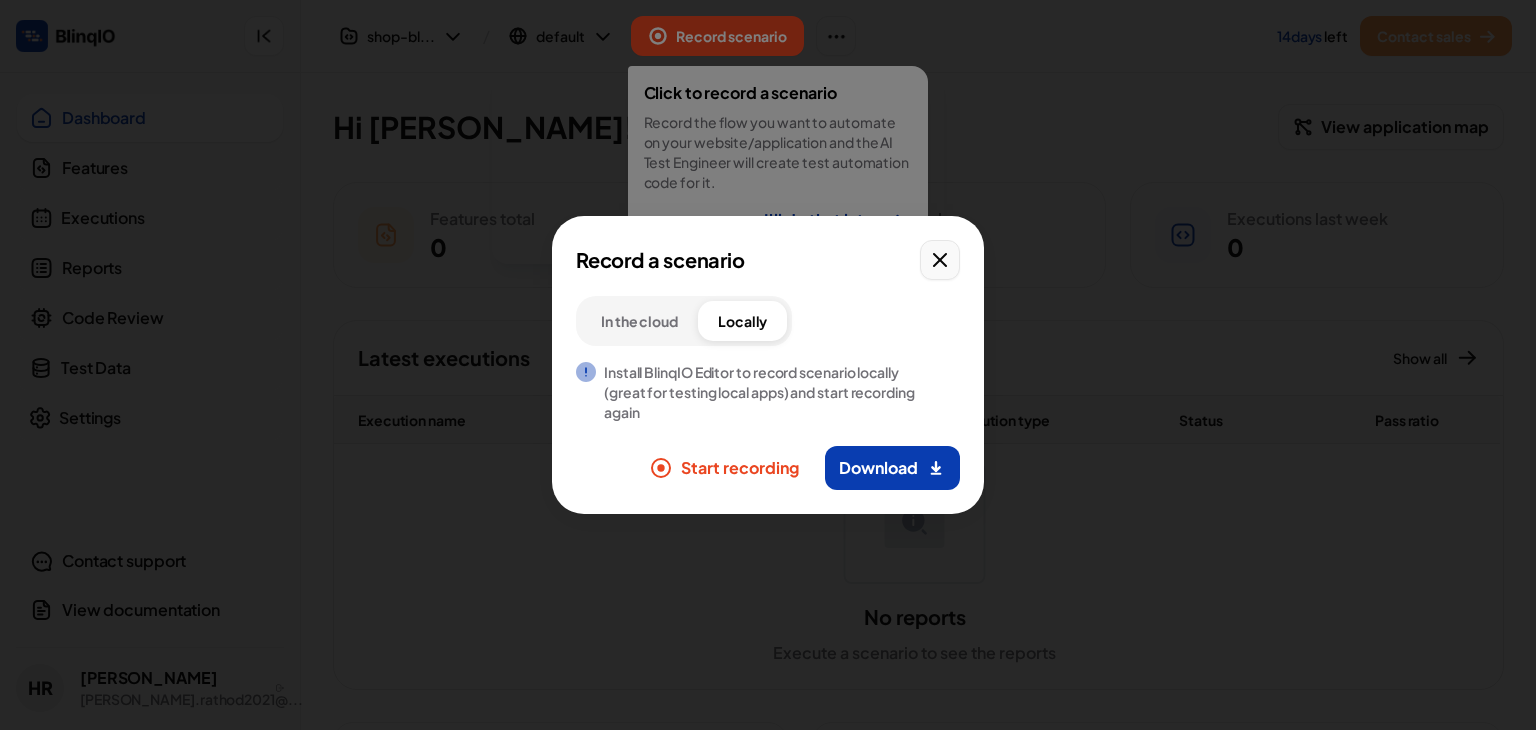 click 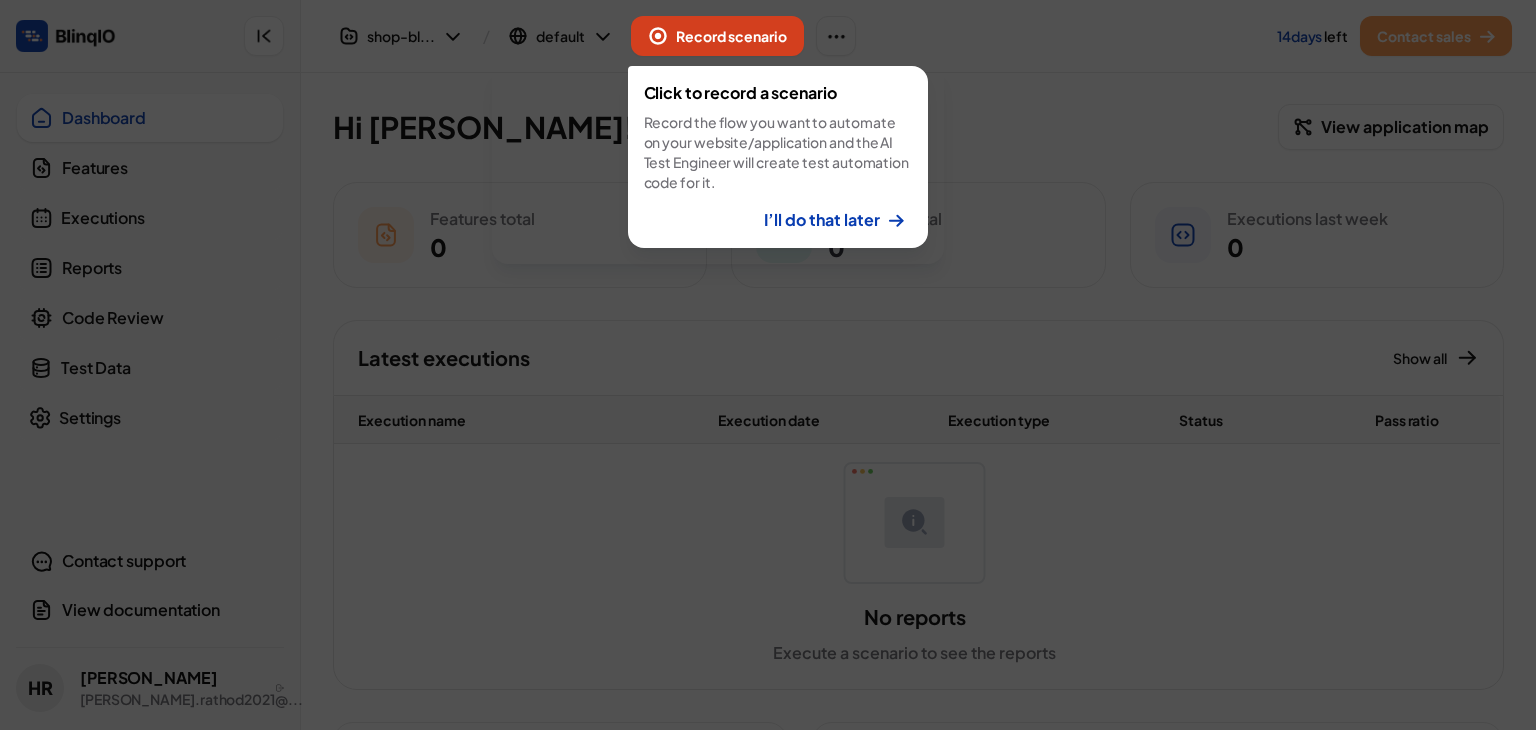 click on "Record scenario" at bounding box center (731, 36) 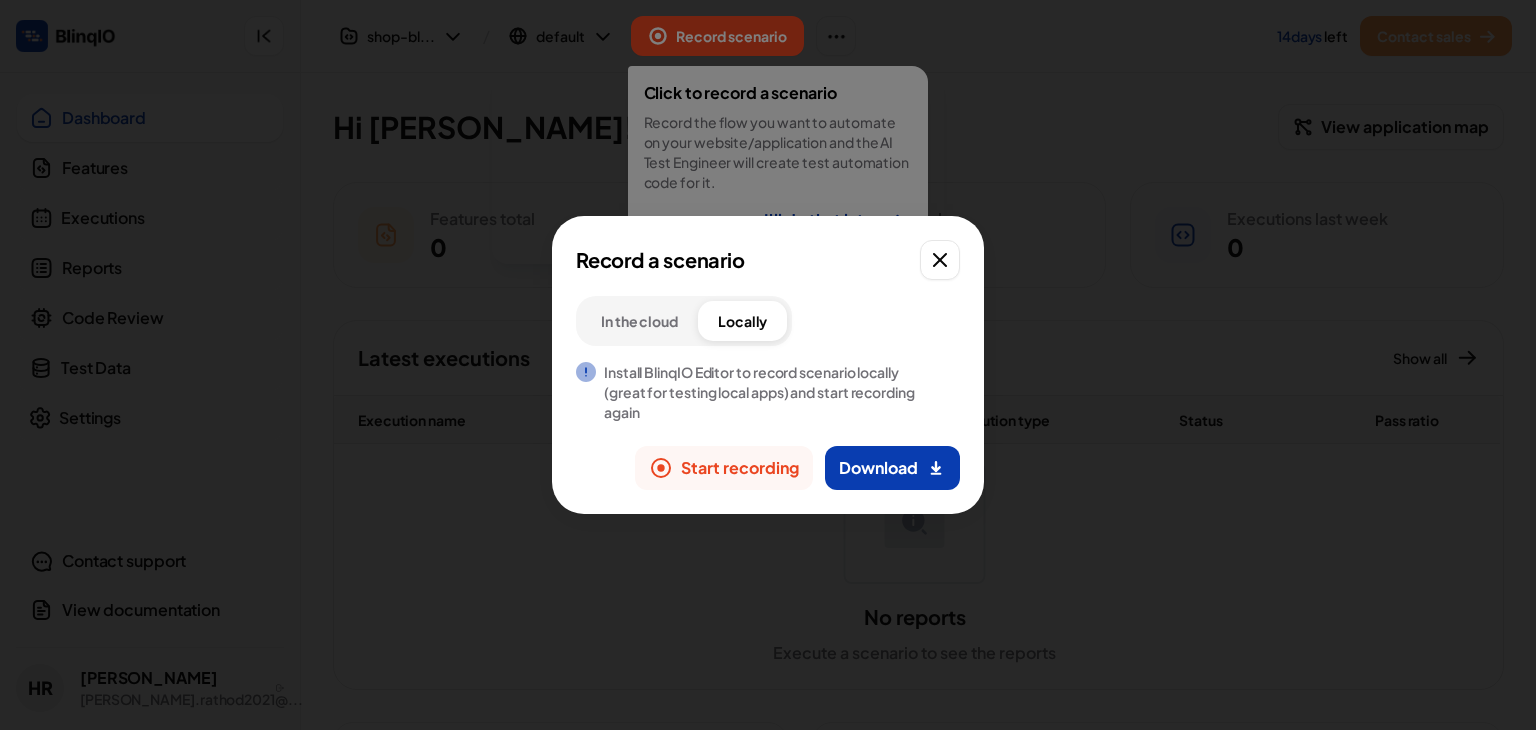 click on "Start recording" at bounding box center [740, 468] 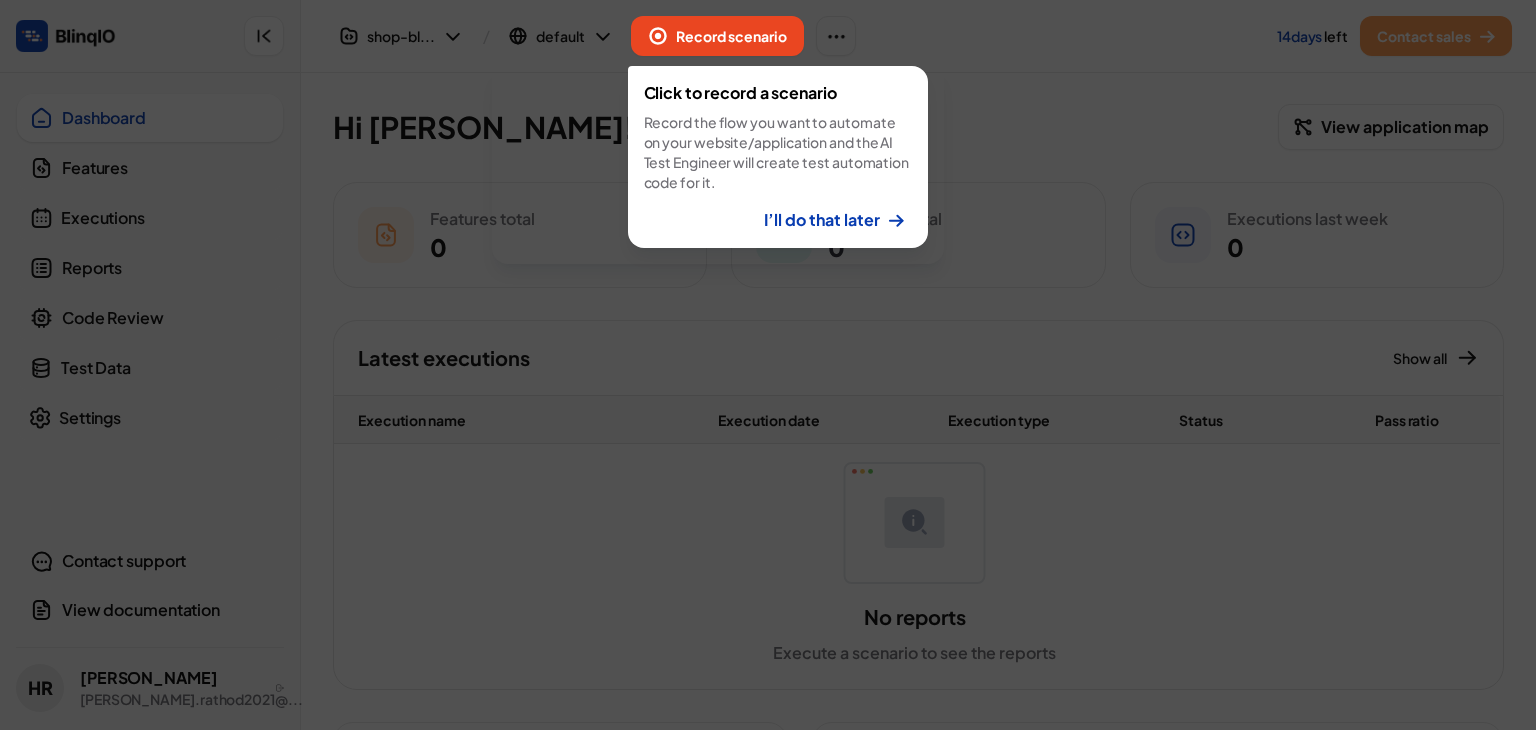 click on "I’ll do that later" at bounding box center (822, 220) 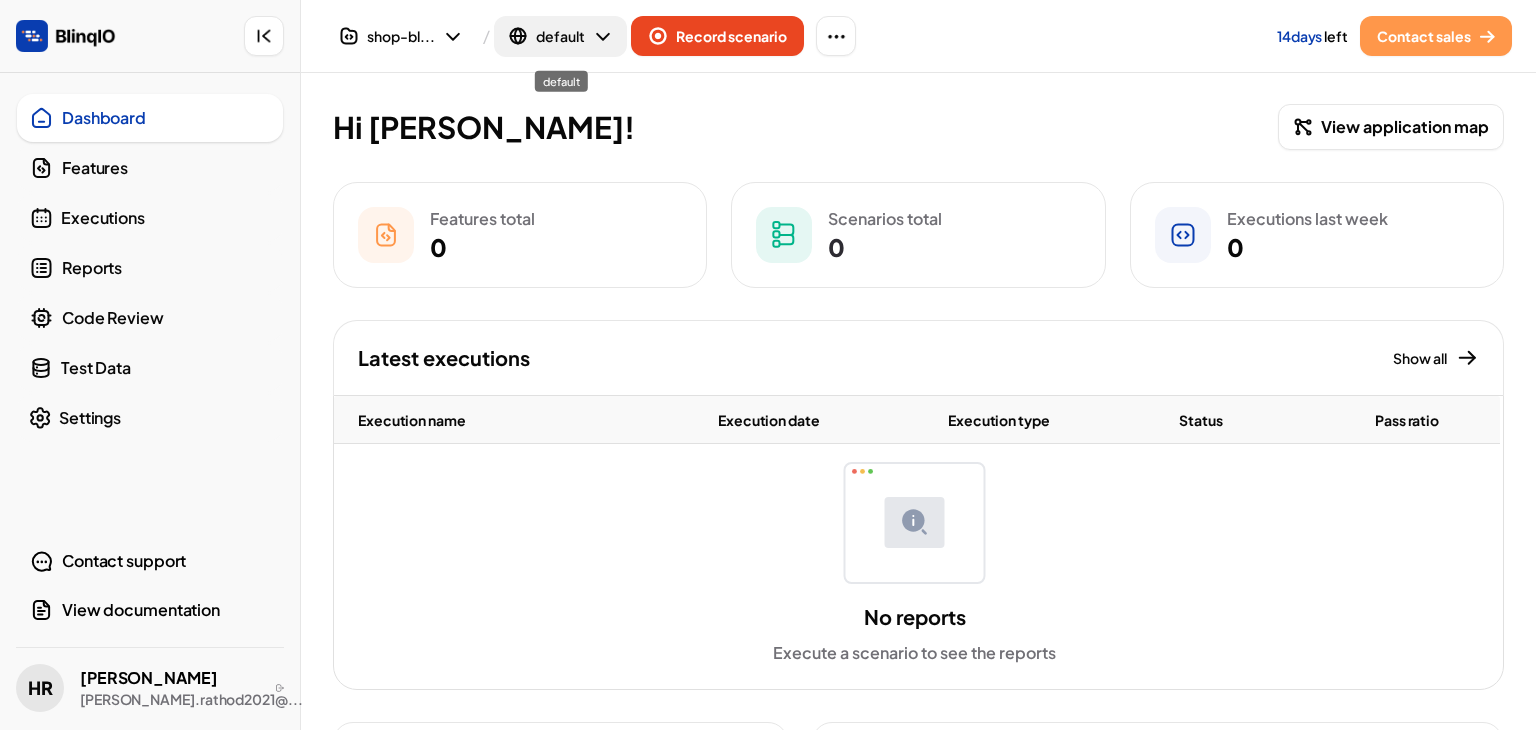click on "default" at bounding box center (560, 36) 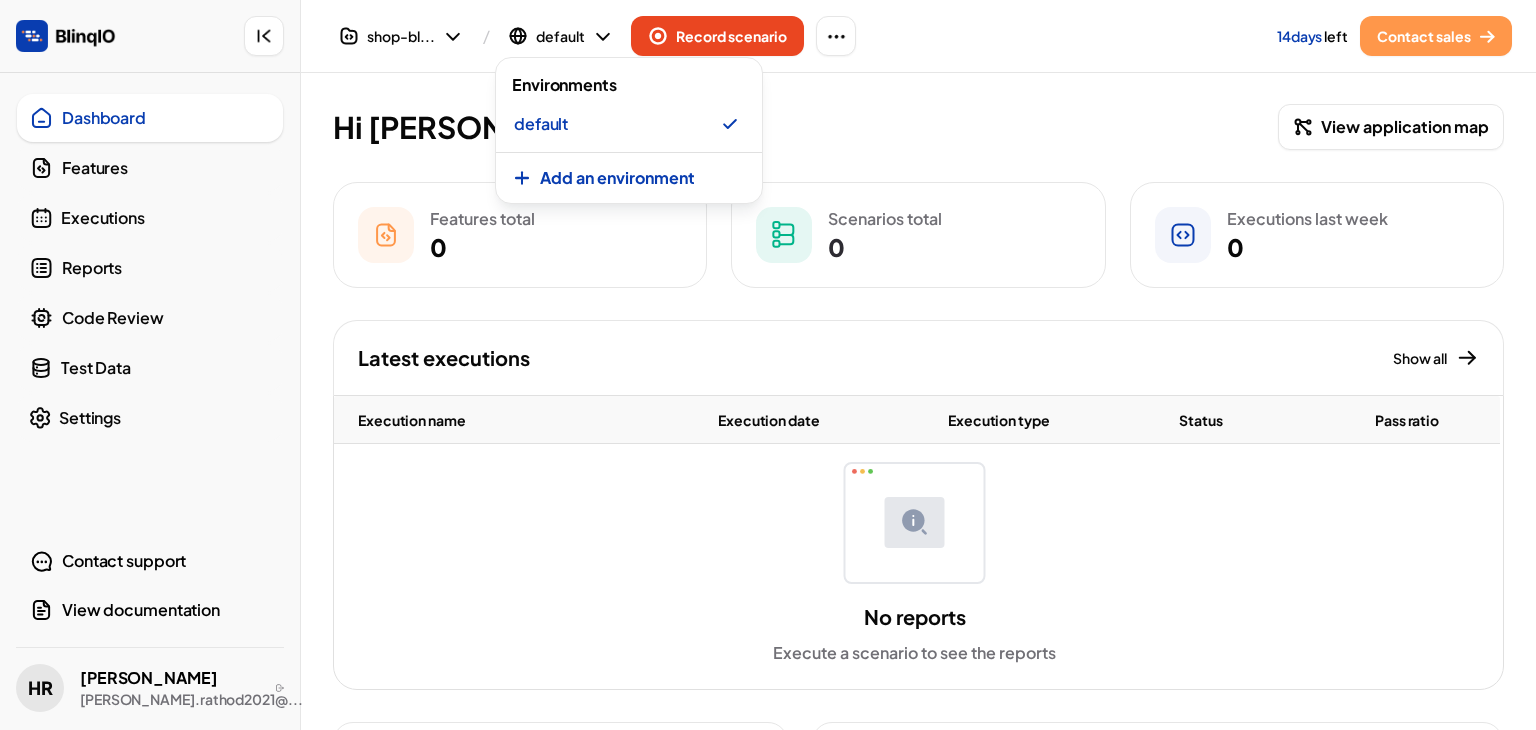 click at bounding box center [768, 365] 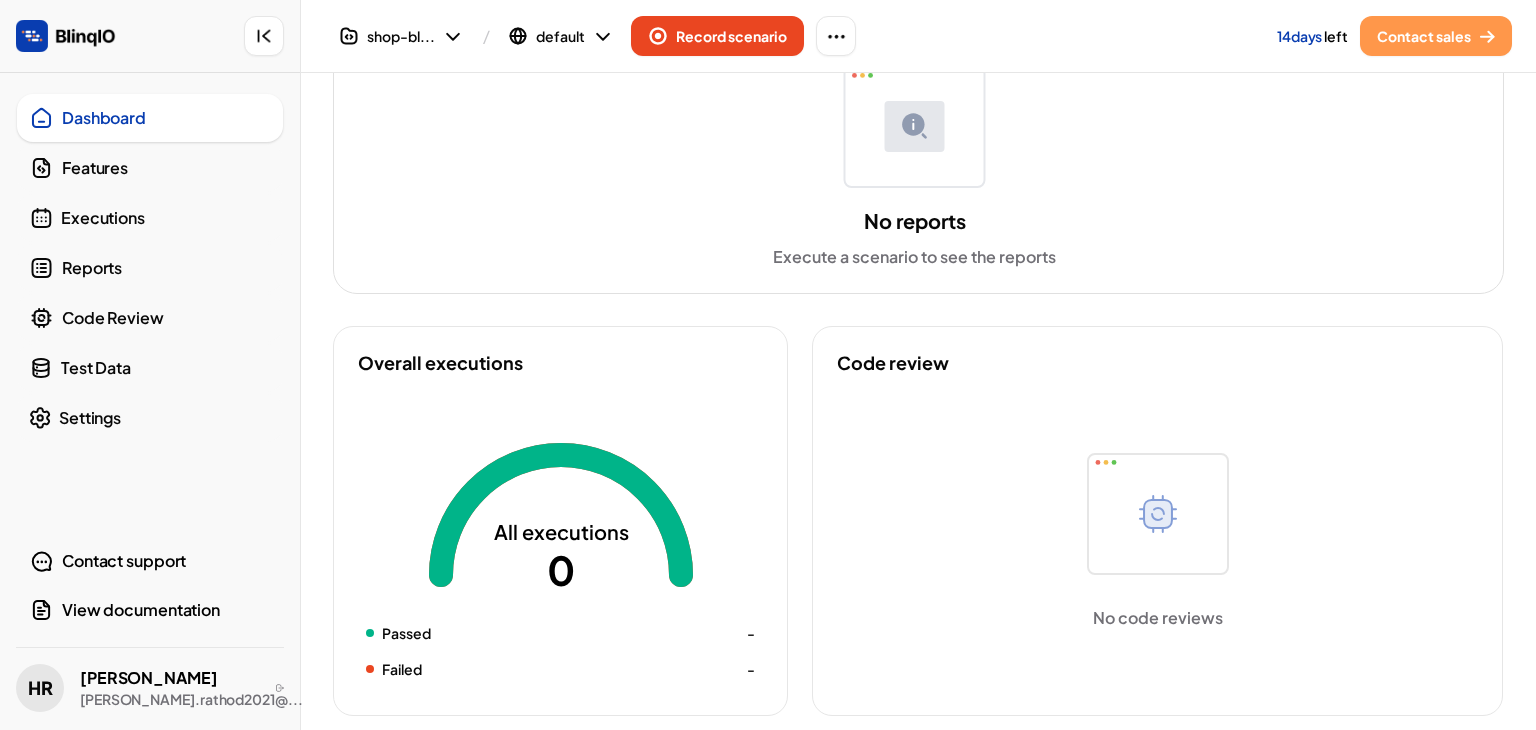 scroll, scrollTop: 413, scrollLeft: 0, axis: vertical 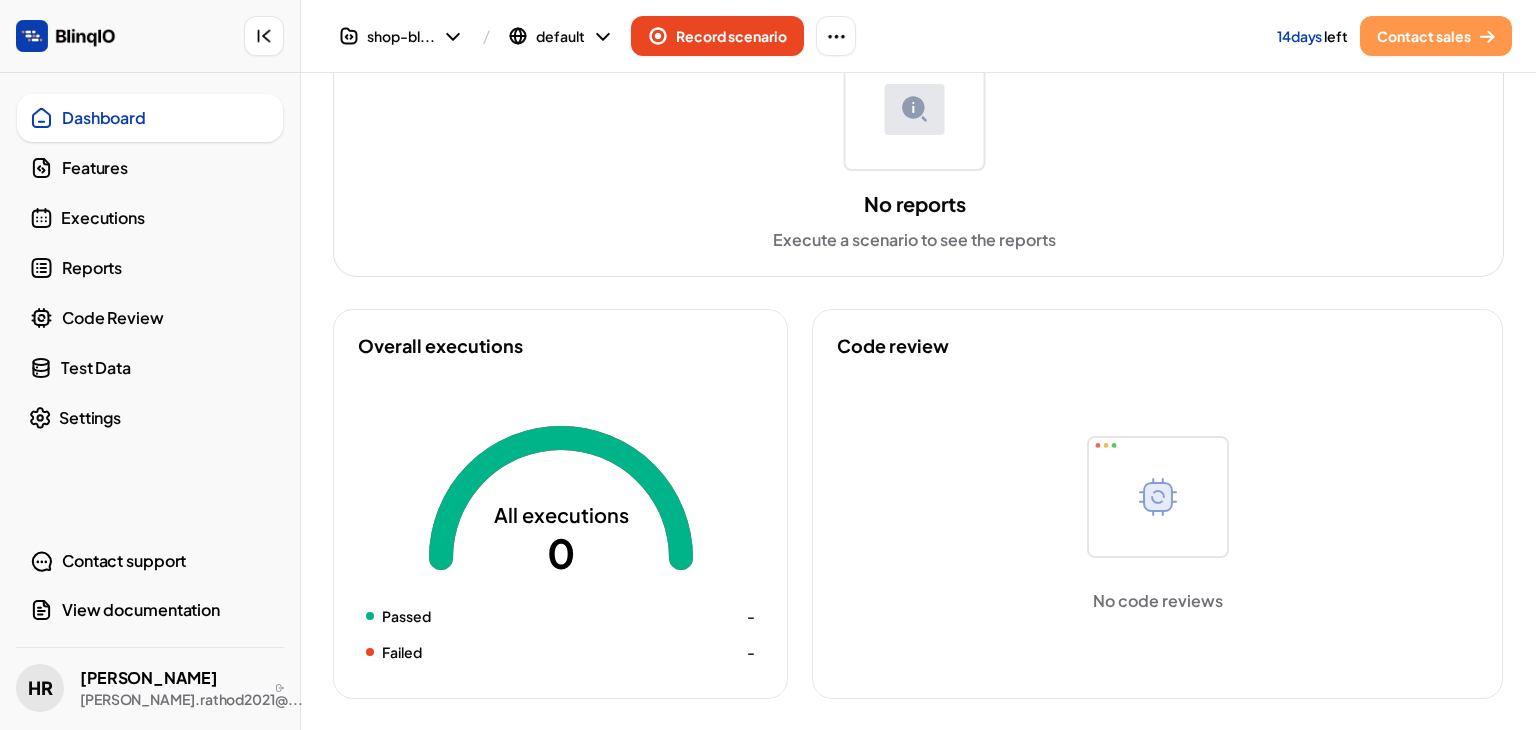 click on "Features" at bounding box center [150, 168] 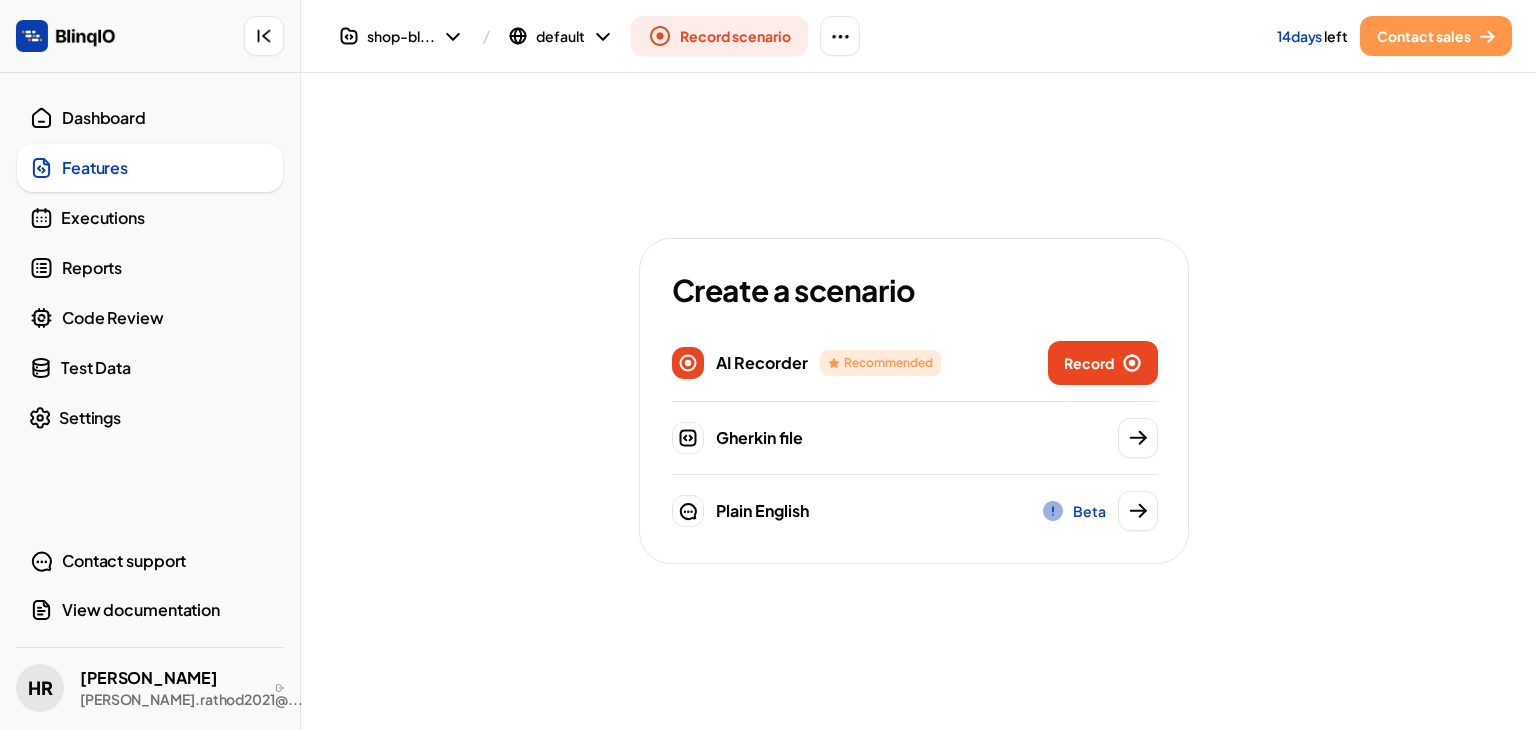 scroll, scrollTop: 0, scrollLeft: 0, axis: both 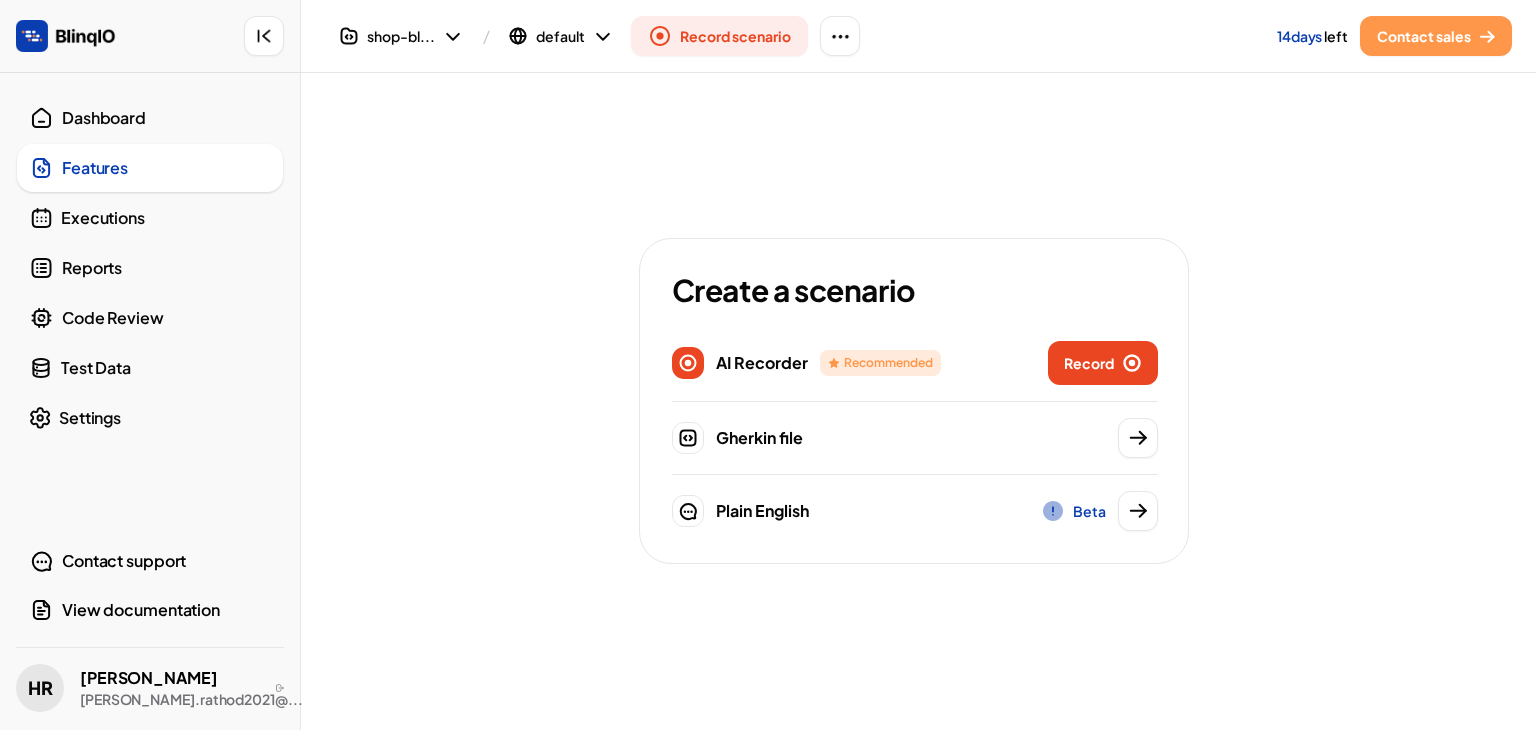 click at bounding box center (1138, 438) 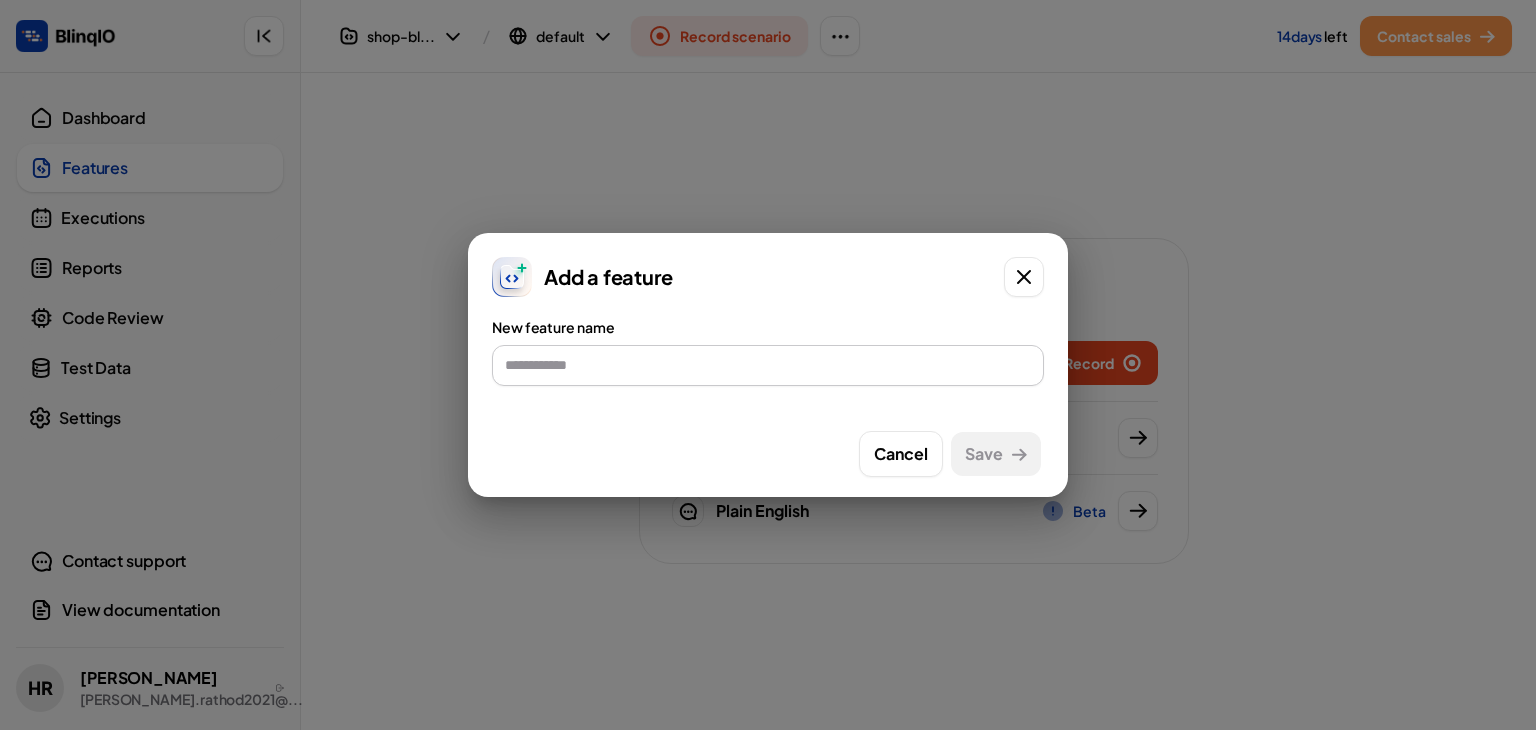 click at bounding box center (768, 365) 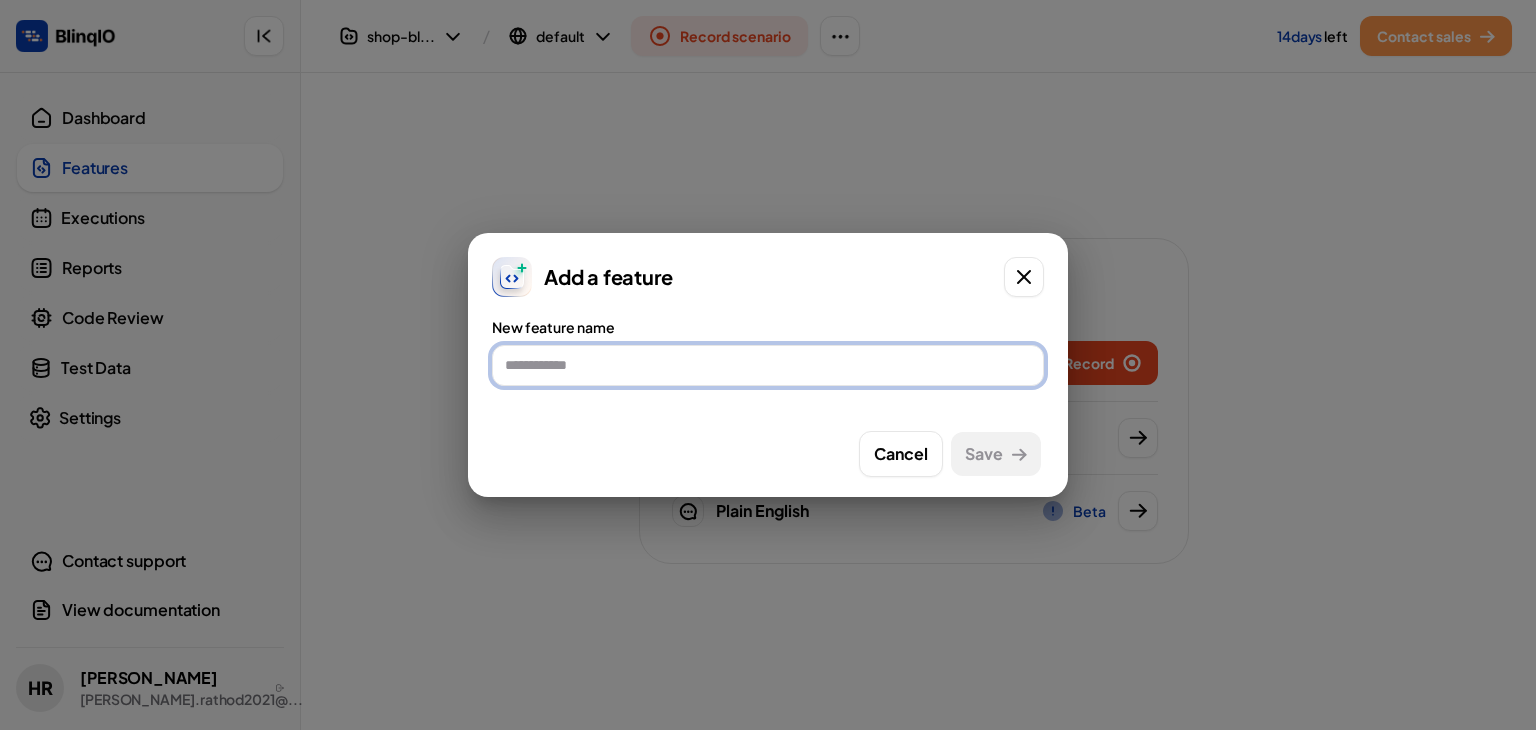 click at bounding box center [768, 365] 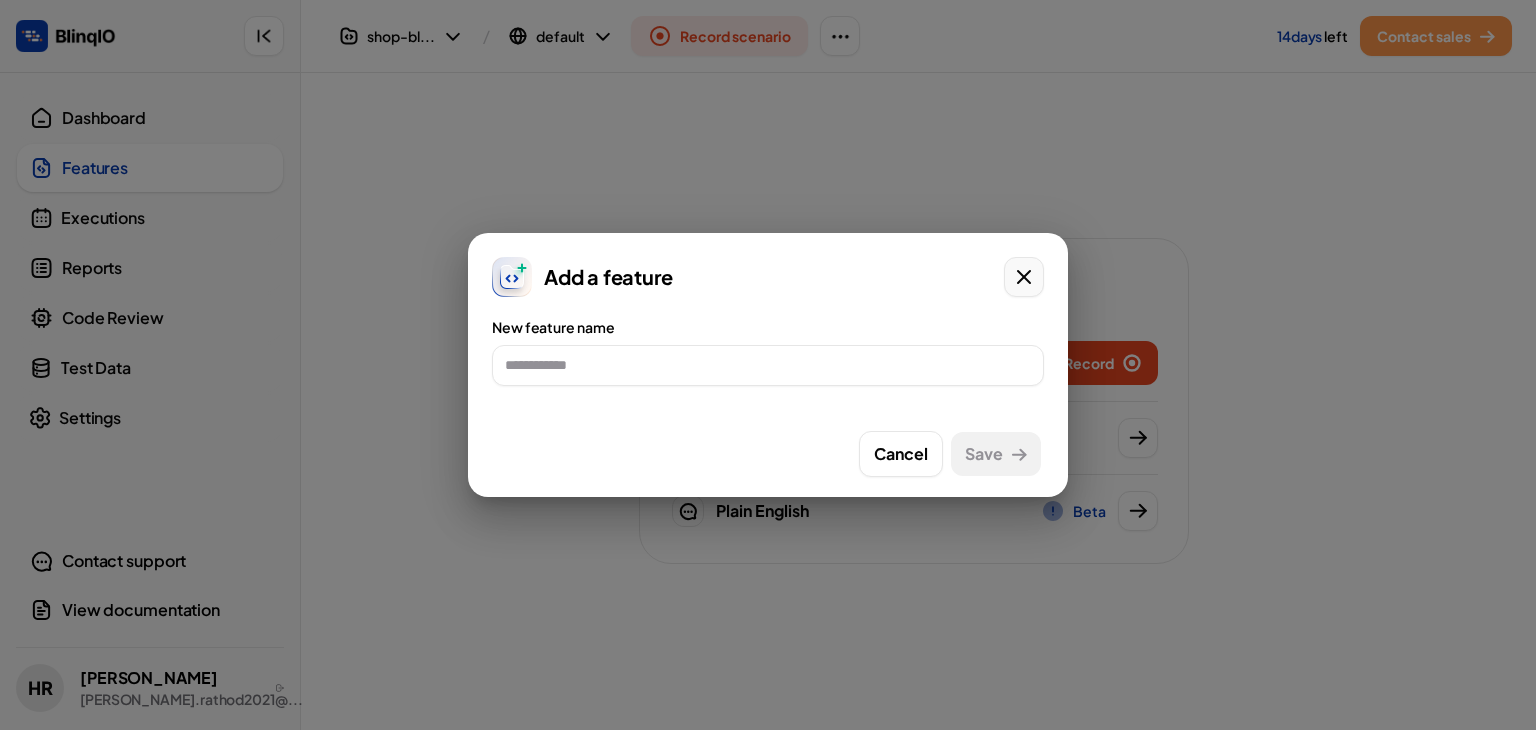 click 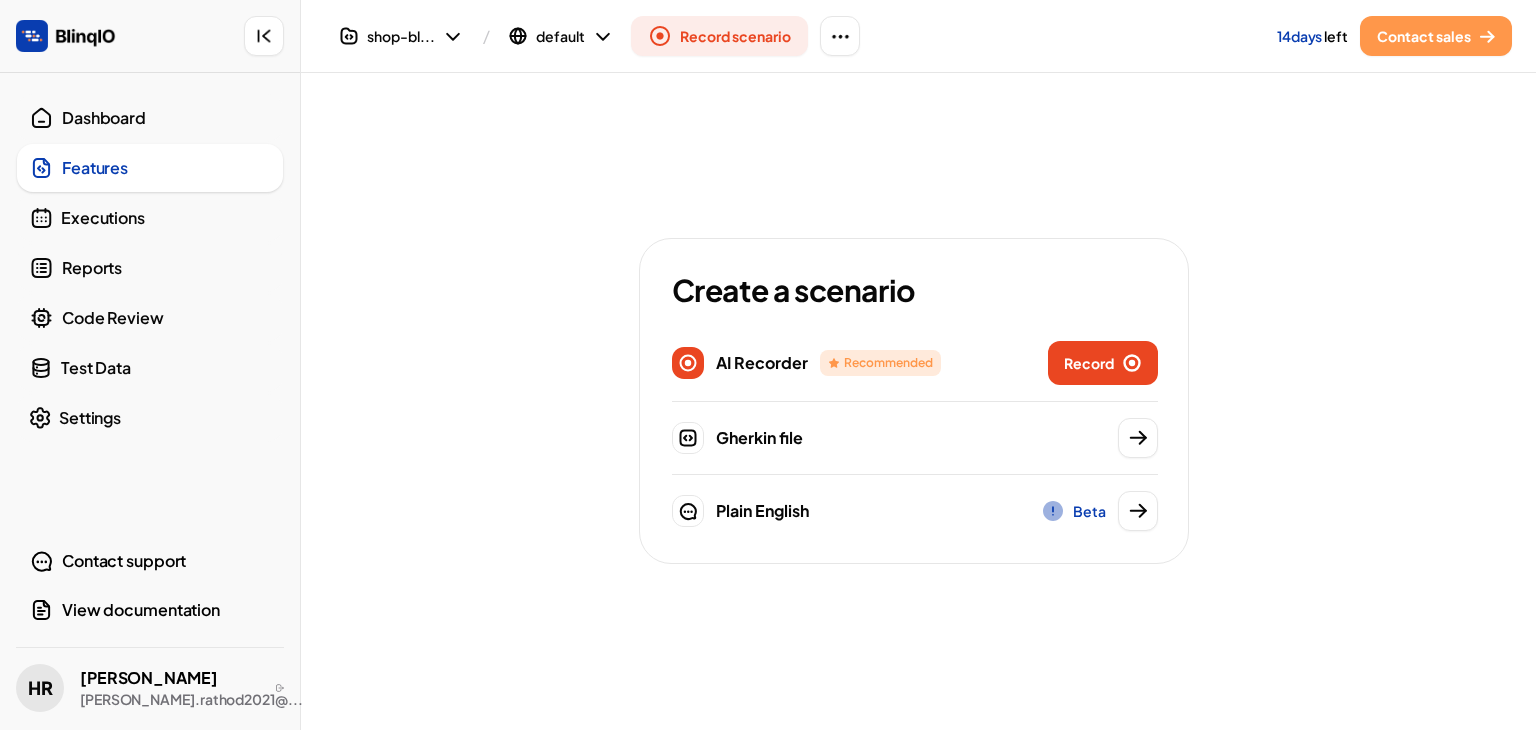 click on "Record" at bounding box center [1089, 363] 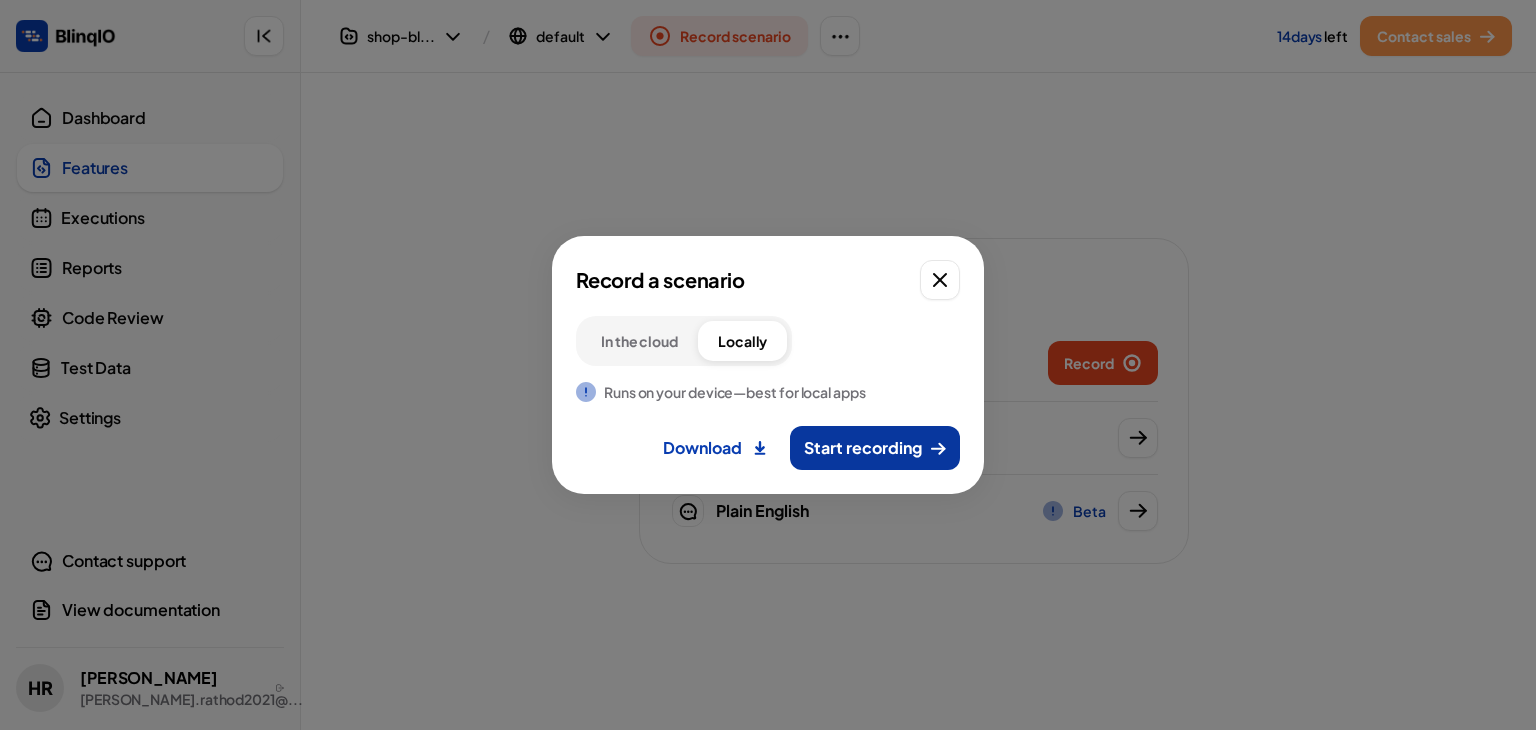 click on "Start recording" at bounding box center [863, 448] 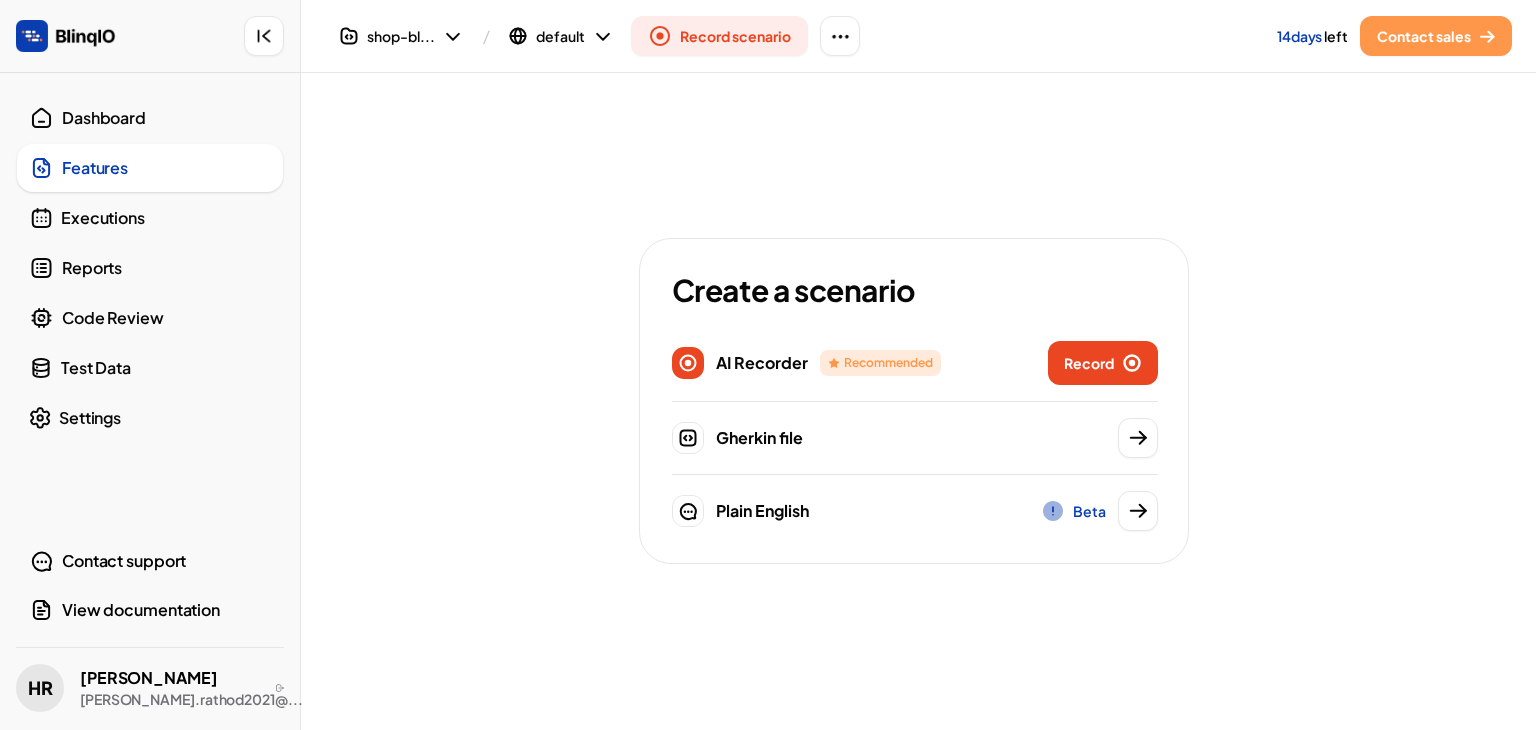 click on "Record" at bounding box center (1089, 363) 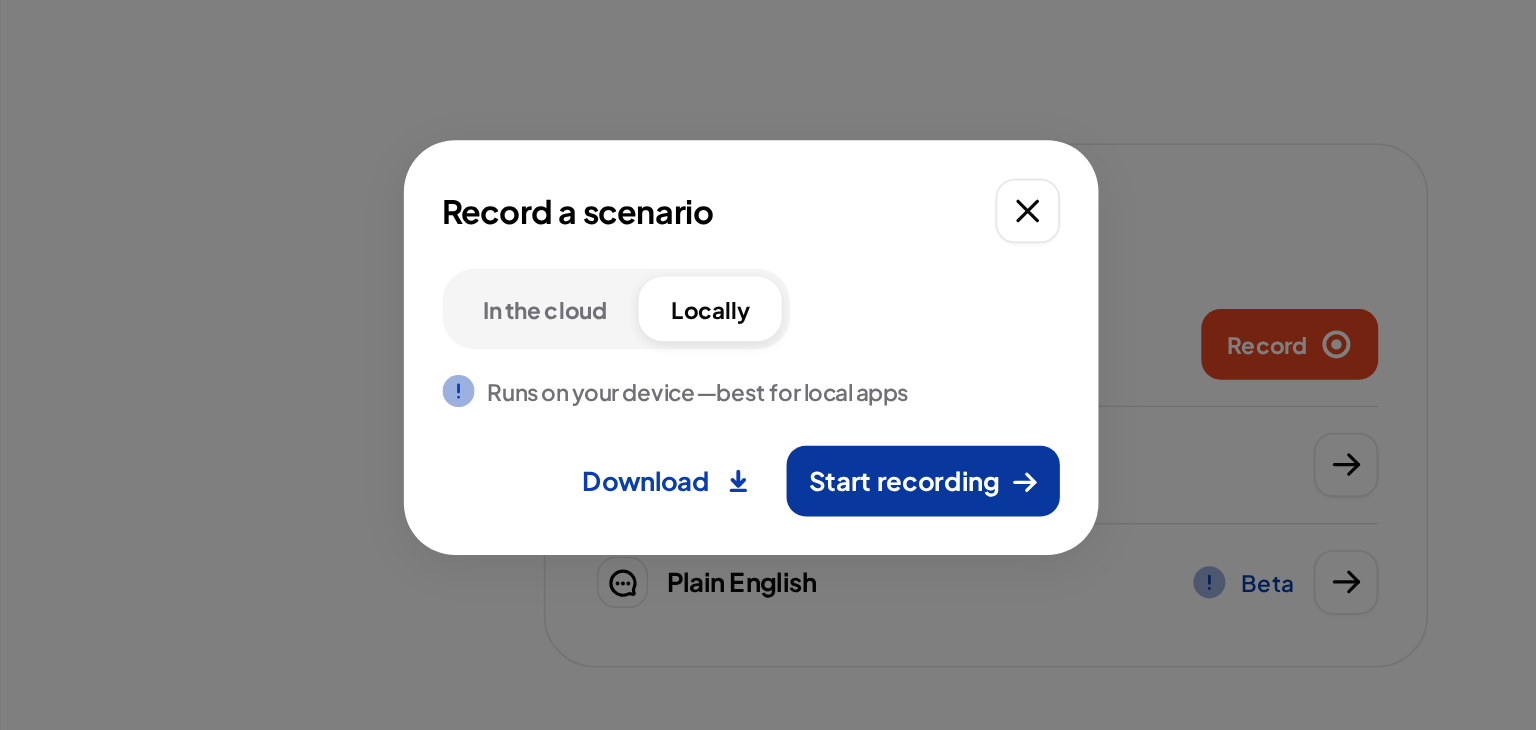click on "Start recording" at bounding box center (863, 448) 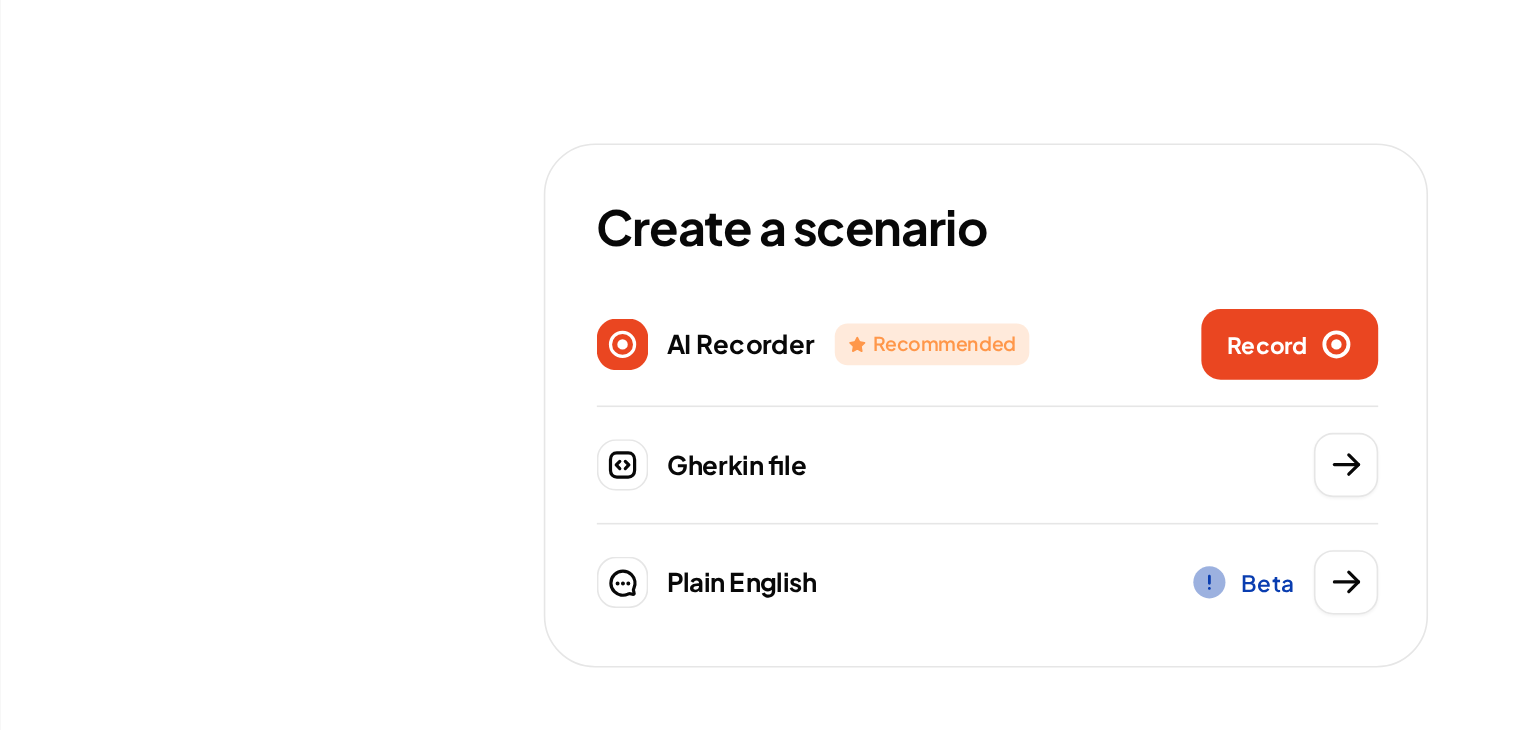 click on "Record" at bounding box center (1103, 363) 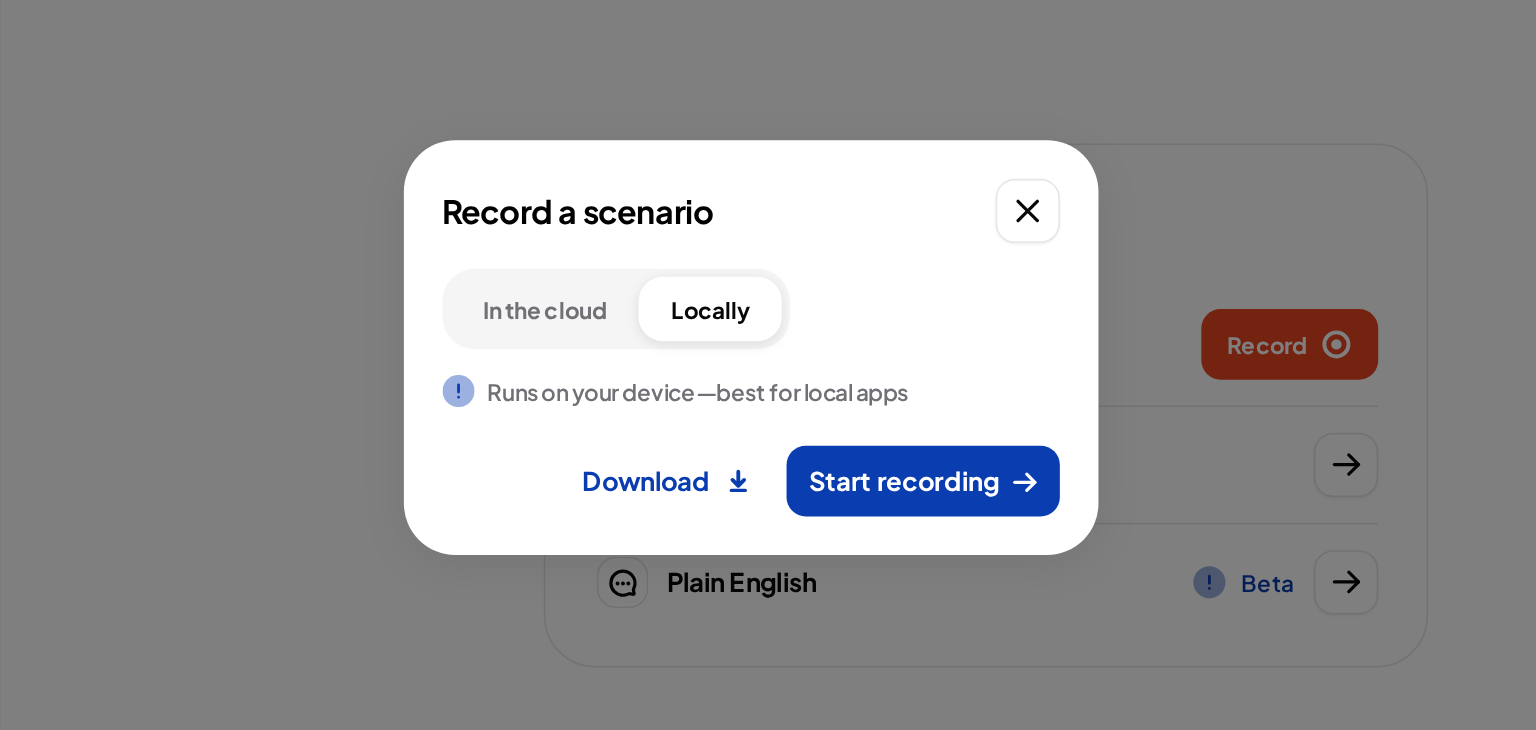 click on "In the cloud" at bounding box center [639, 341] 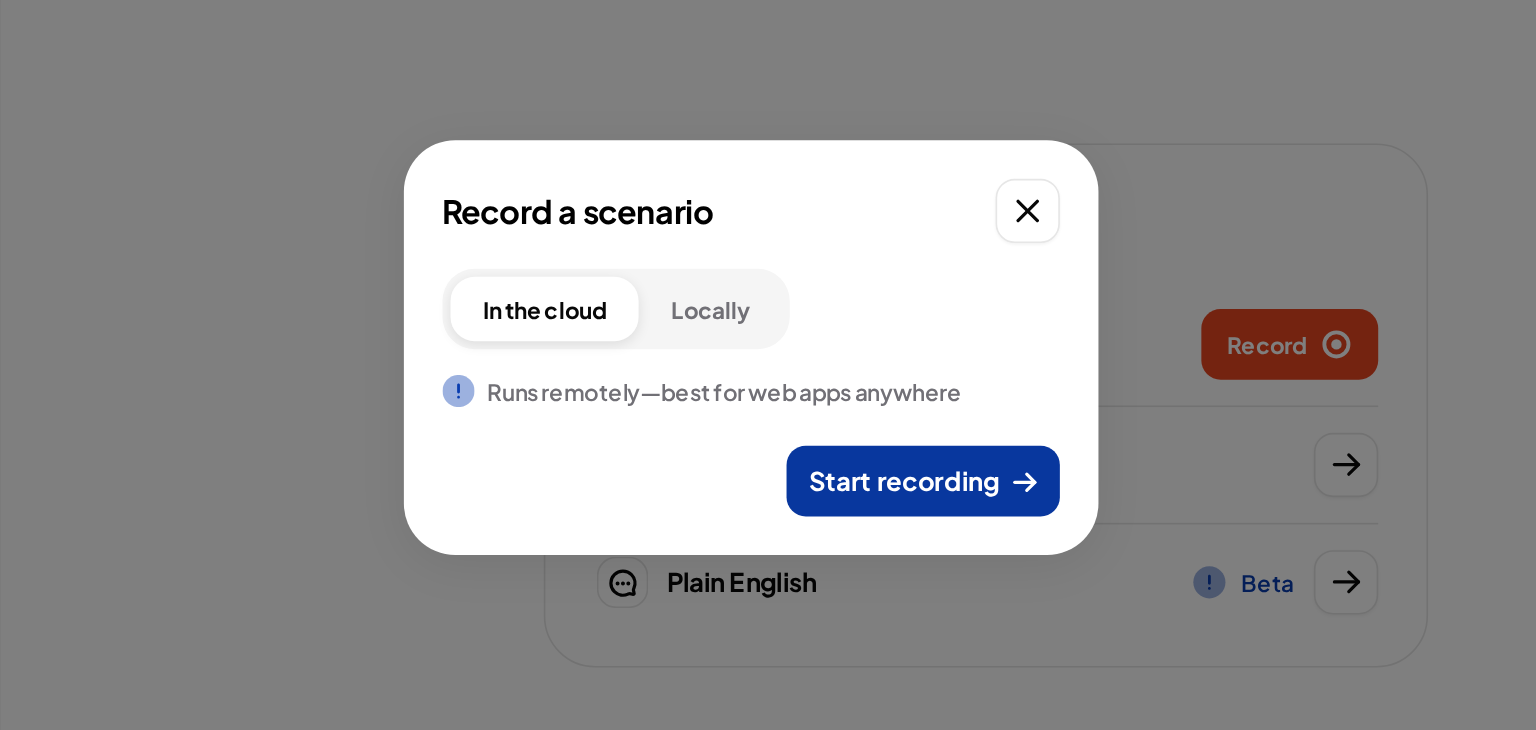 click on "Start recording" at bounding box center [875, 448] 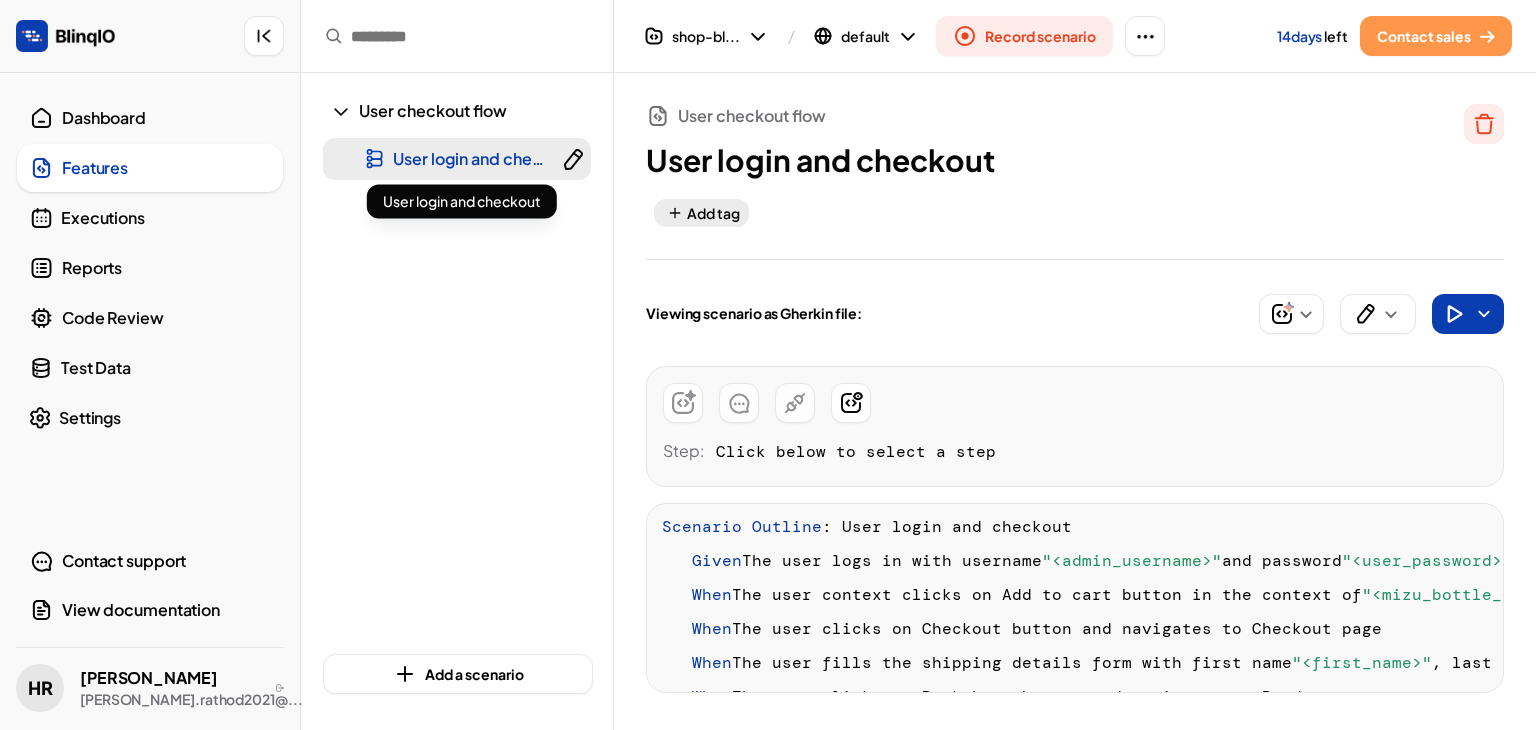 click on "User login and checkout" at bounding box center [484, 158] 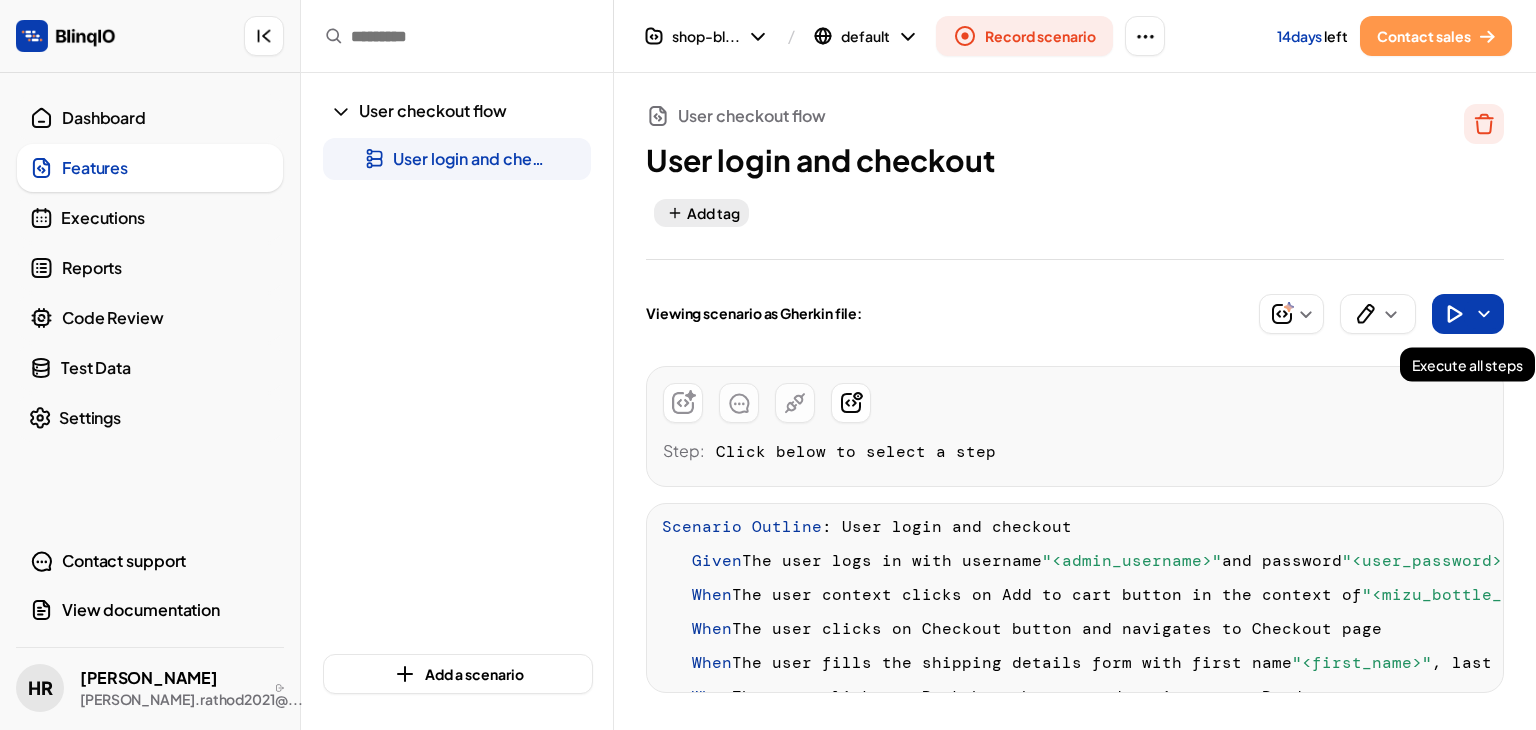 click at bounding box center [1454, 314] 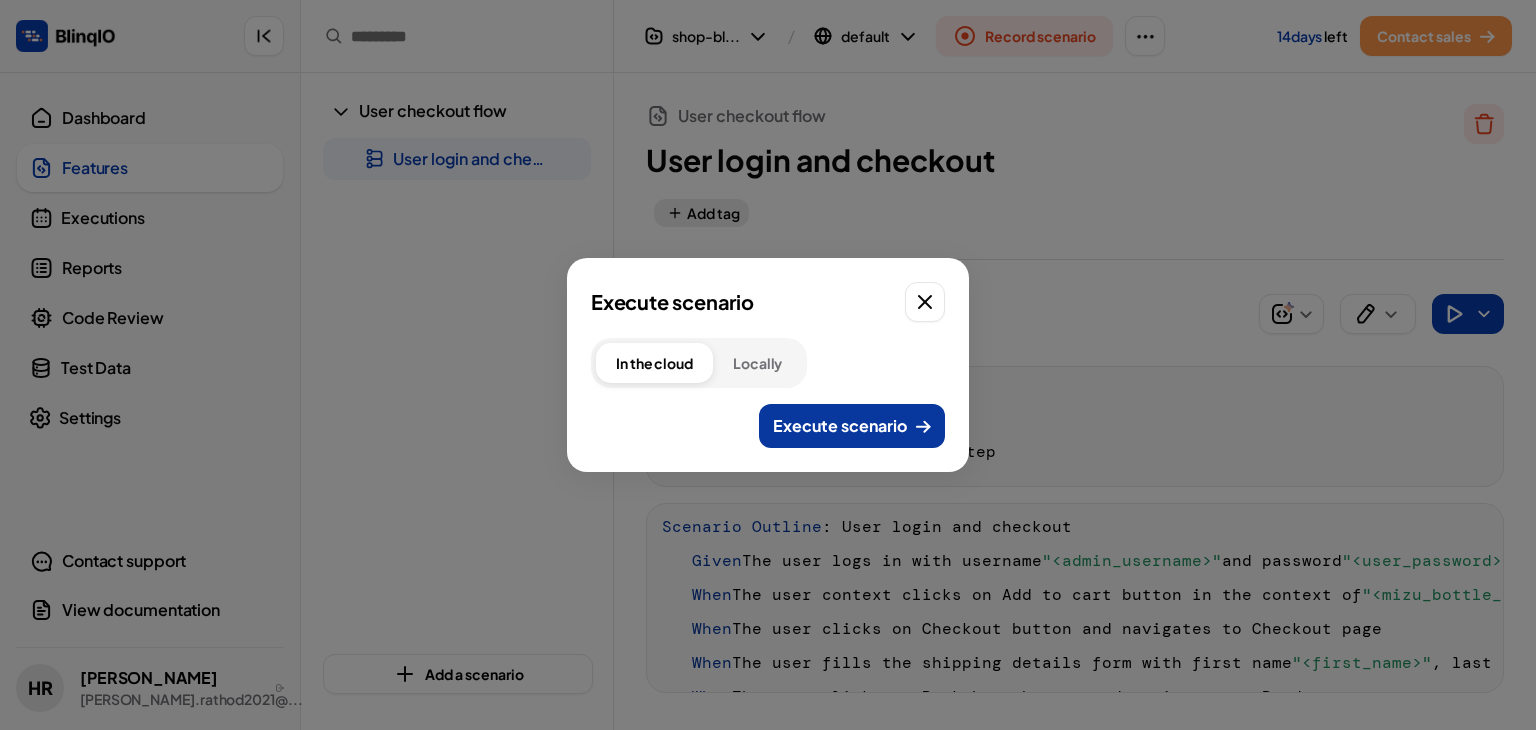 click on "Execute scenario" at bounding box center [840, 426] 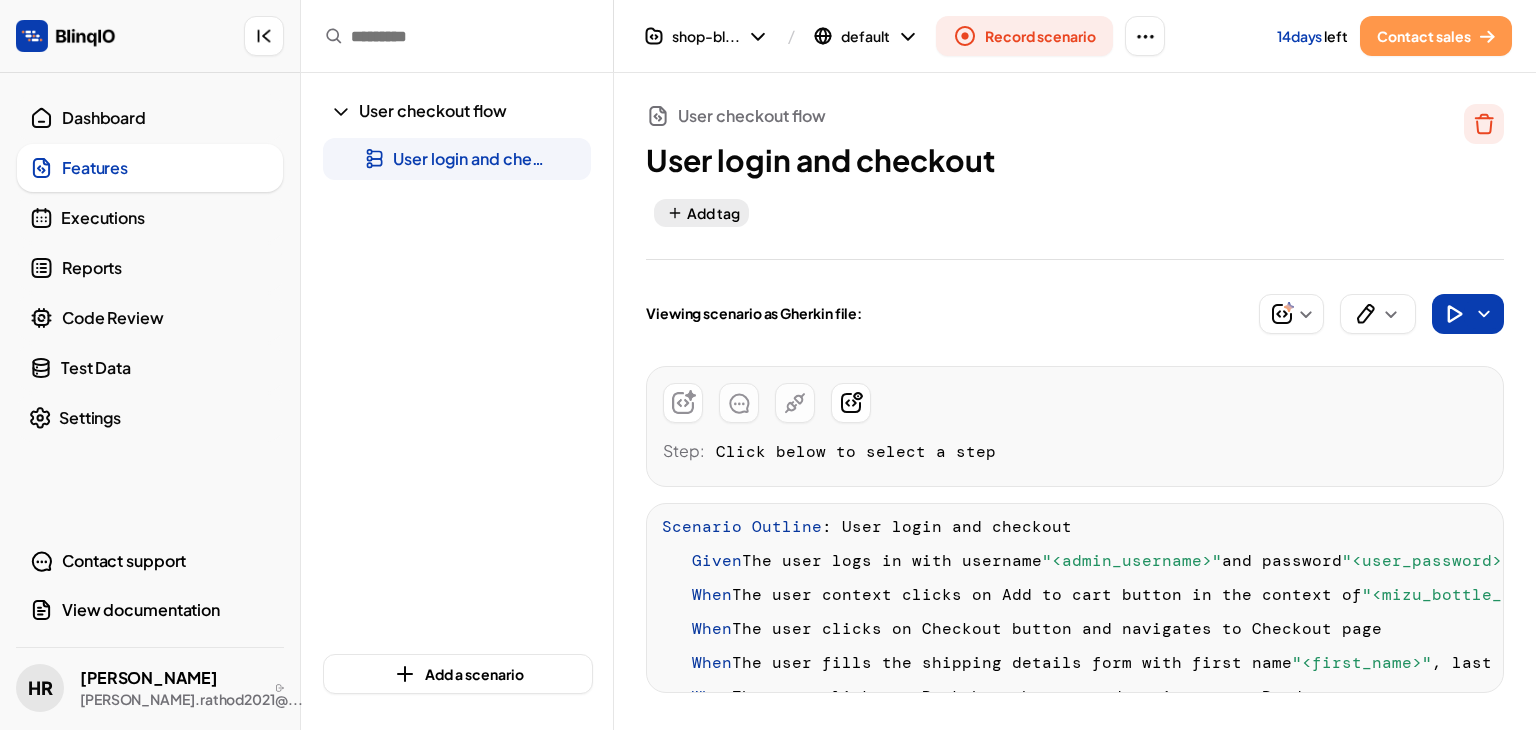 click on "Dashboard" at bounding box center (166, 118) 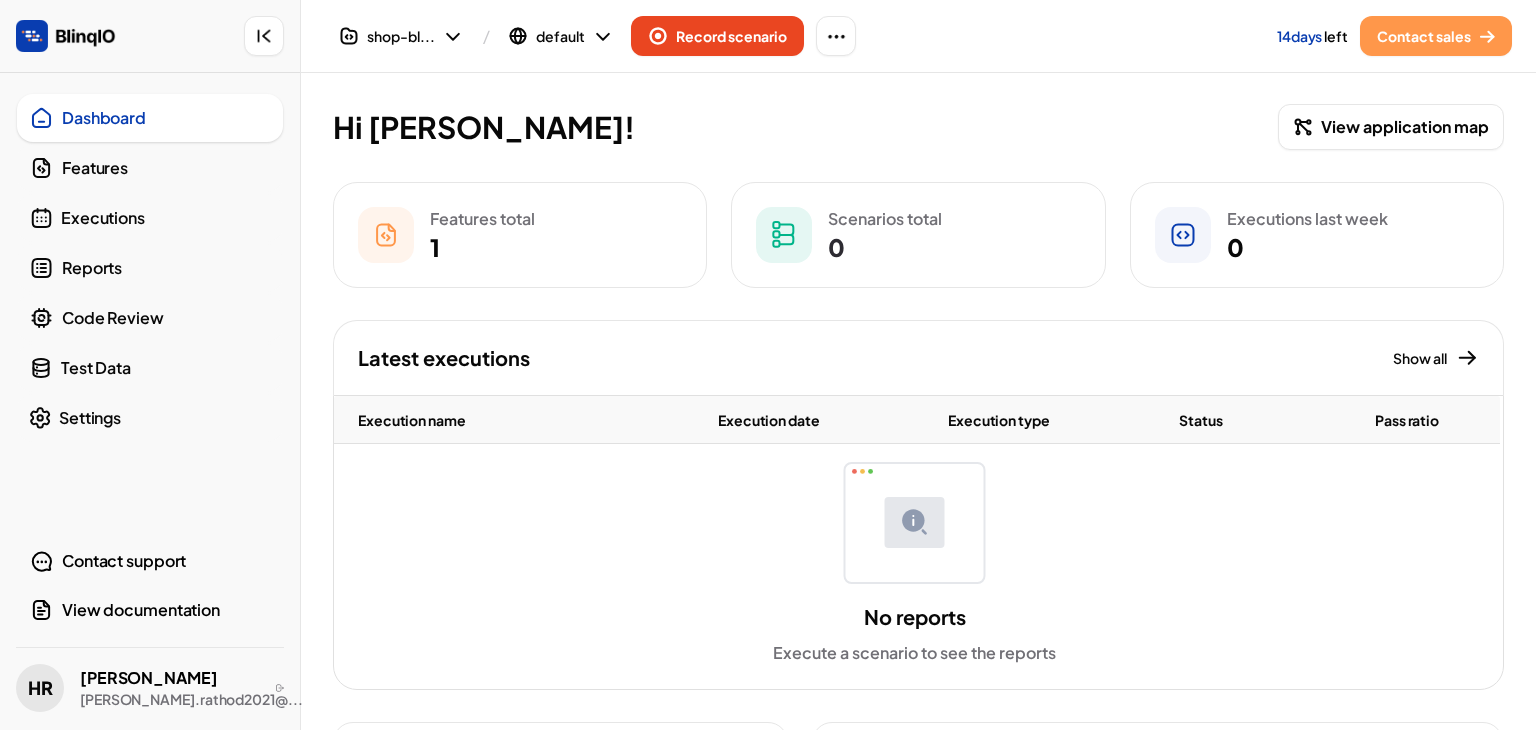 click on "Reports" at bounding box center [150, 268] 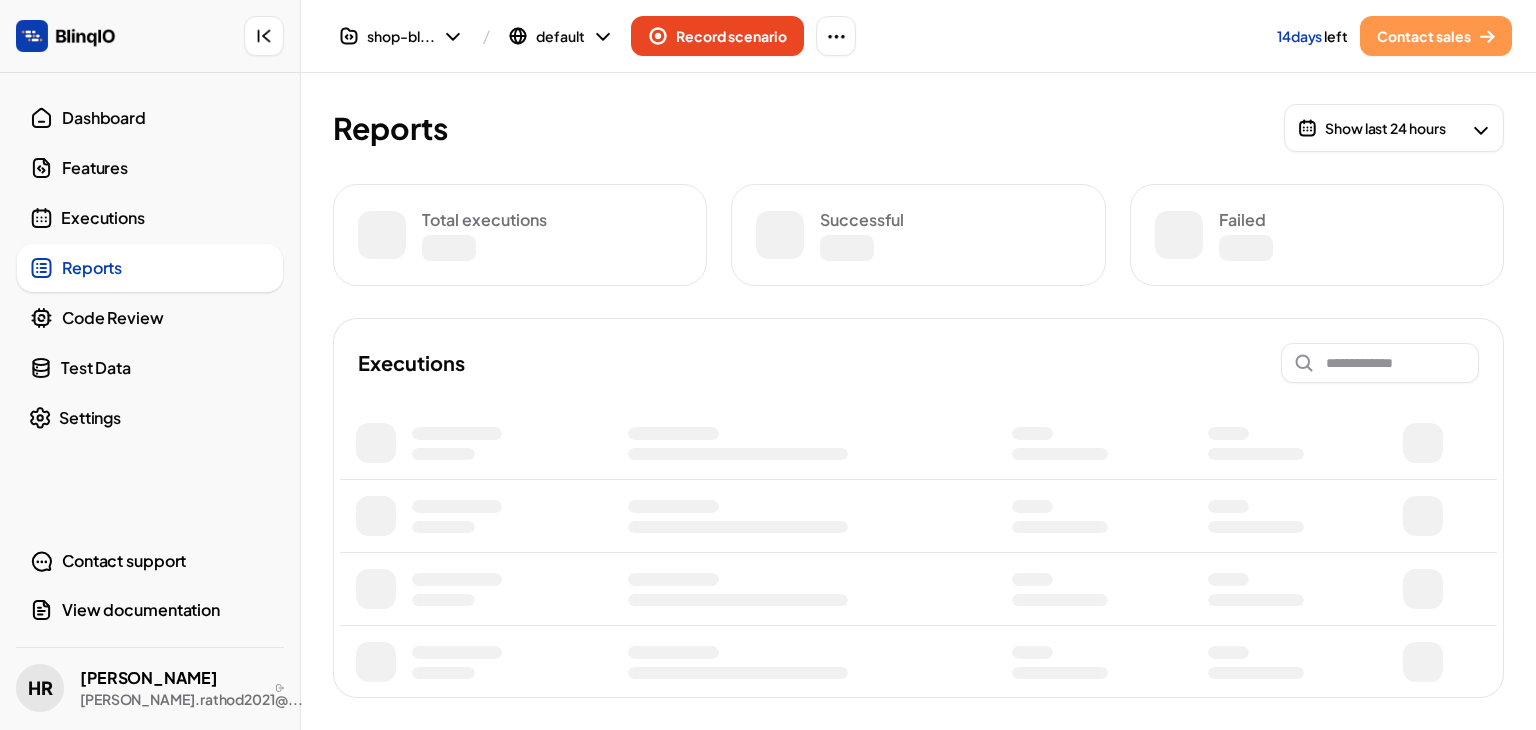click on "Features" at bounding box center [166, 168] 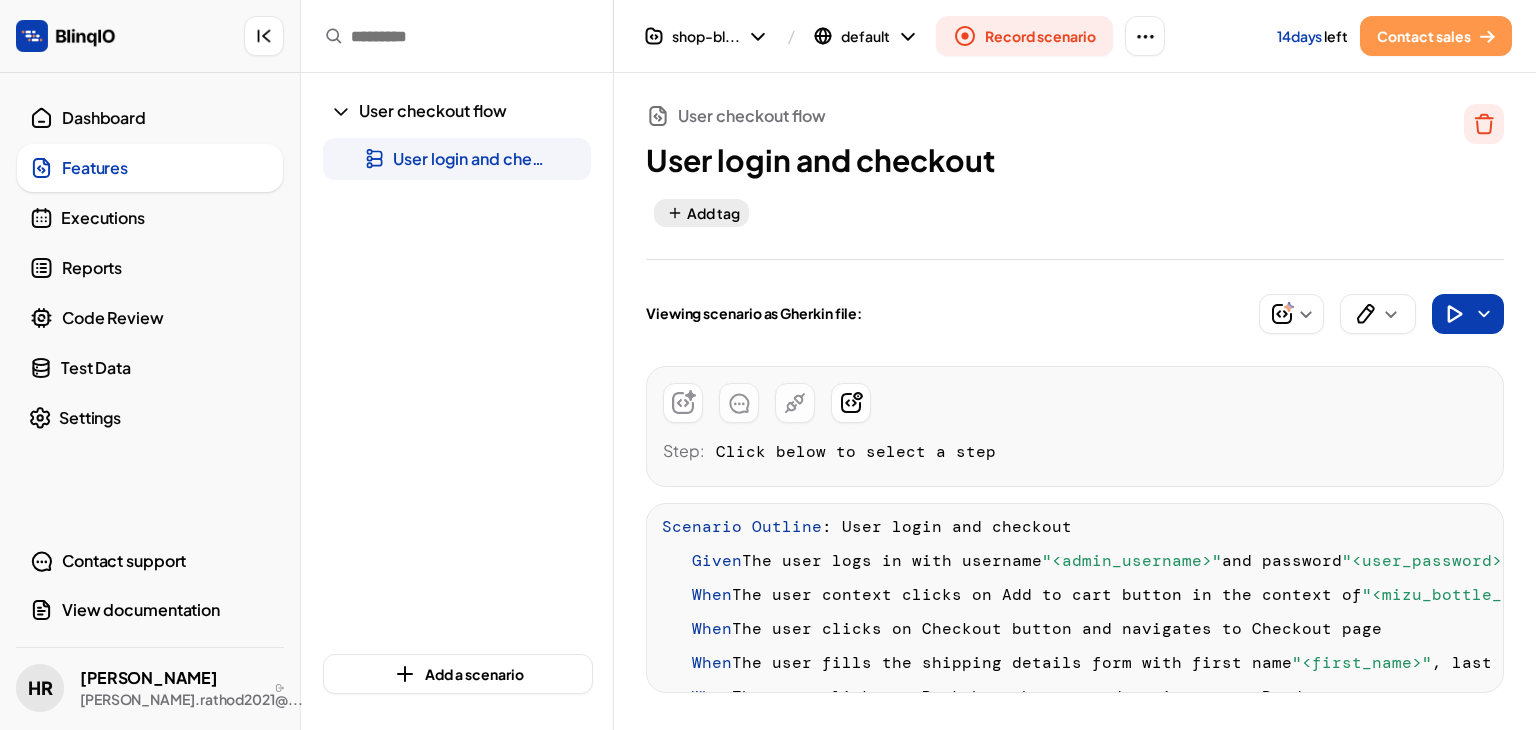 click on "Dashboard" at bounding box center (150, 118) 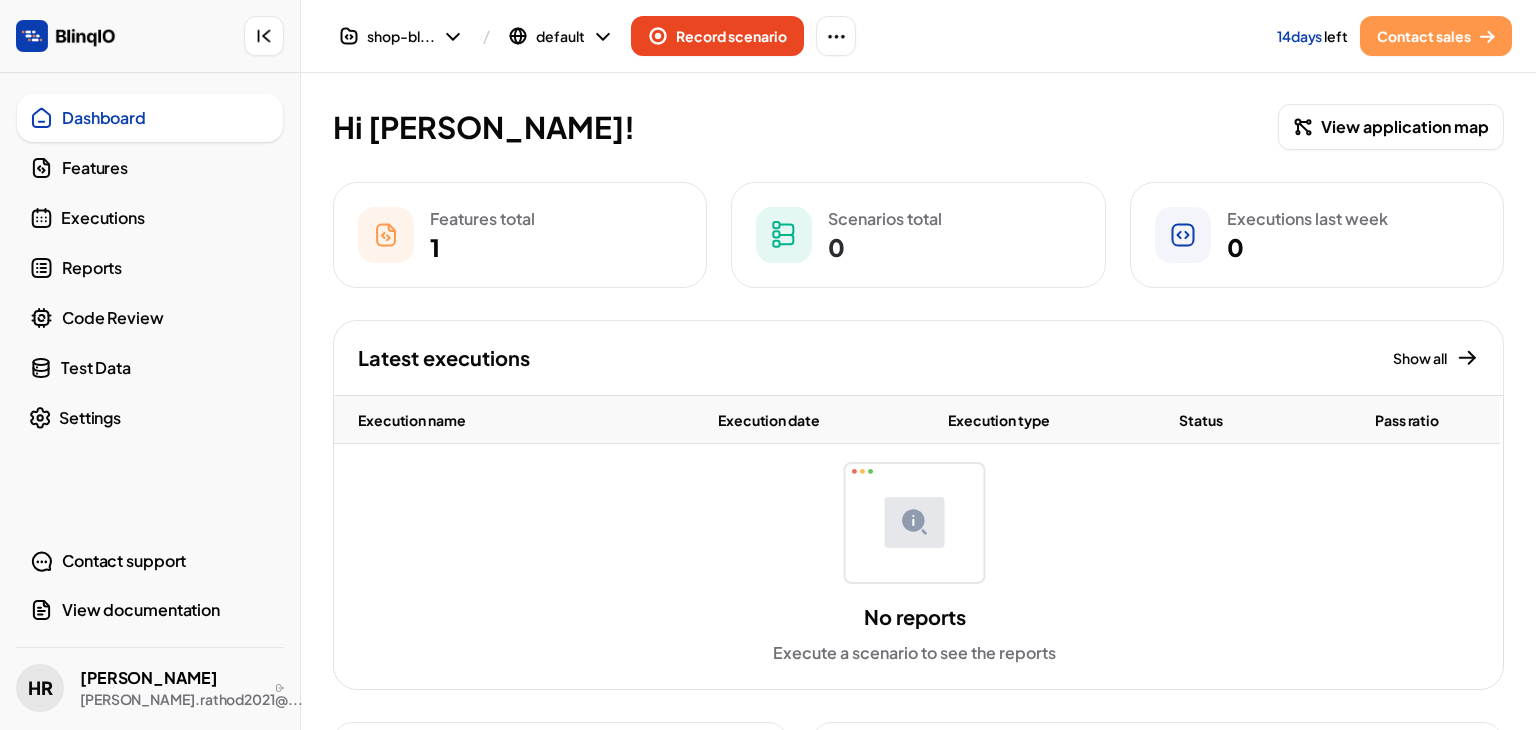 click on "Features" at bounding box center [166, 168] 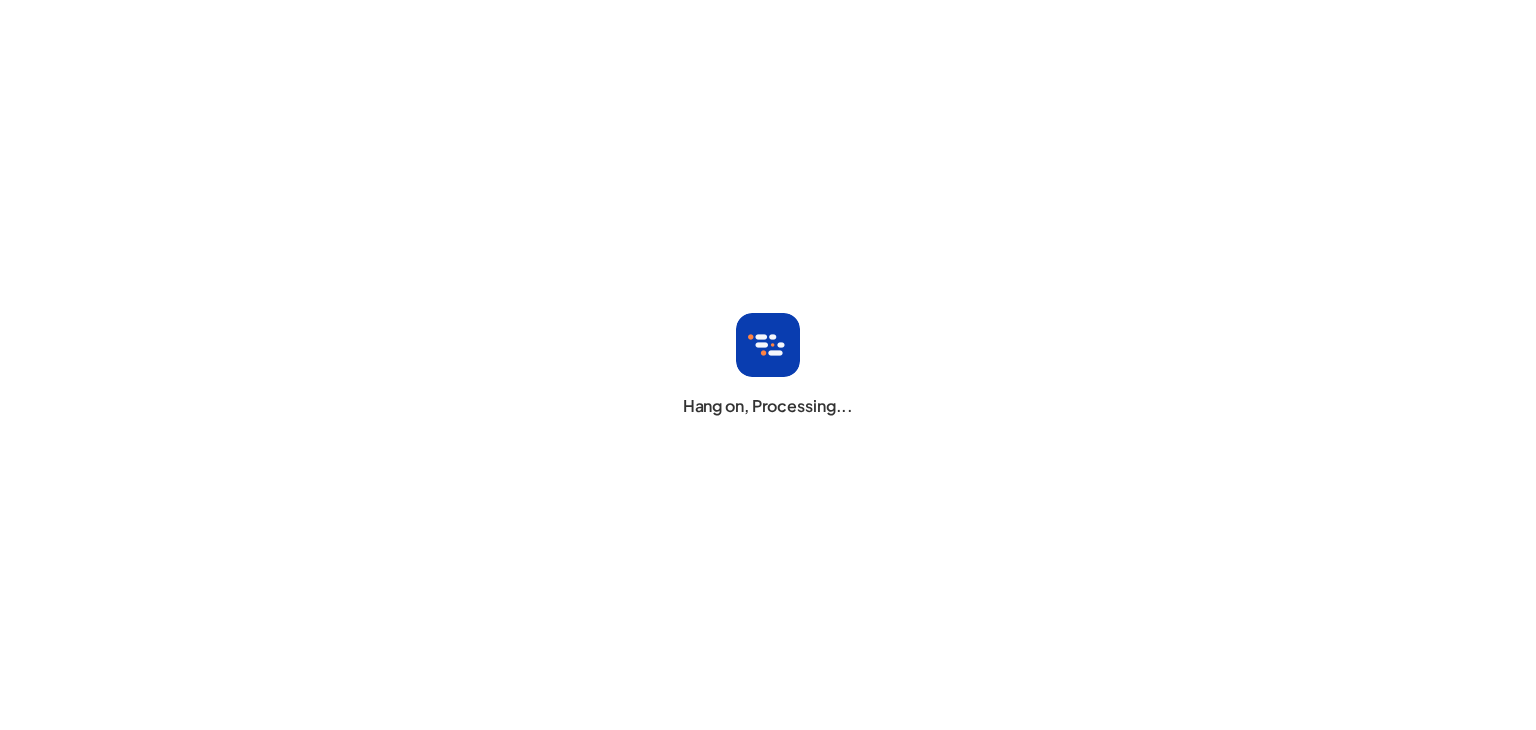 scroll, scrollTop: 0, scrollLeft: 0, axis: both 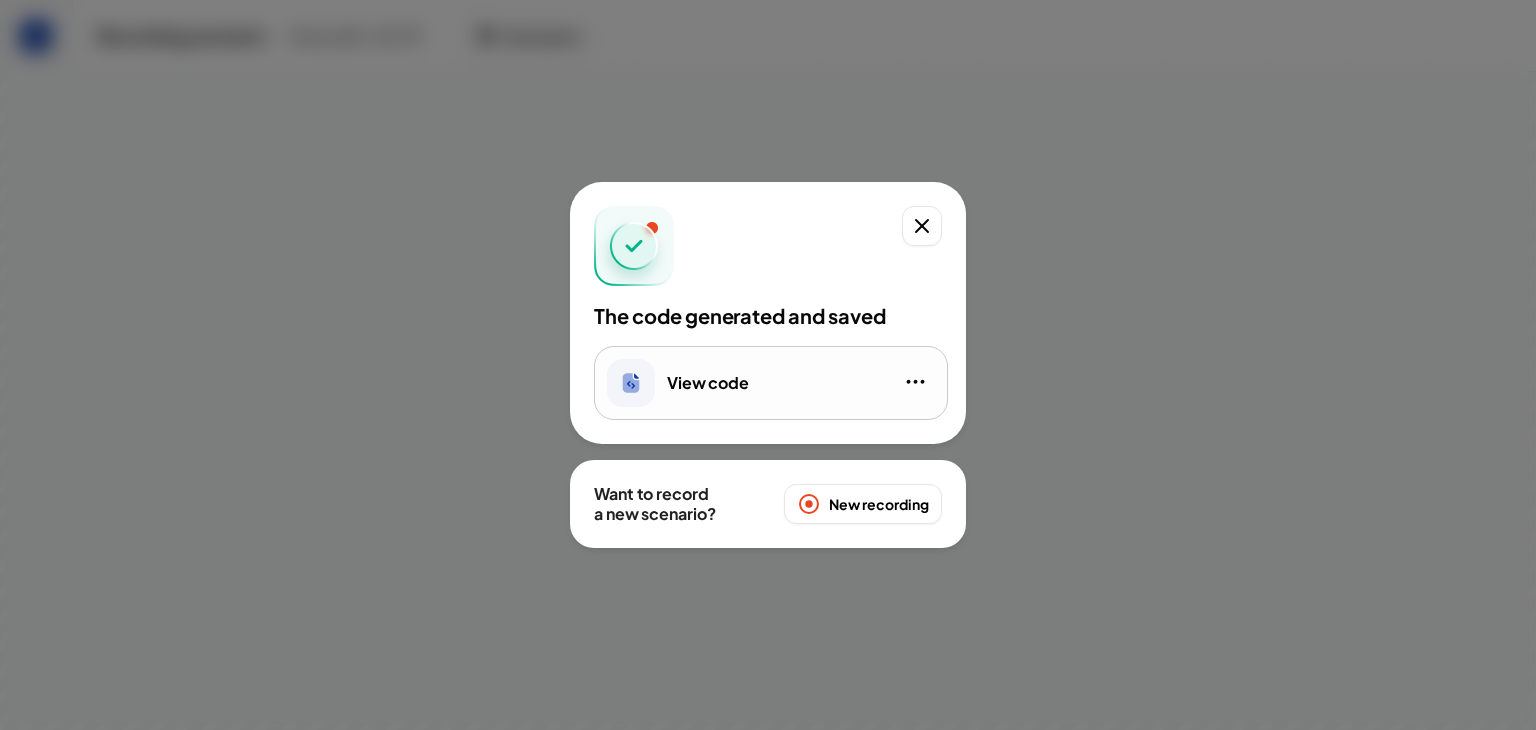 click on "View code" at bounding box center (771, 383) 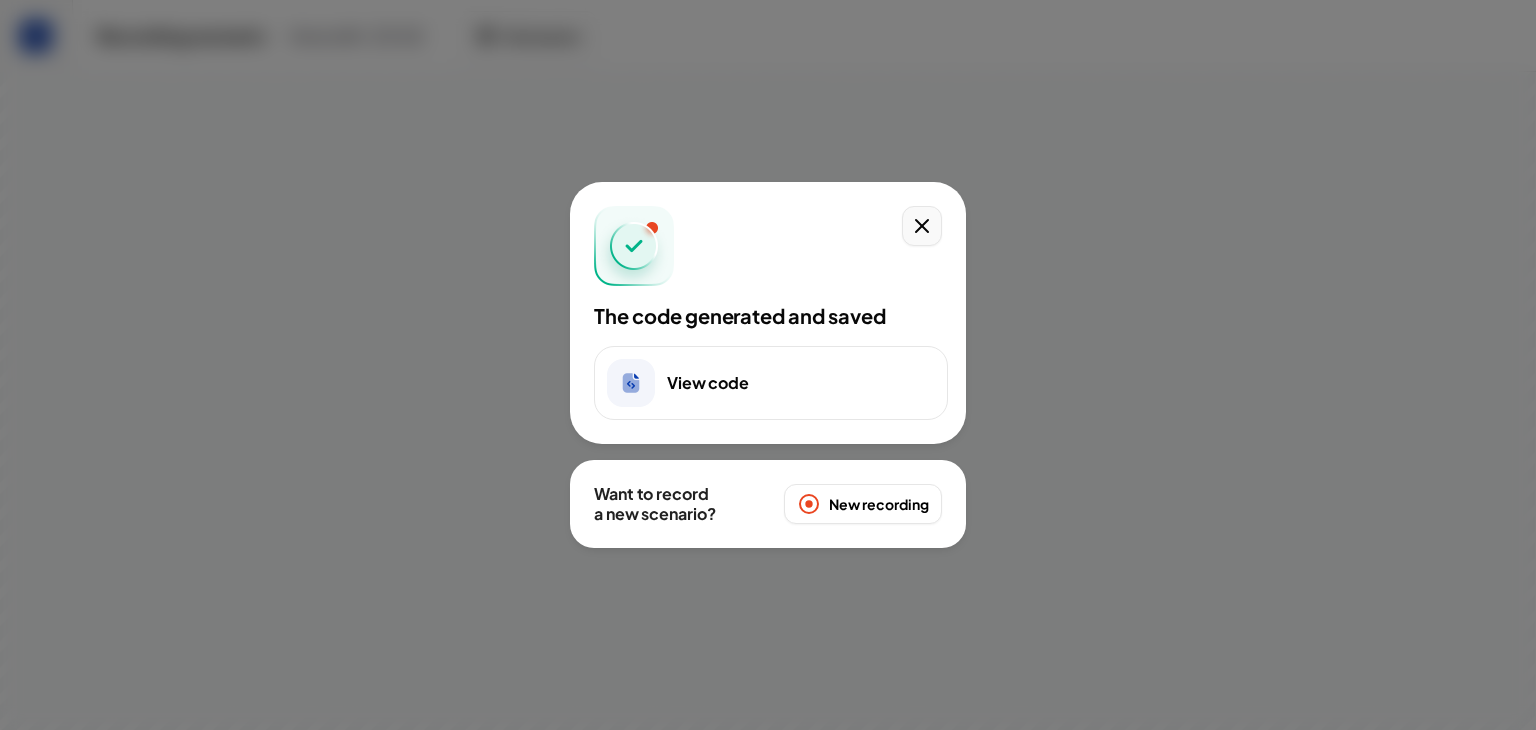 click 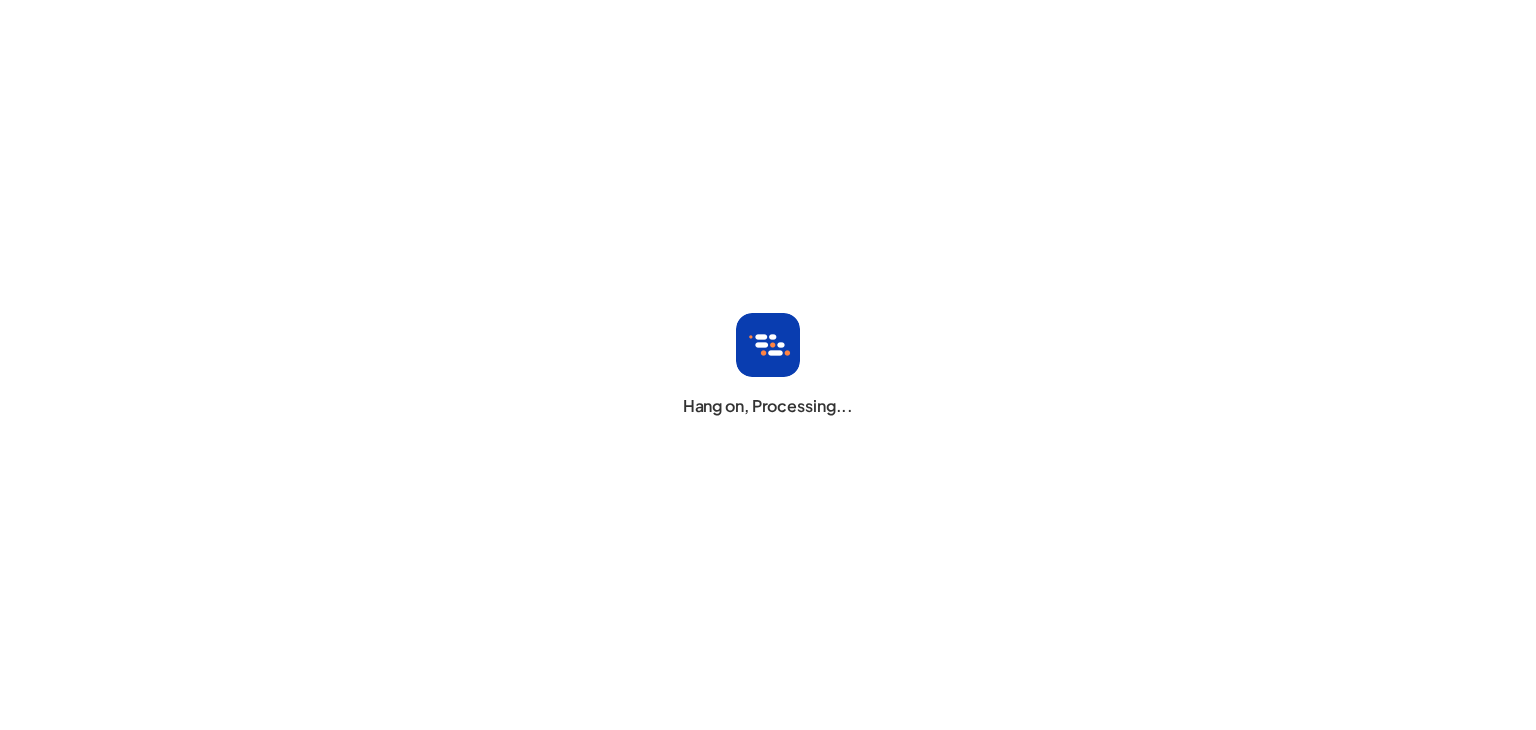 scroll, scrollTop: 0, scrollLeft: 0, axis: both 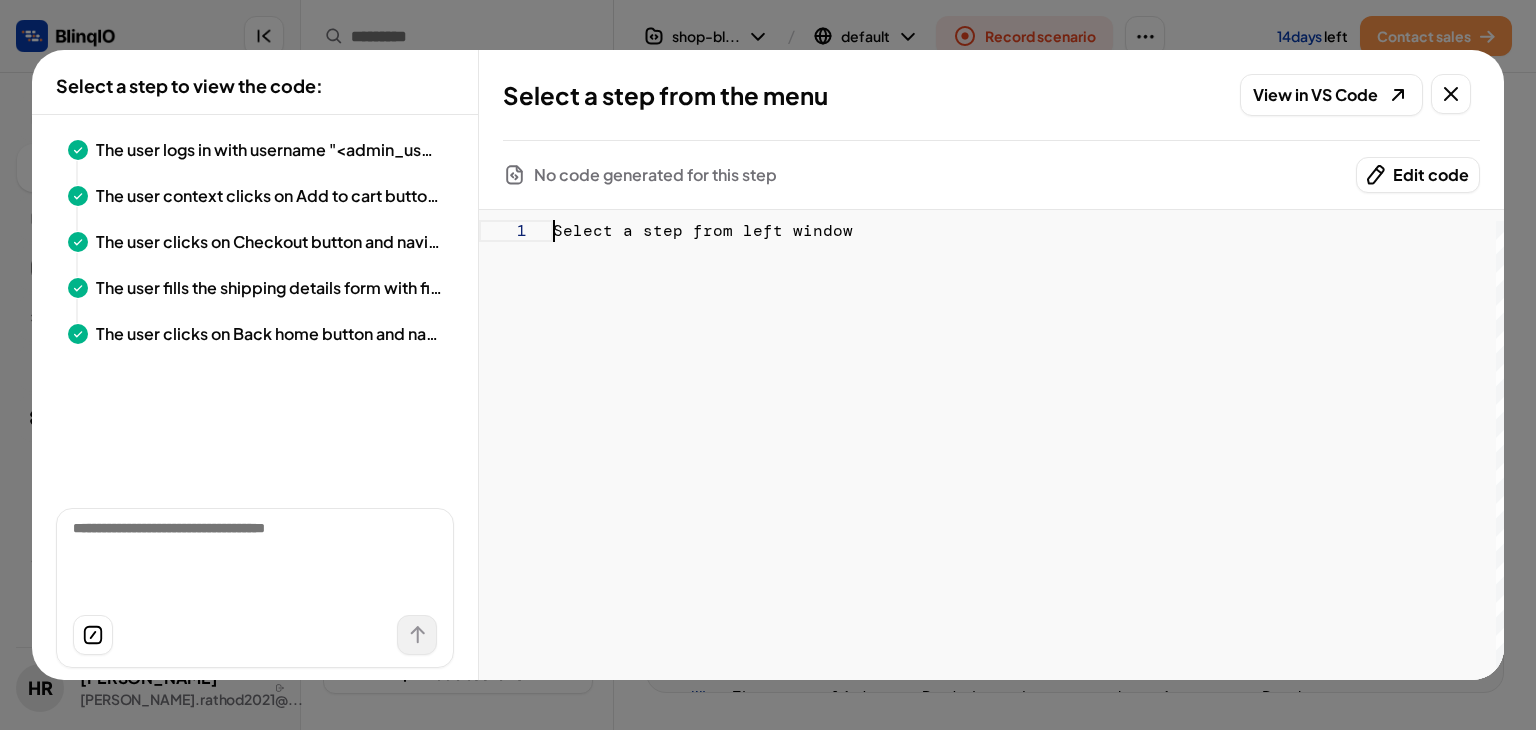 type on "**********" 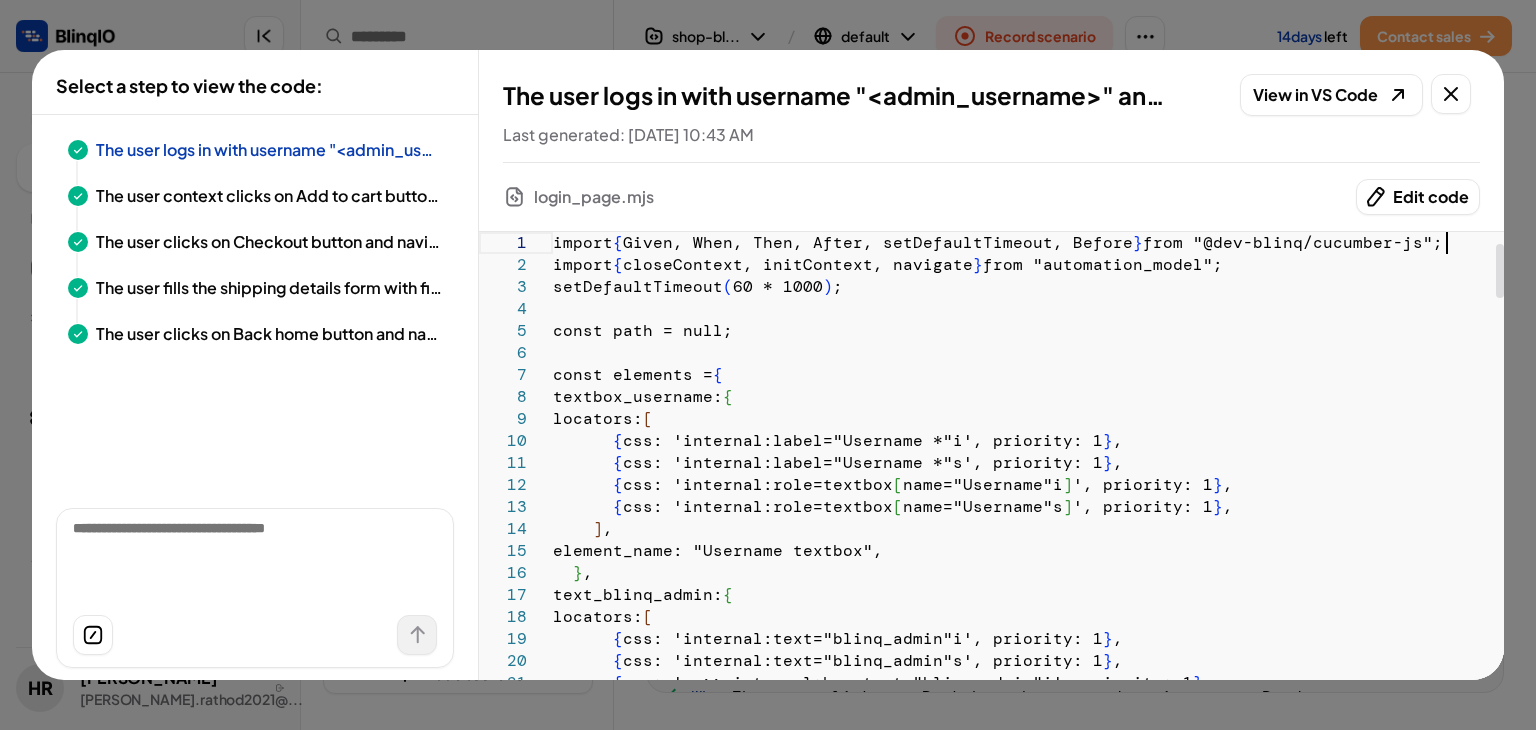 scroll, scrollTop: 0, scrollLeft: 72, axis: horizontal 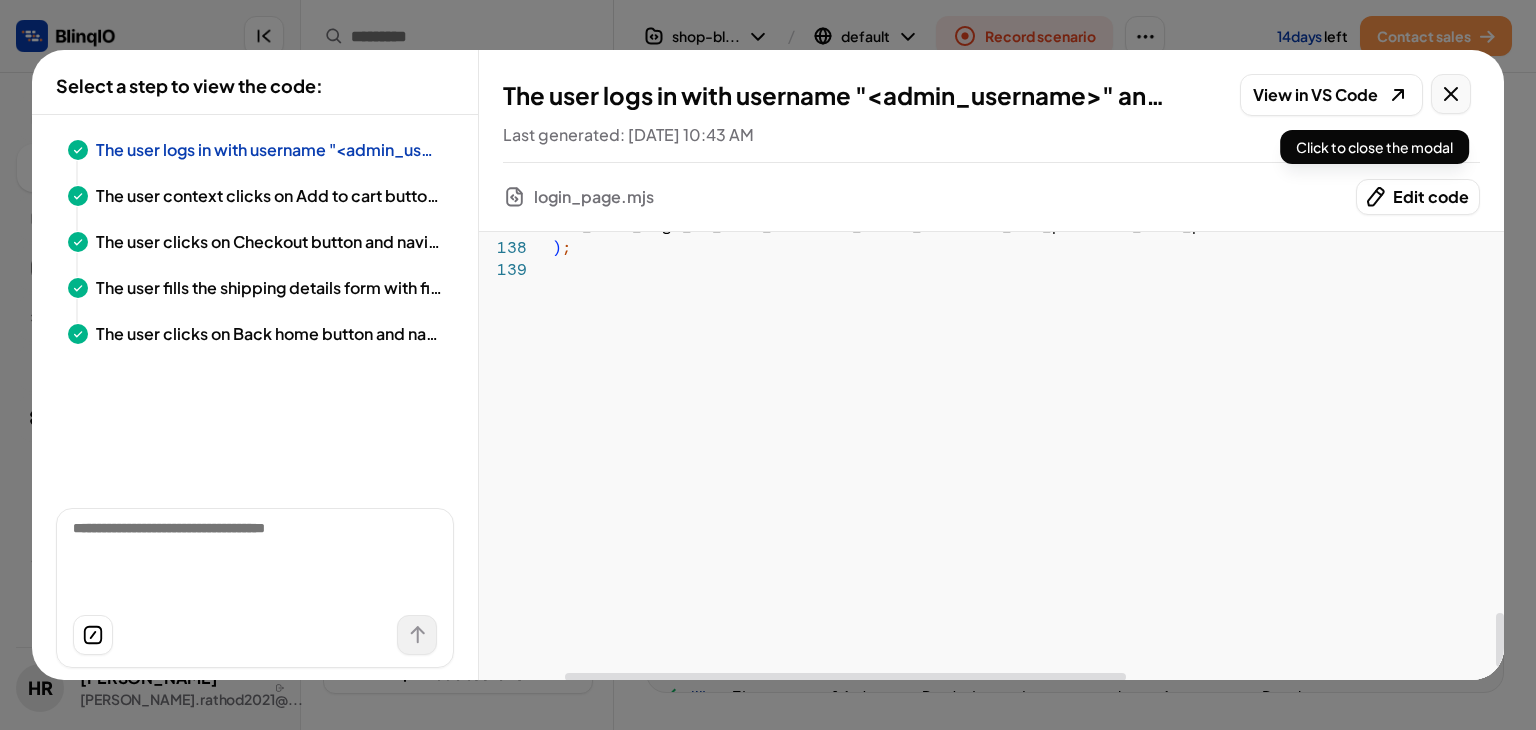 click 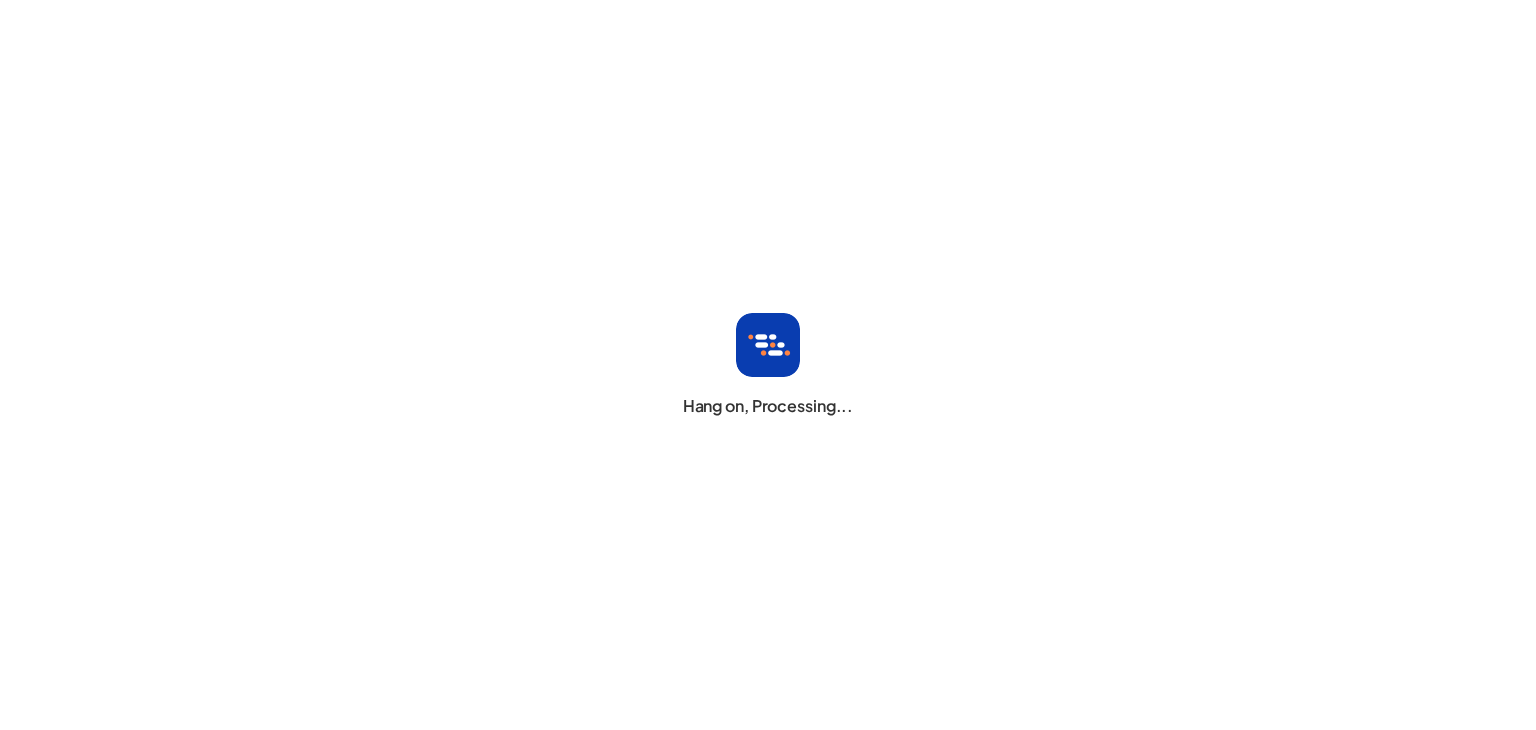 scroll, scrollTop: 0, scrollLeft: 0, axis: both 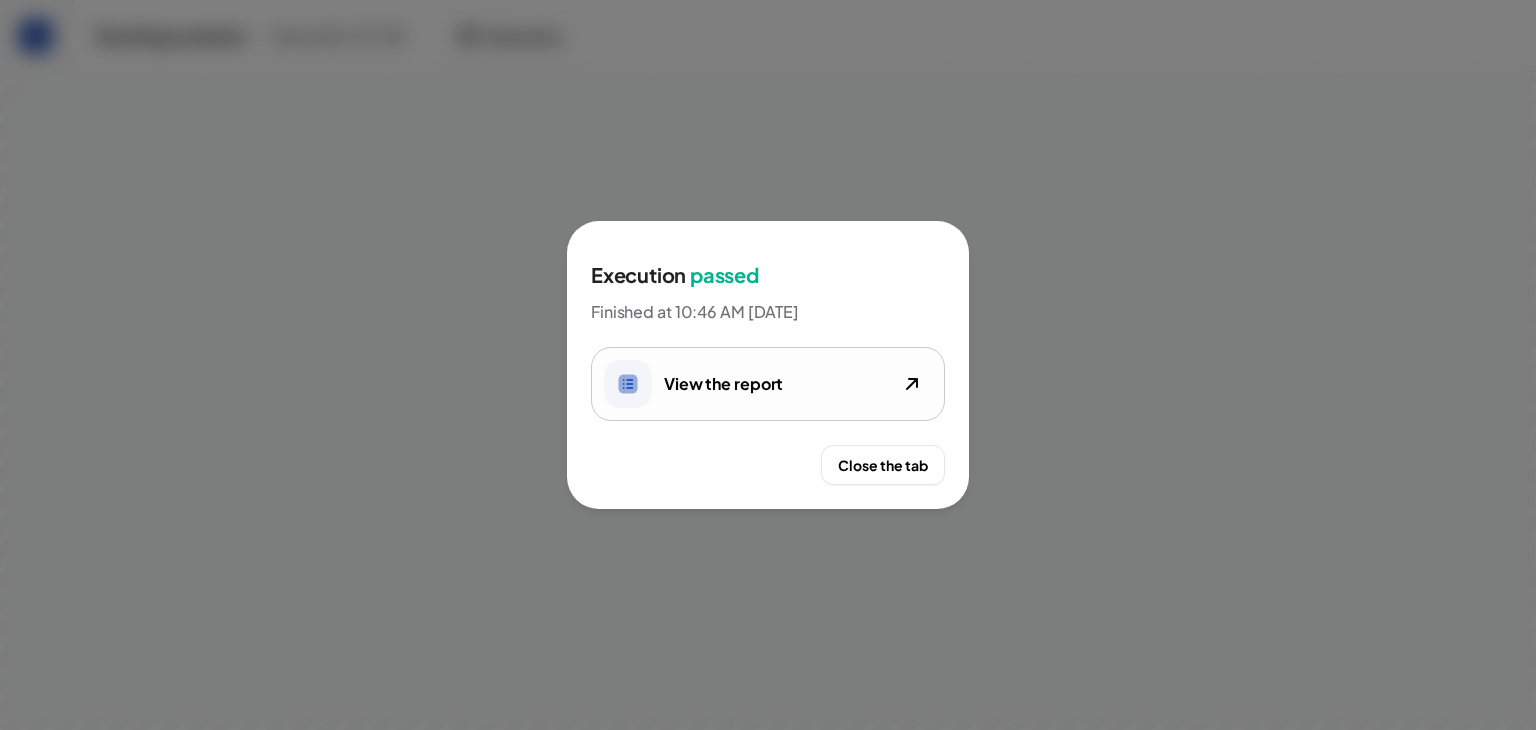 click on "View the report" at bounding box center [768, 384] 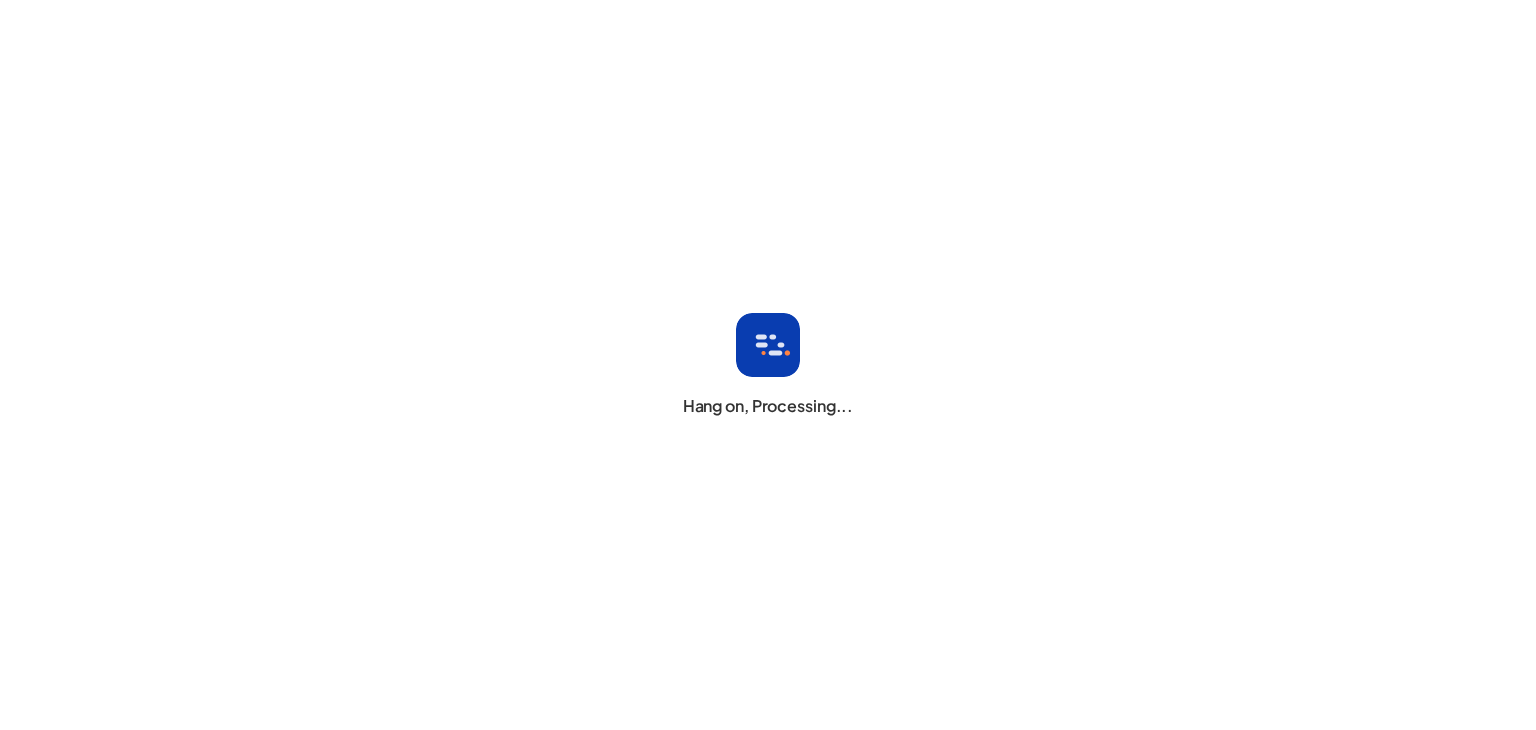 scroll, scrollTop: 0, scrollLeft: 0, axis: both 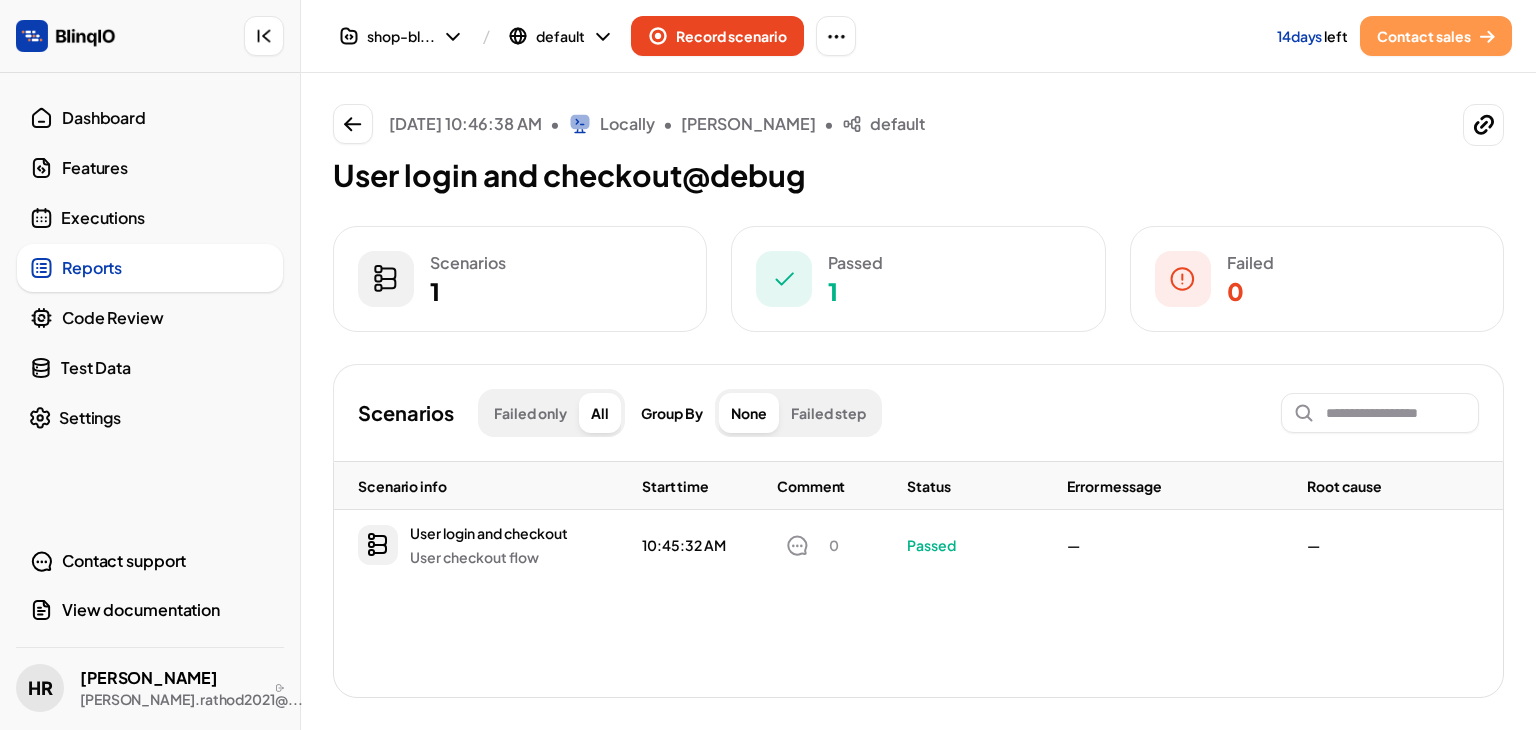 click on "Dashboard" at bounding box center (166, 118) 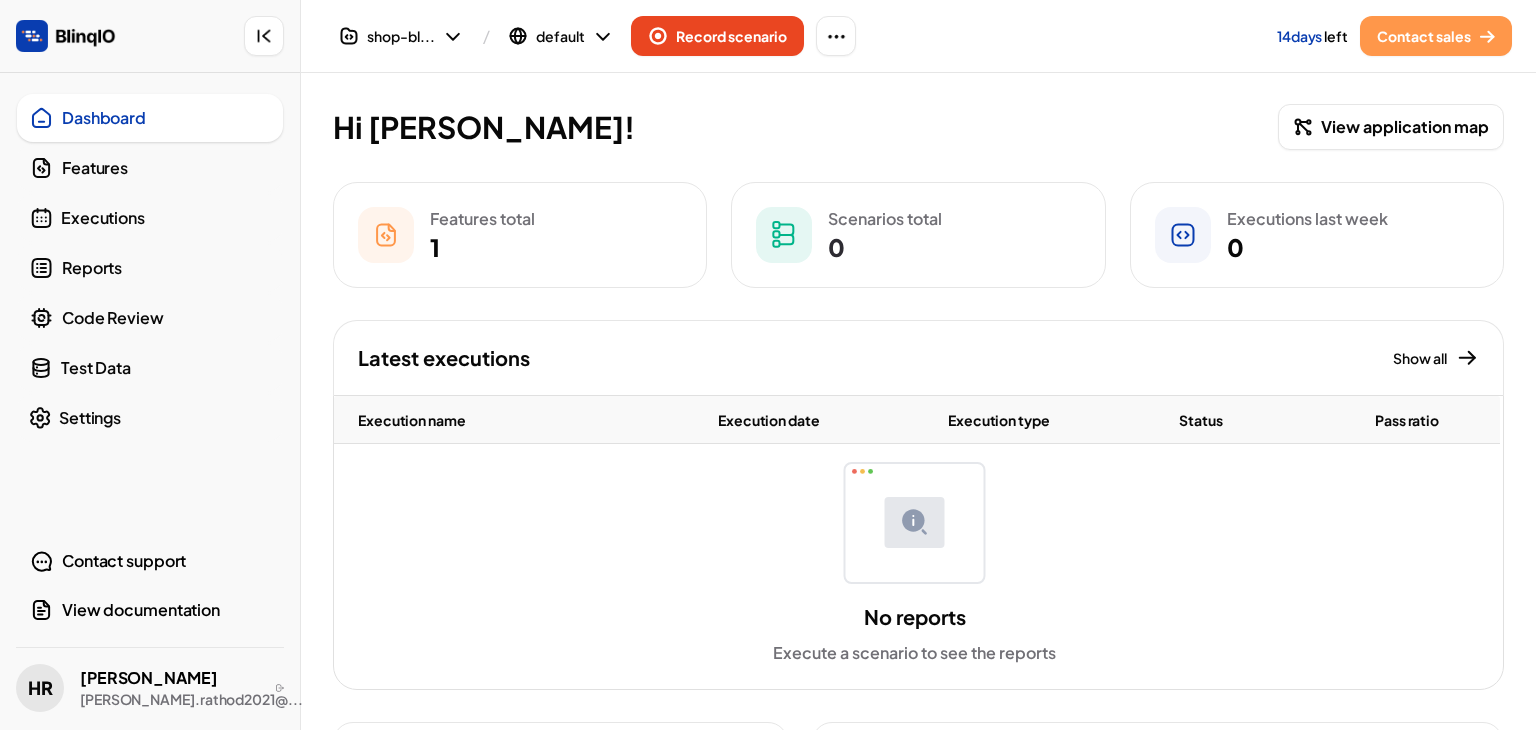 click on "Features" at bounding box center [150, 168] 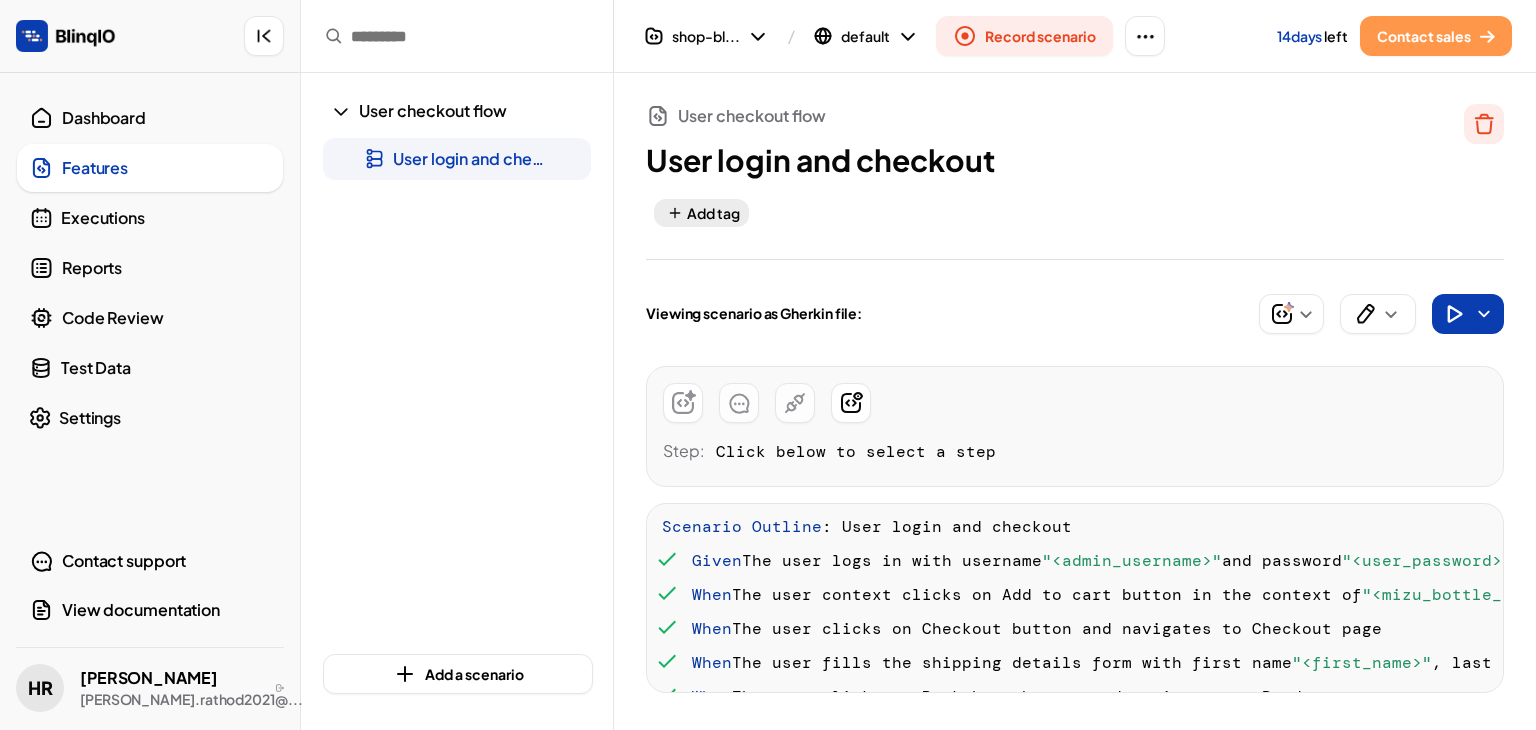 click on "Dashboard" at bounding box center (166, 118) 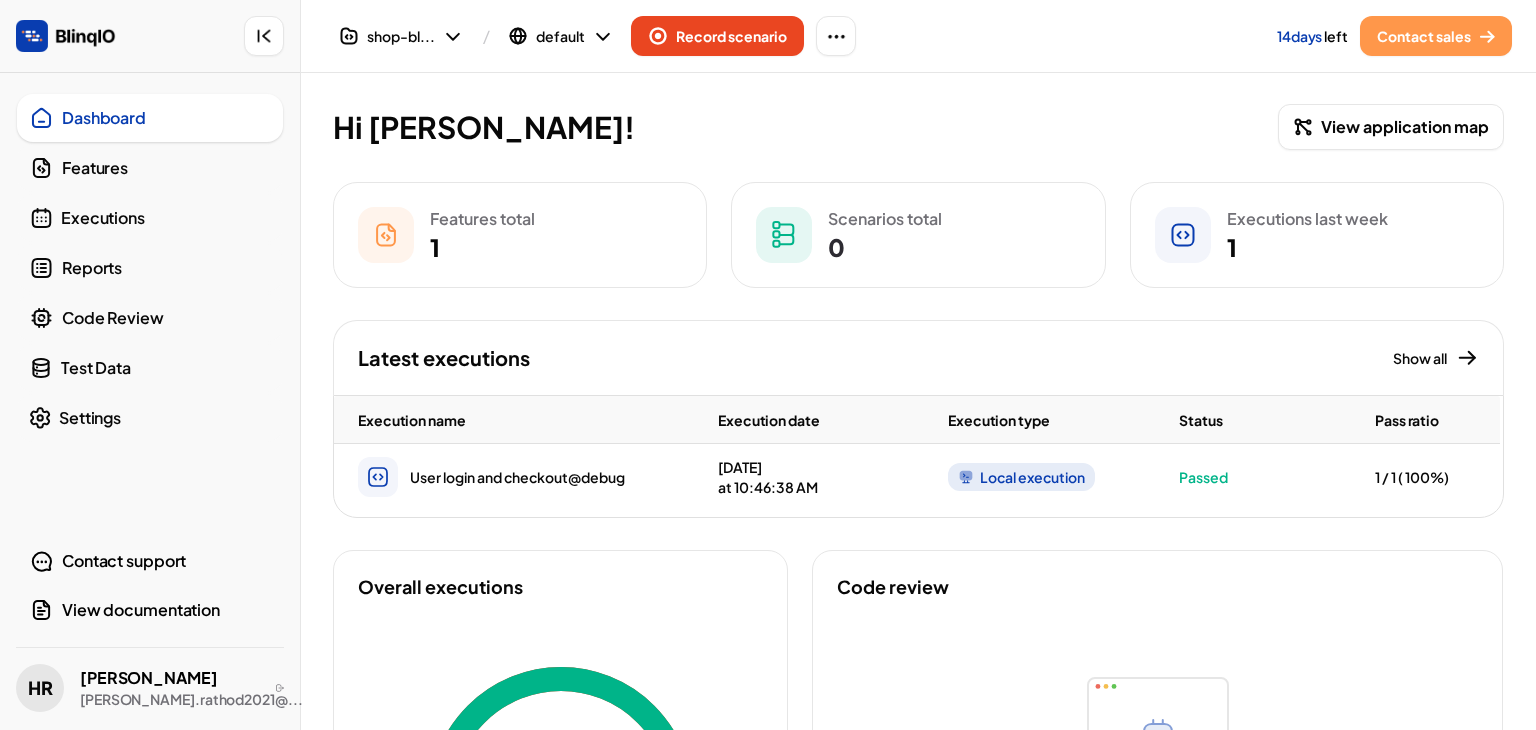 click on "Features" at bounding box center [166, 168] 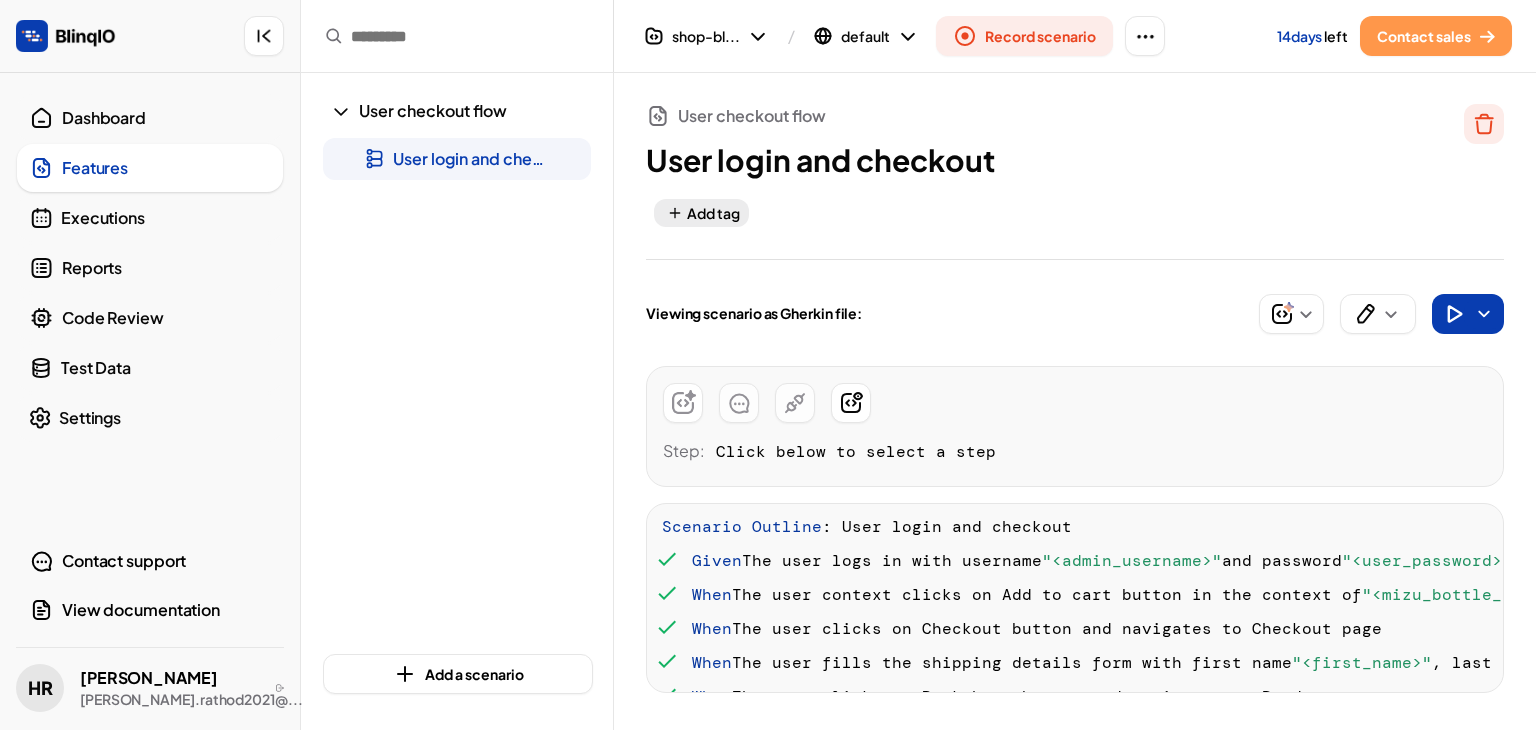 click on "Dashboard" at bounding box center (150, 118) 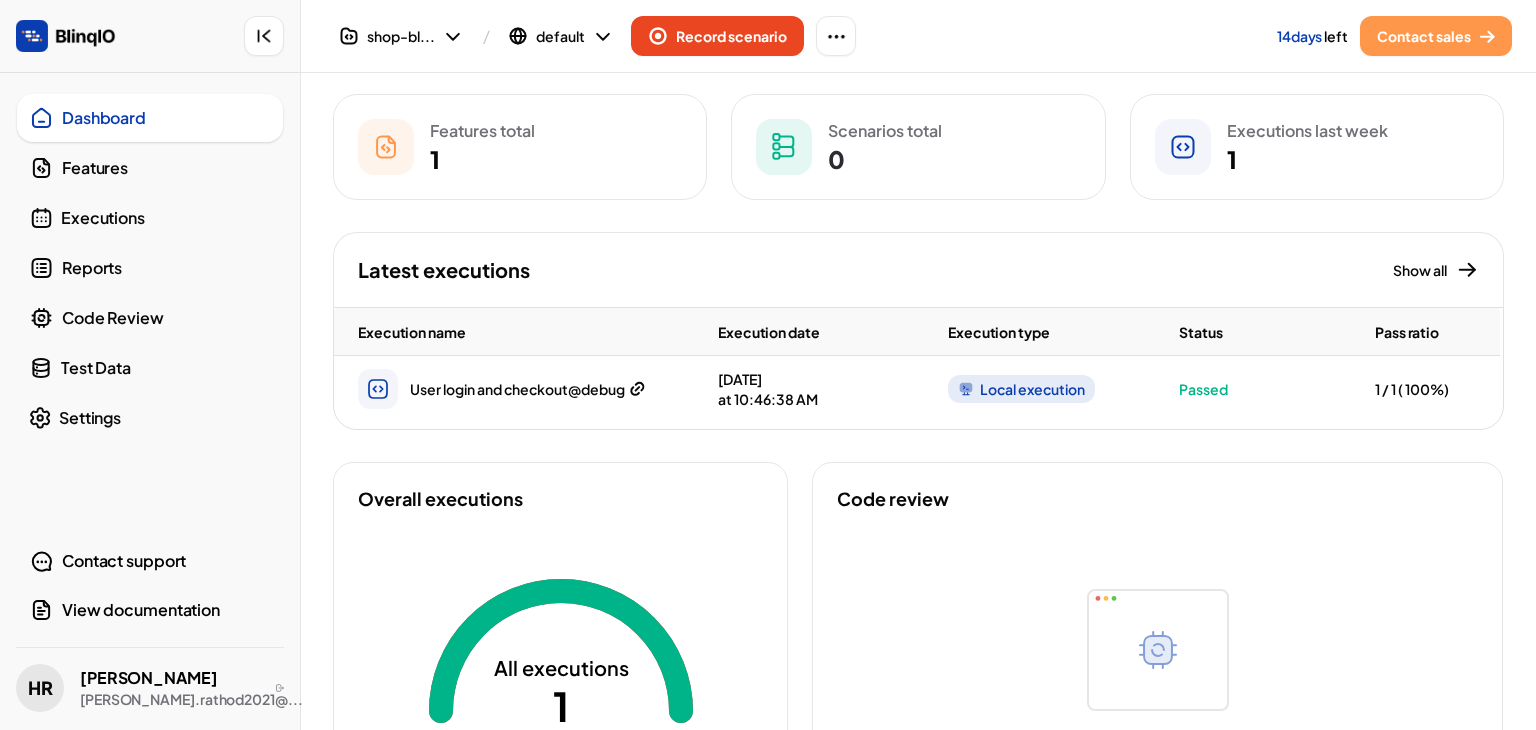 scroll, scrollTop: 0, scrollLeft: 0, axis: both 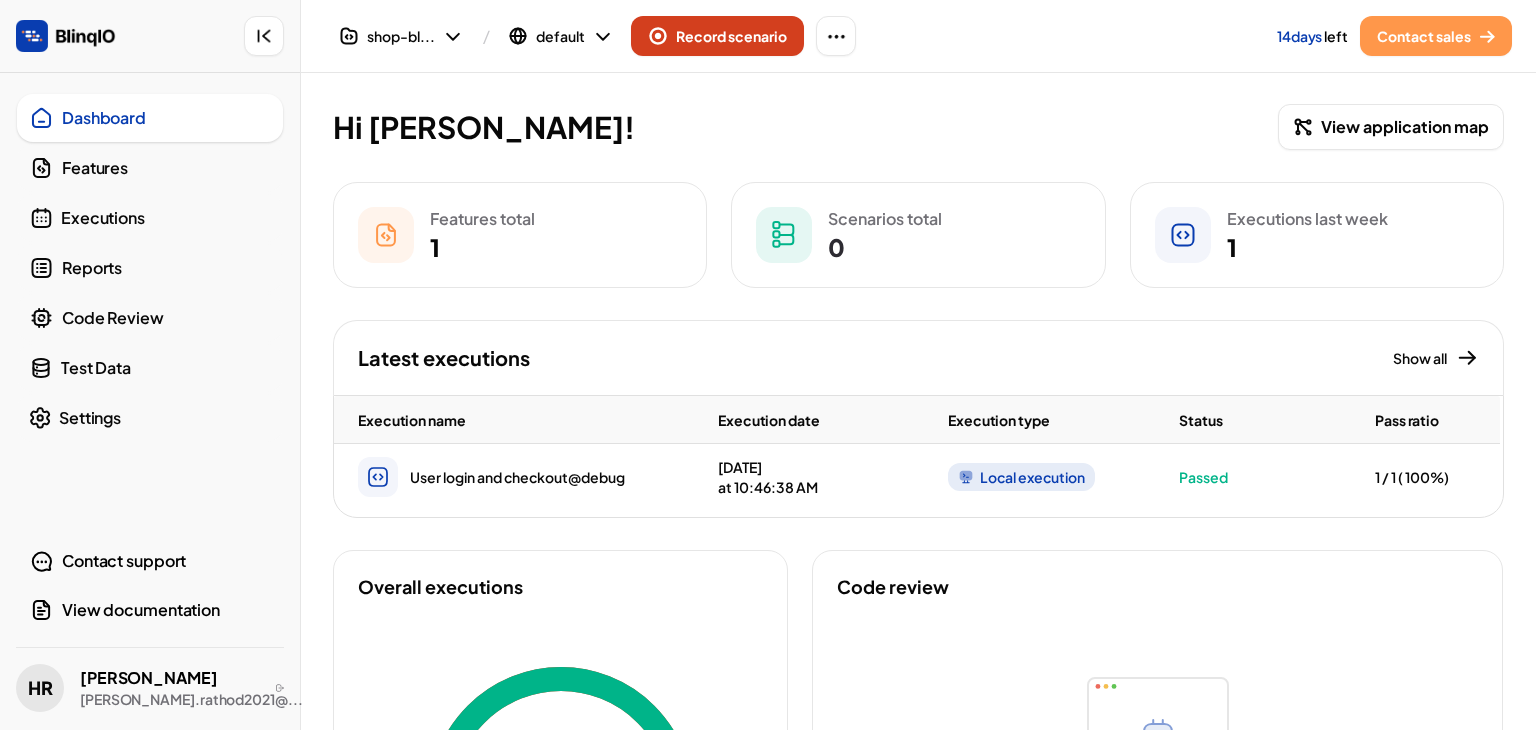 click on "Record scenario" at bounding box center (731, 36) 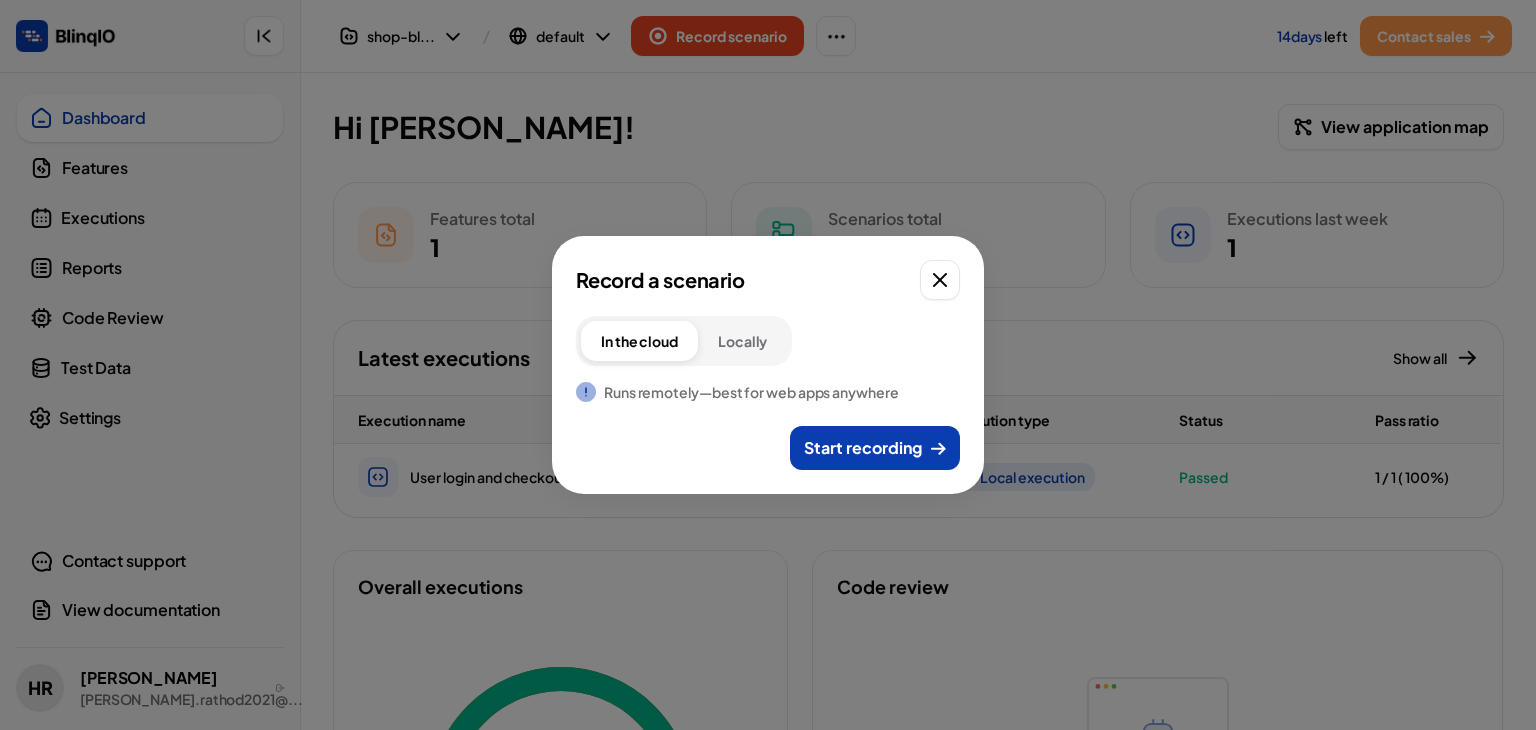 click on "In the cloud" at bounding box center (639, 341) 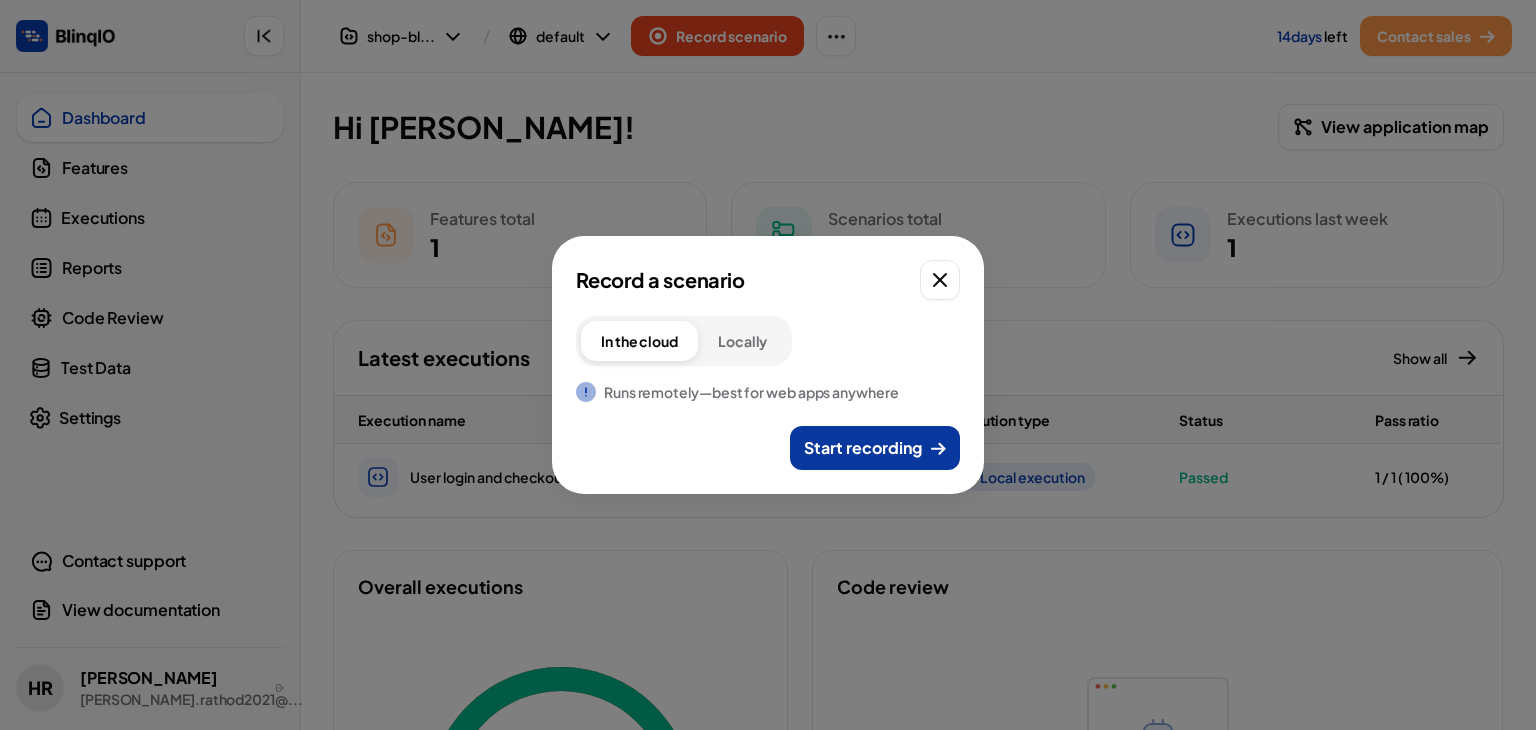 click on "Start recording" at bounding box center [863, 448] 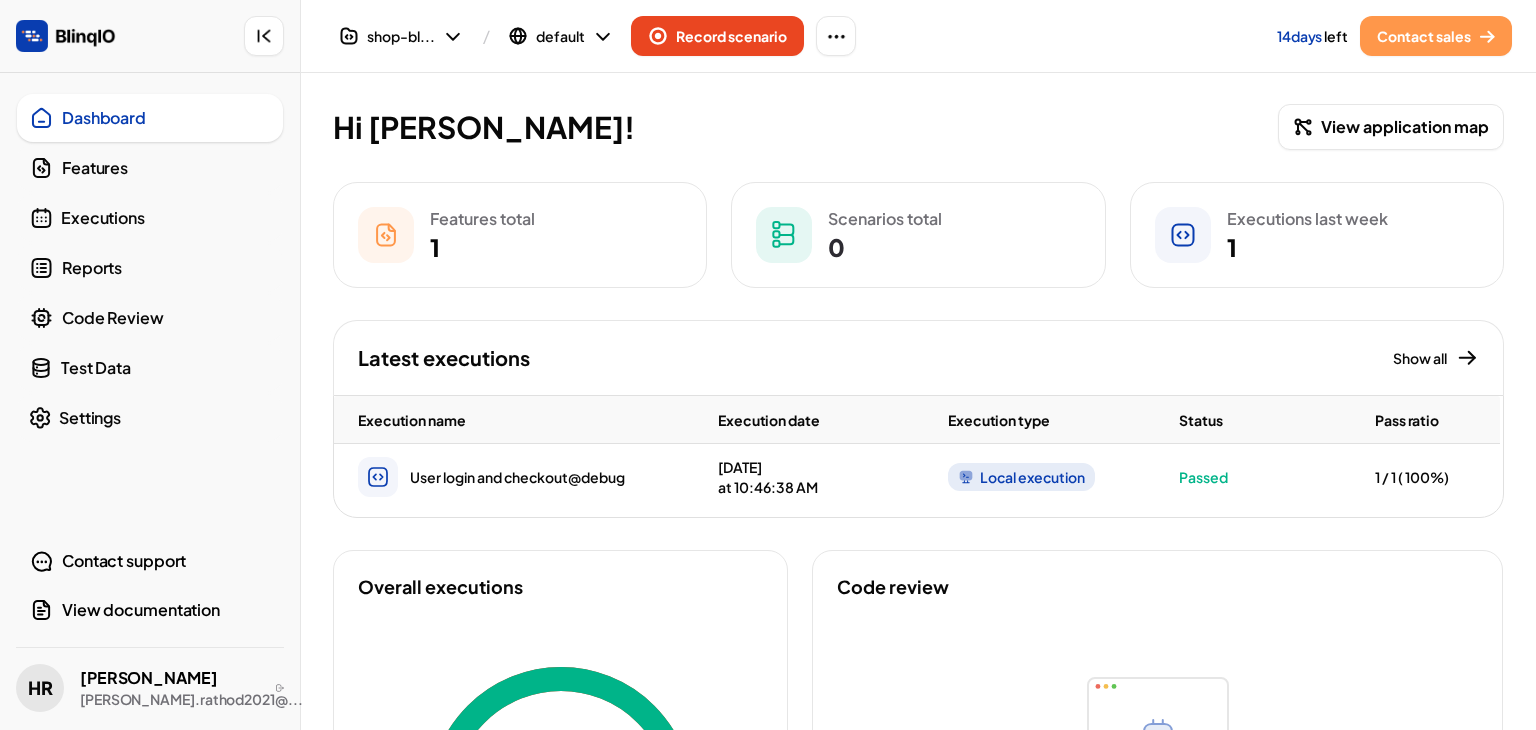 click on "Features" at bounding box center [166, 168] 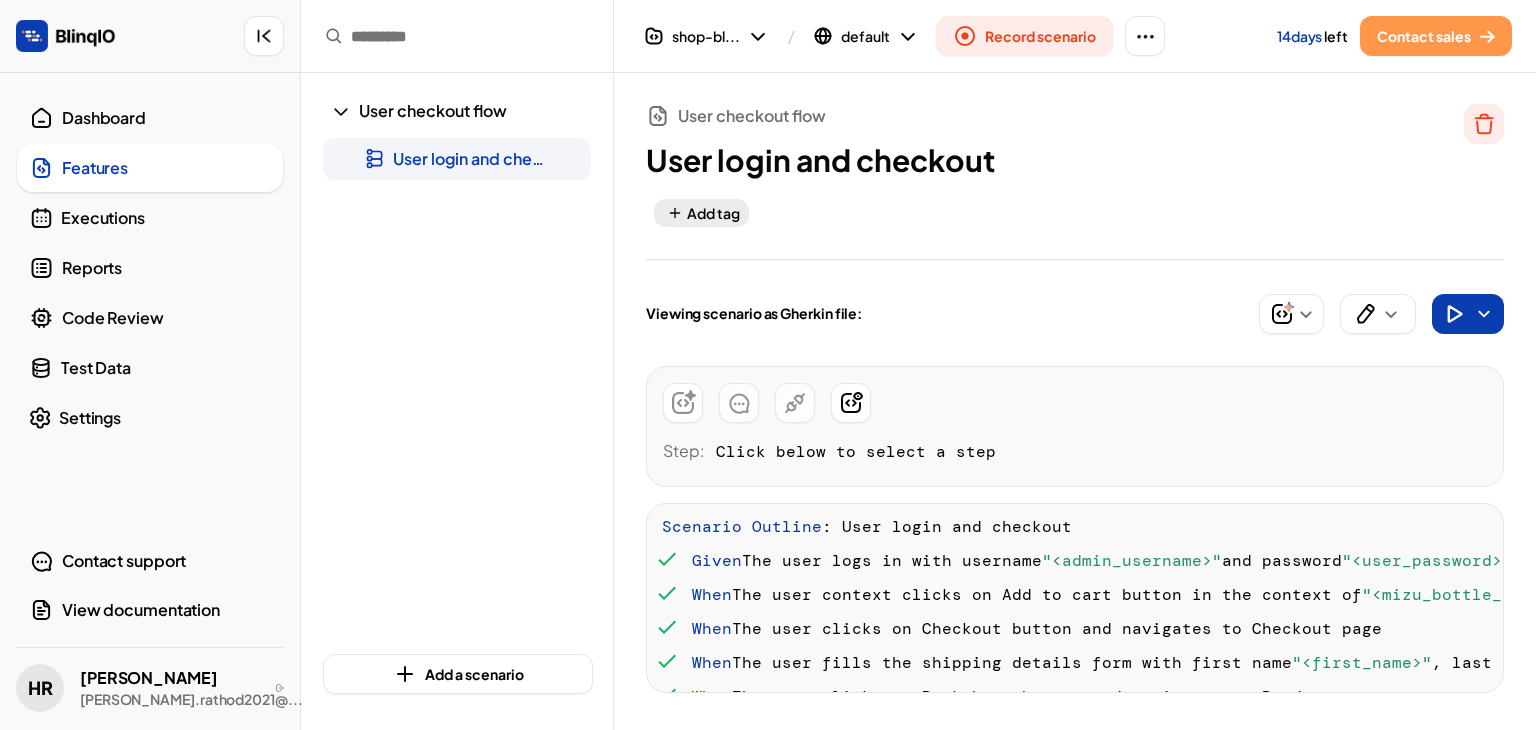 click on "Reports" at bounding box center [166, 268] 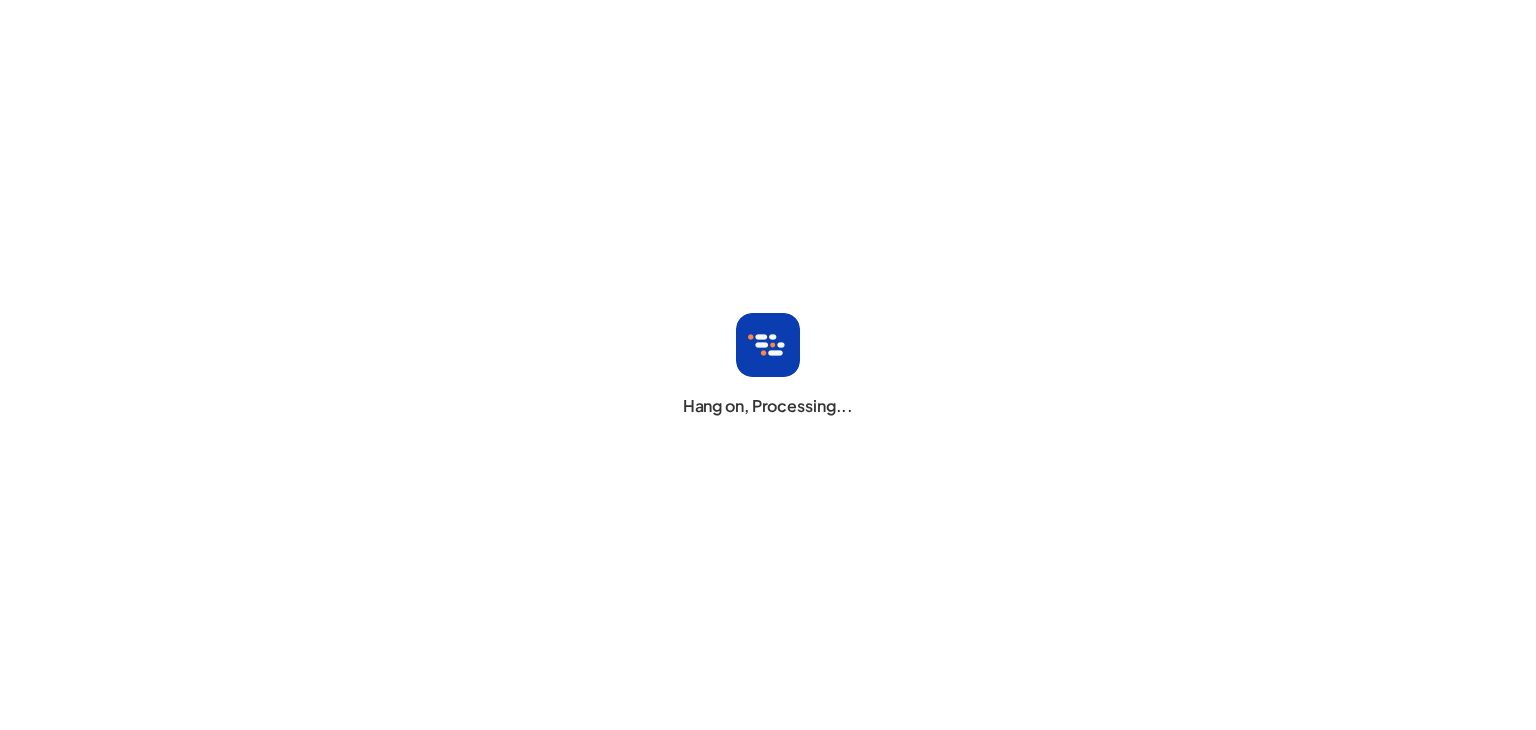 scroll, scrollTop: 0, scrollLeft: 0, axis: both 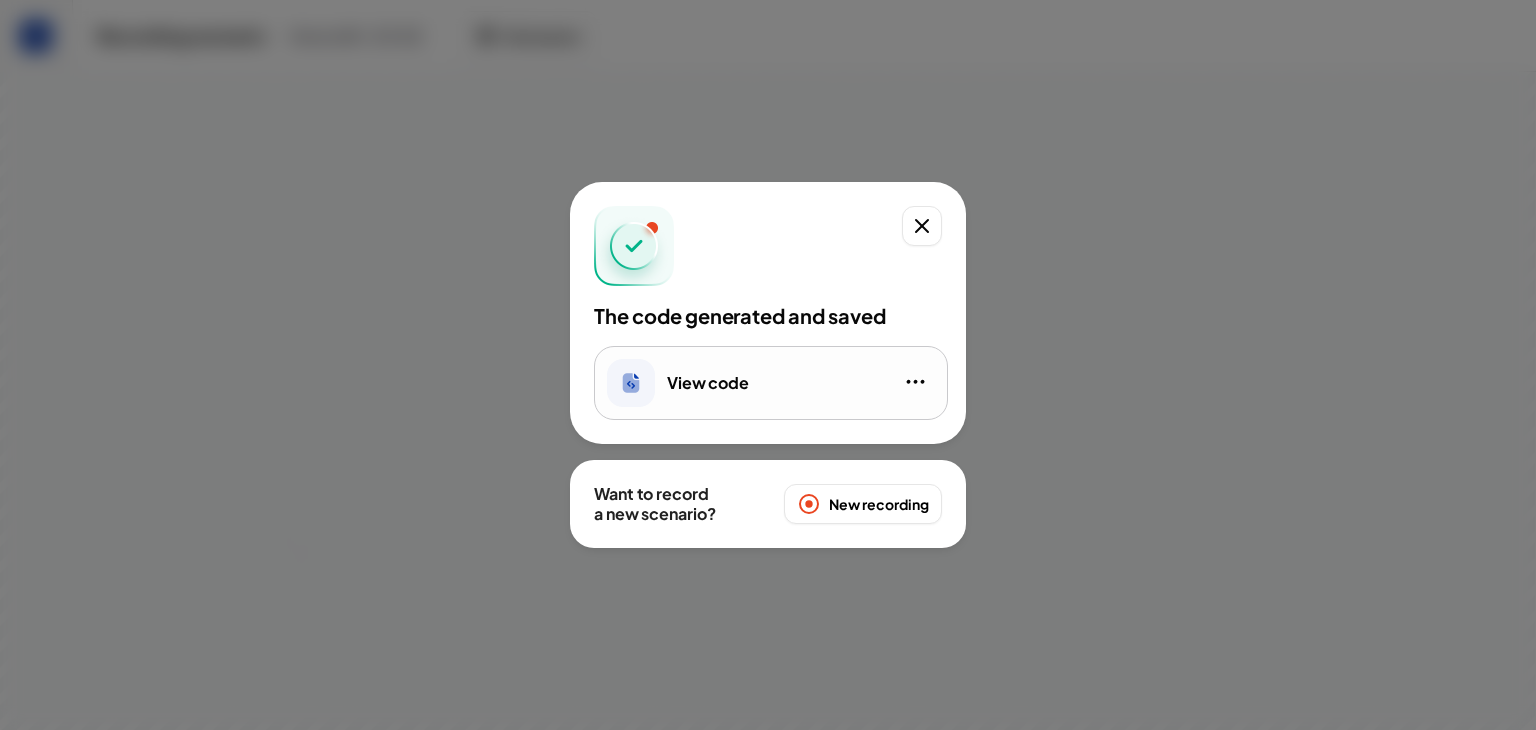 click on "View code" at bounding box center (771, 383) 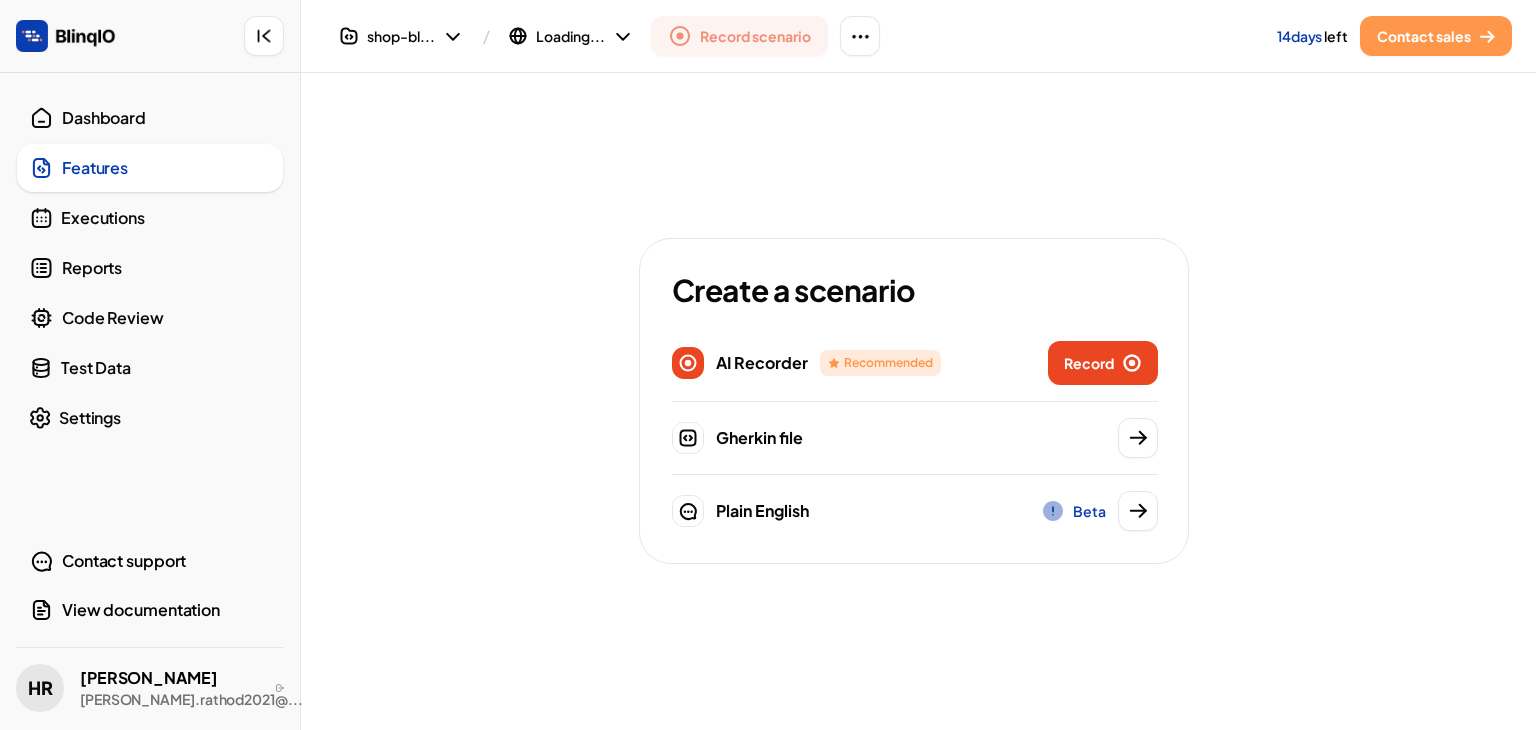 scroll, scrollTop: 0, scrollLeft: 0, axis: both 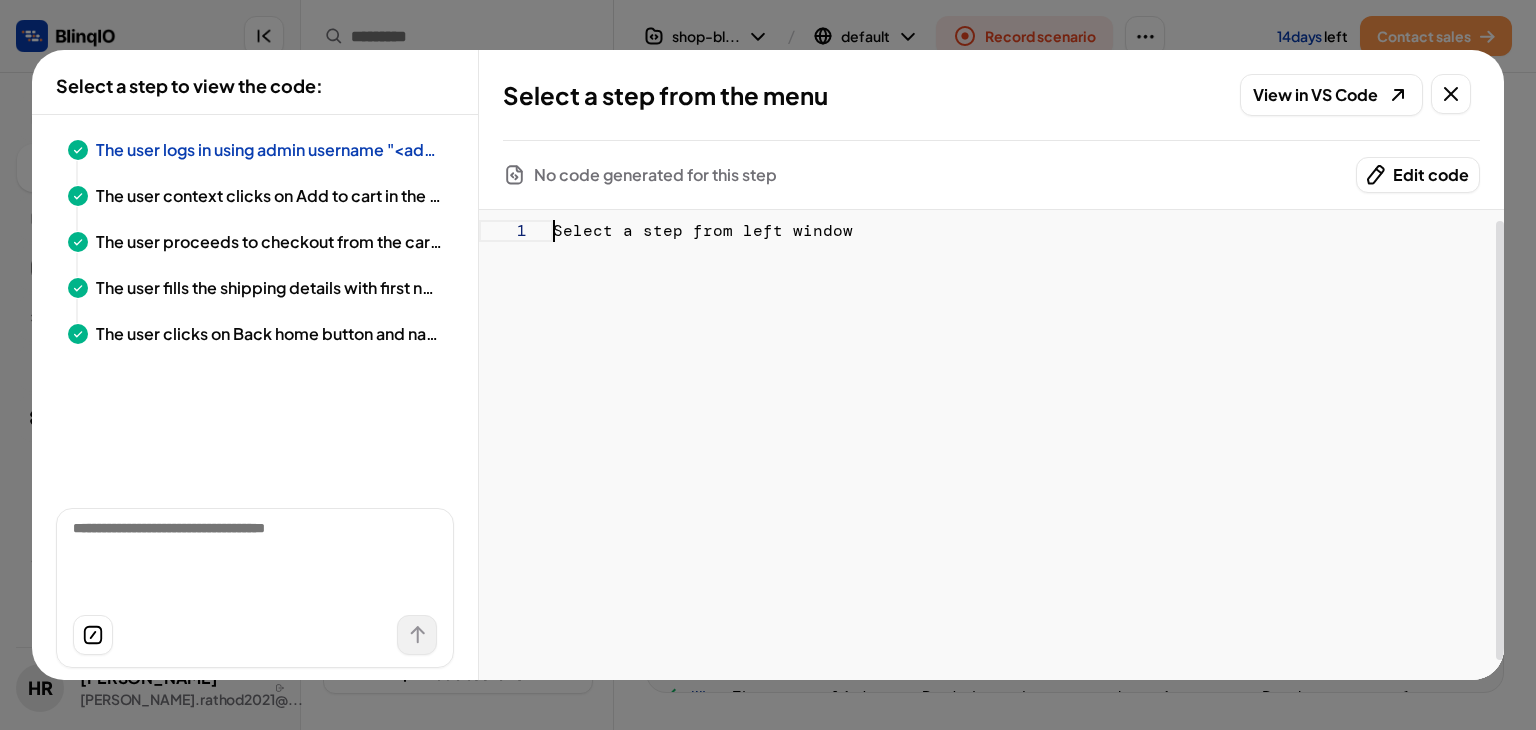 type on "**********" 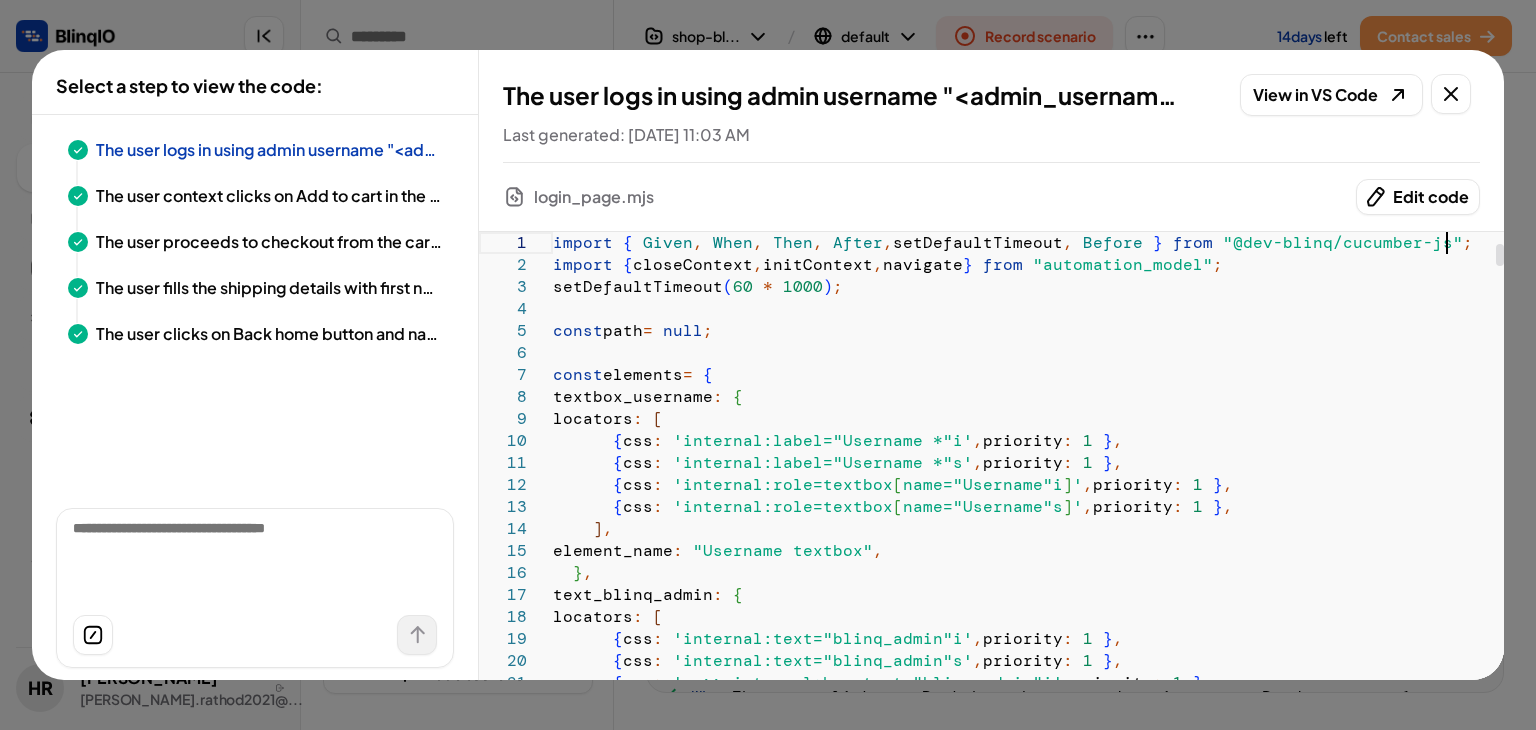 scroll, scrollTop: 0, scrollLeft: 72, axis: horizontal 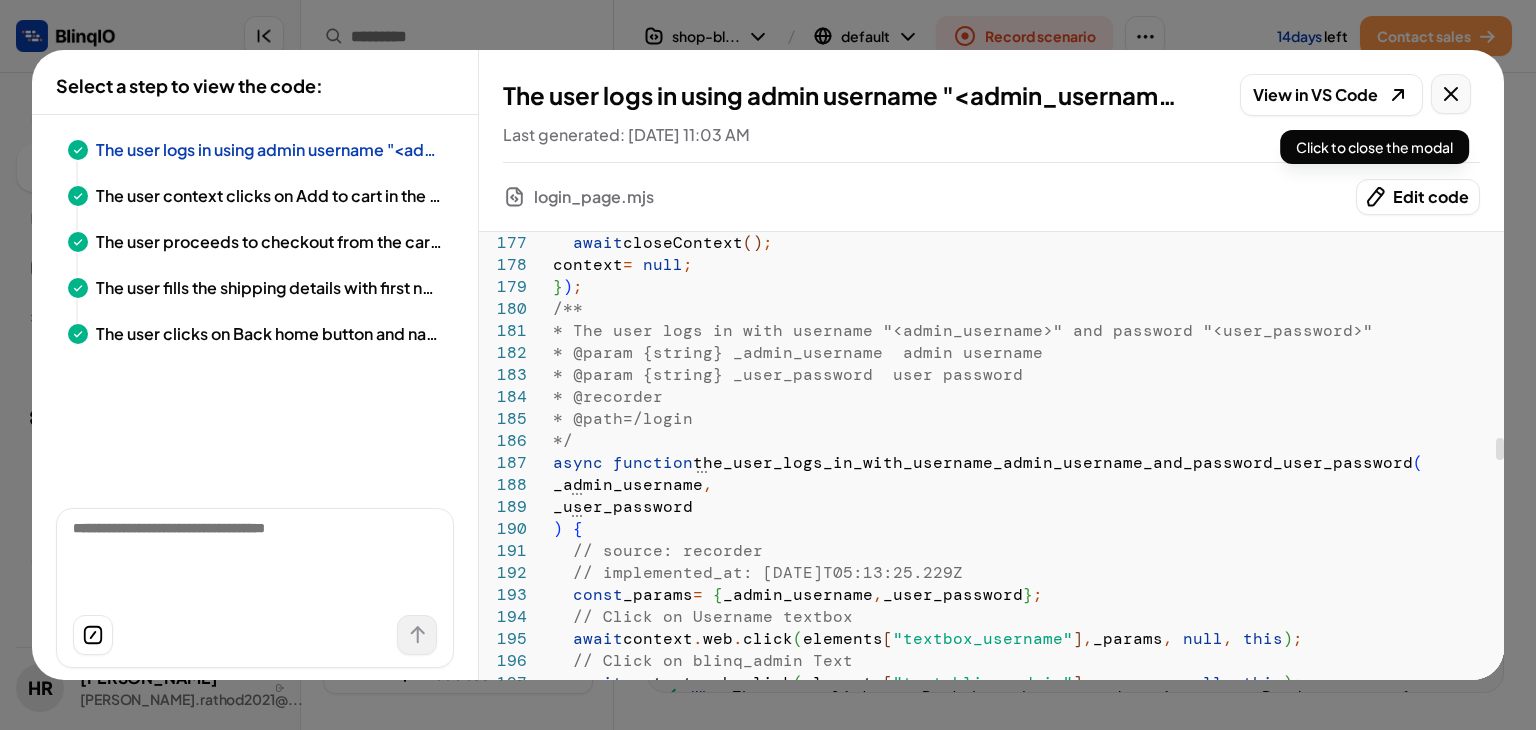 click 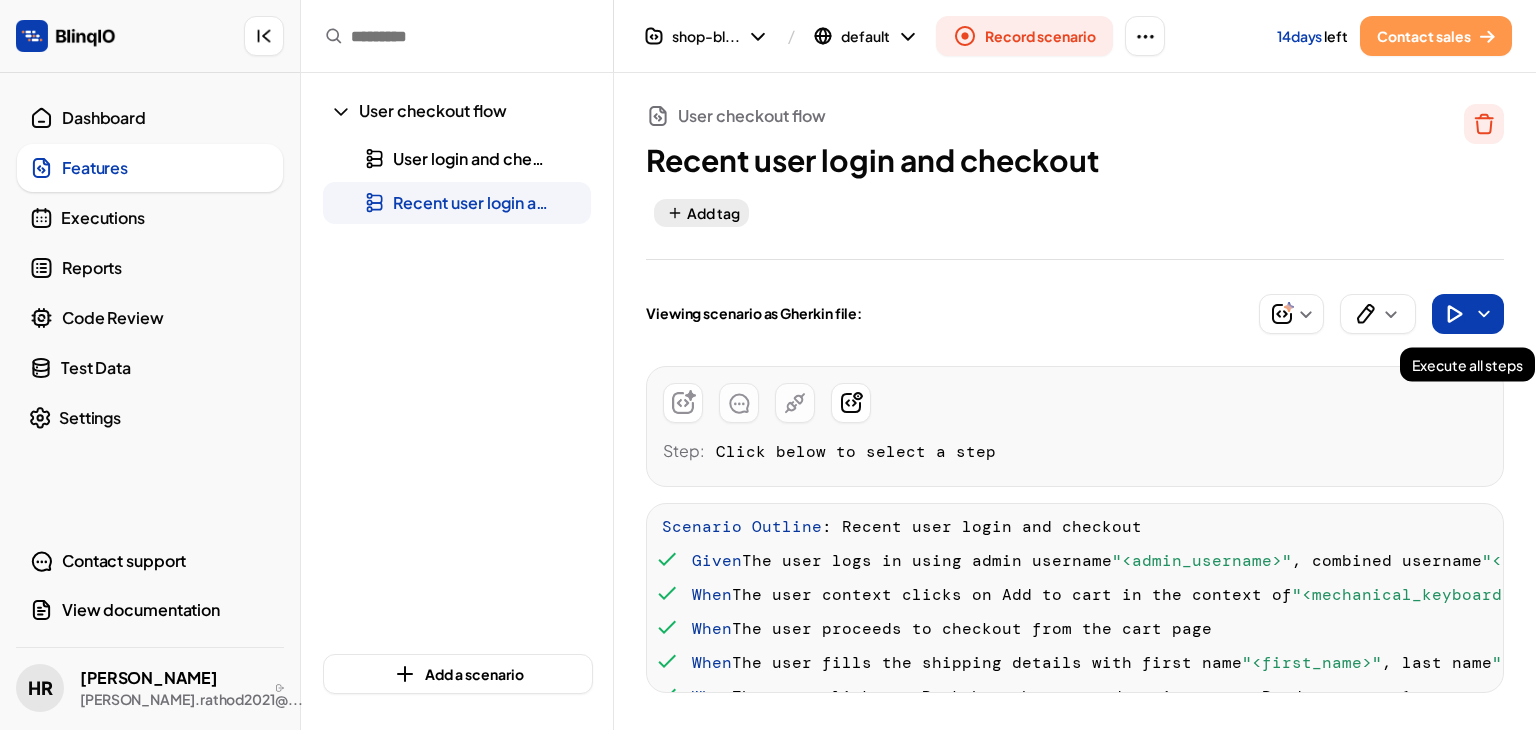 click at bounding box center [1454, 314] 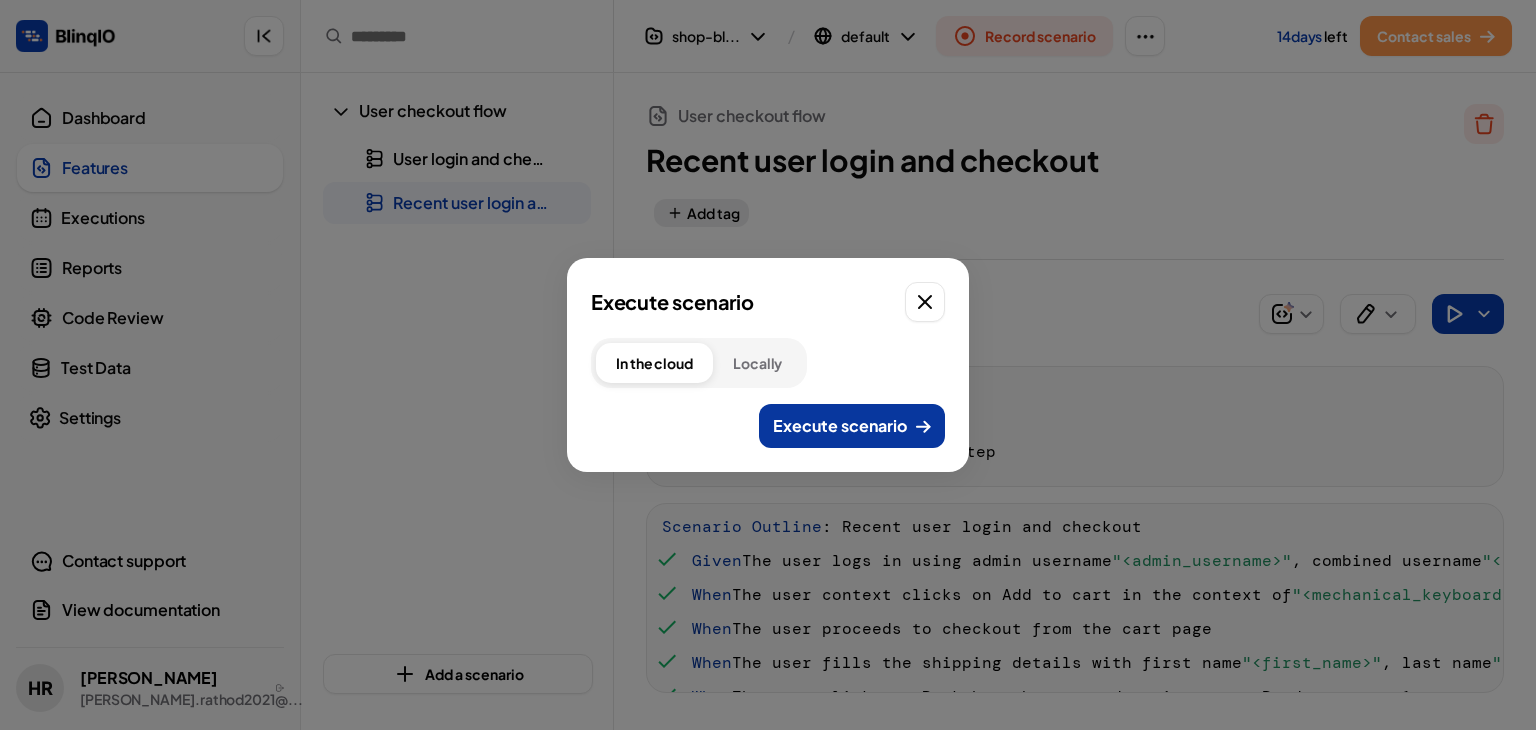 click on "Execute scenario" at bounding box center [840, 426] 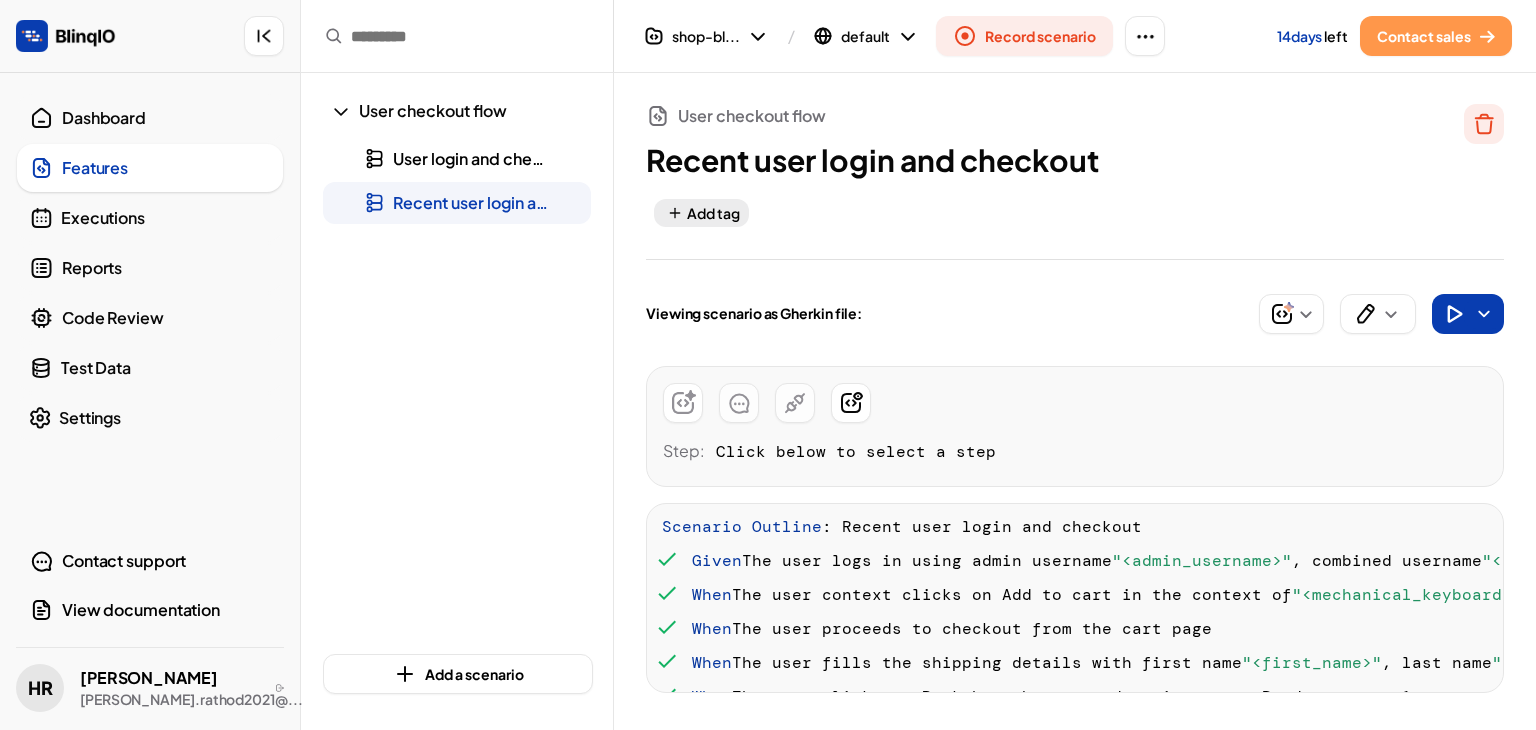click on "Reports" at bounding box center (166, 268) 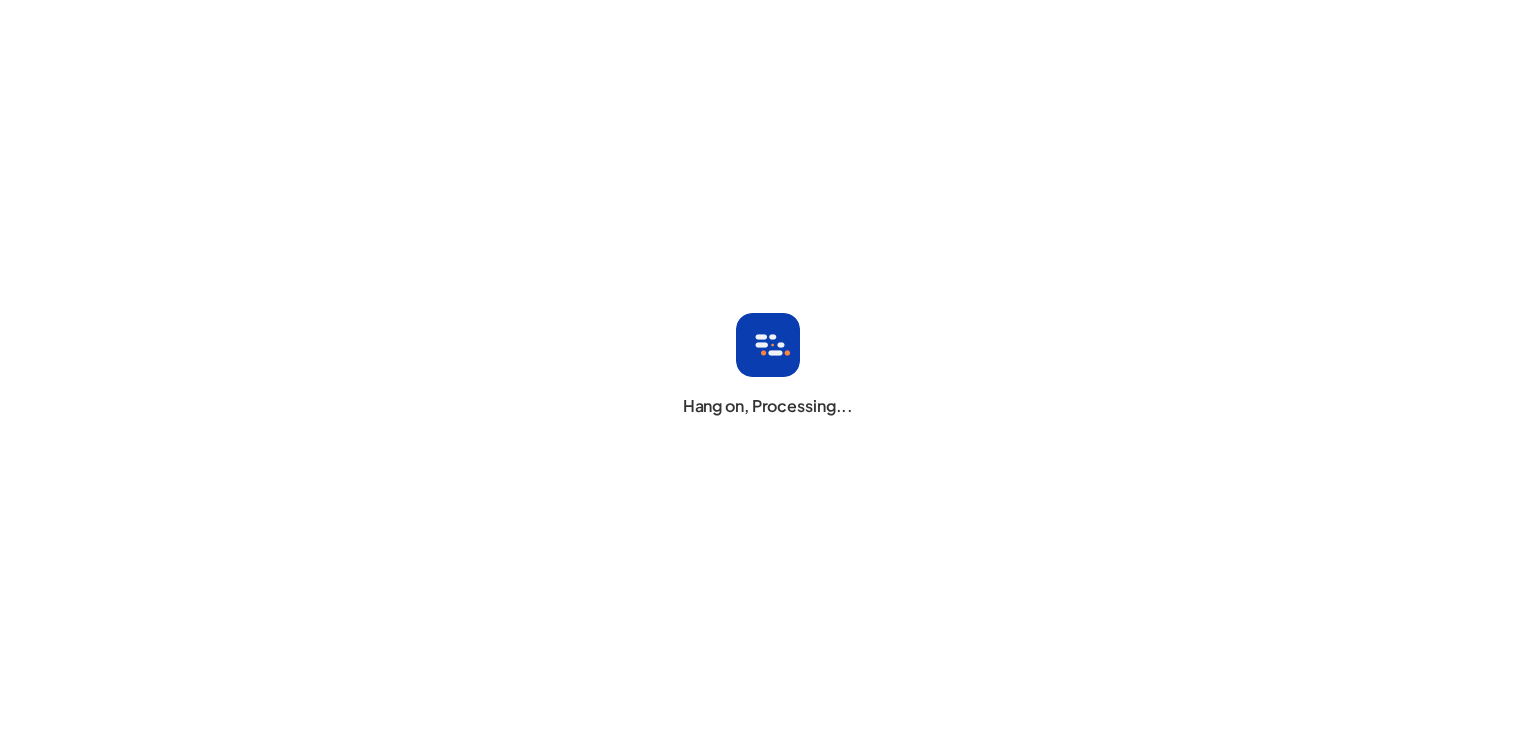 scroll, scrollTop: 0, scrollLeft: 0, axis: both 